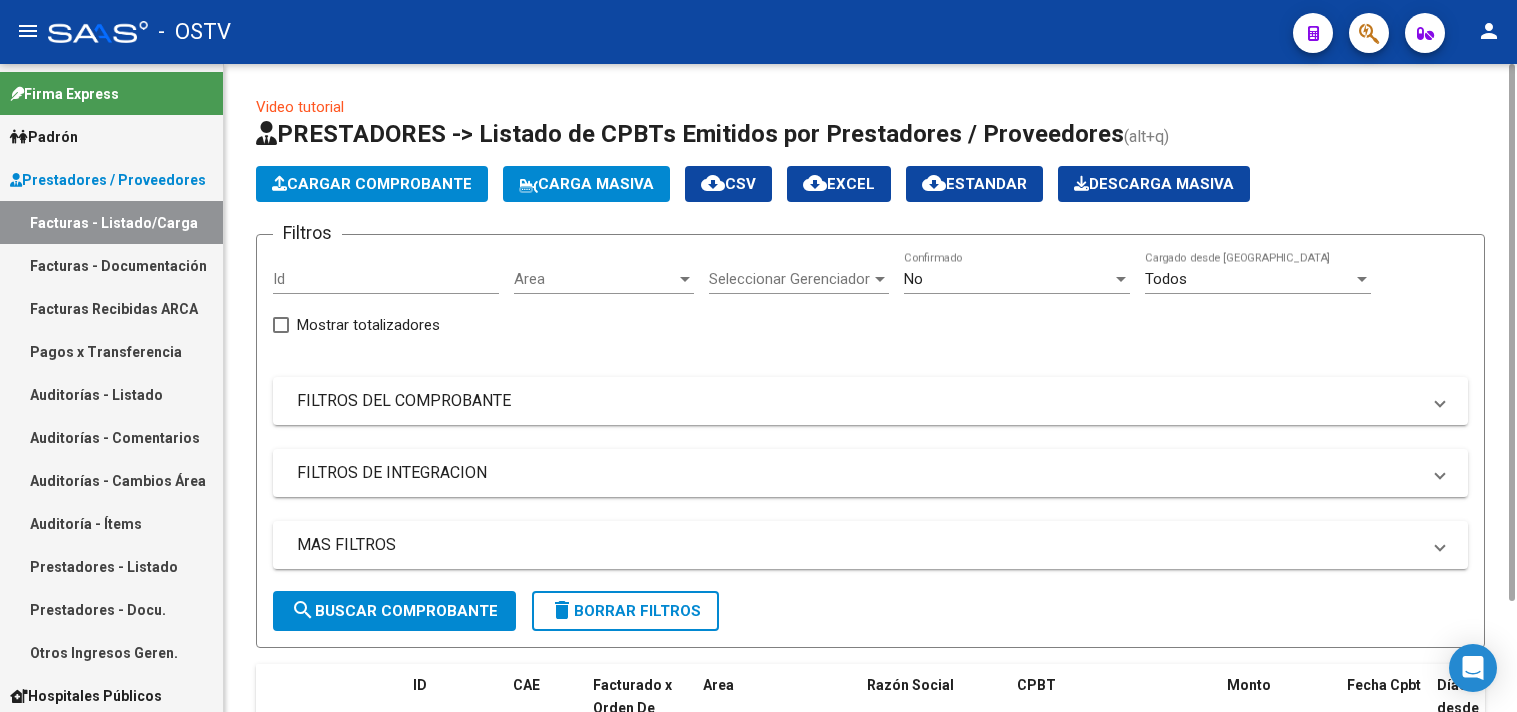 scroll, scrollTop: 0, scrollLeft: 0, axis: both 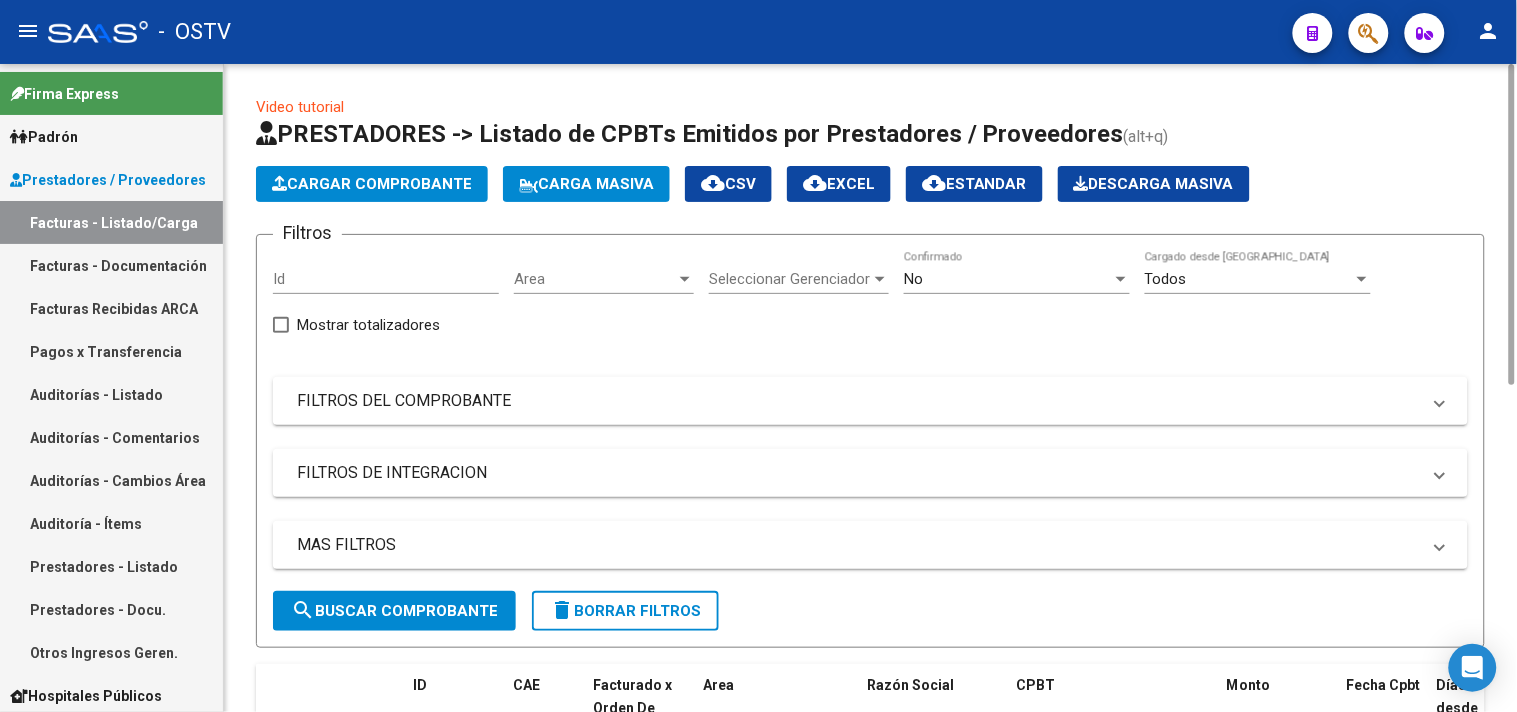 click on "No  Confirmado" 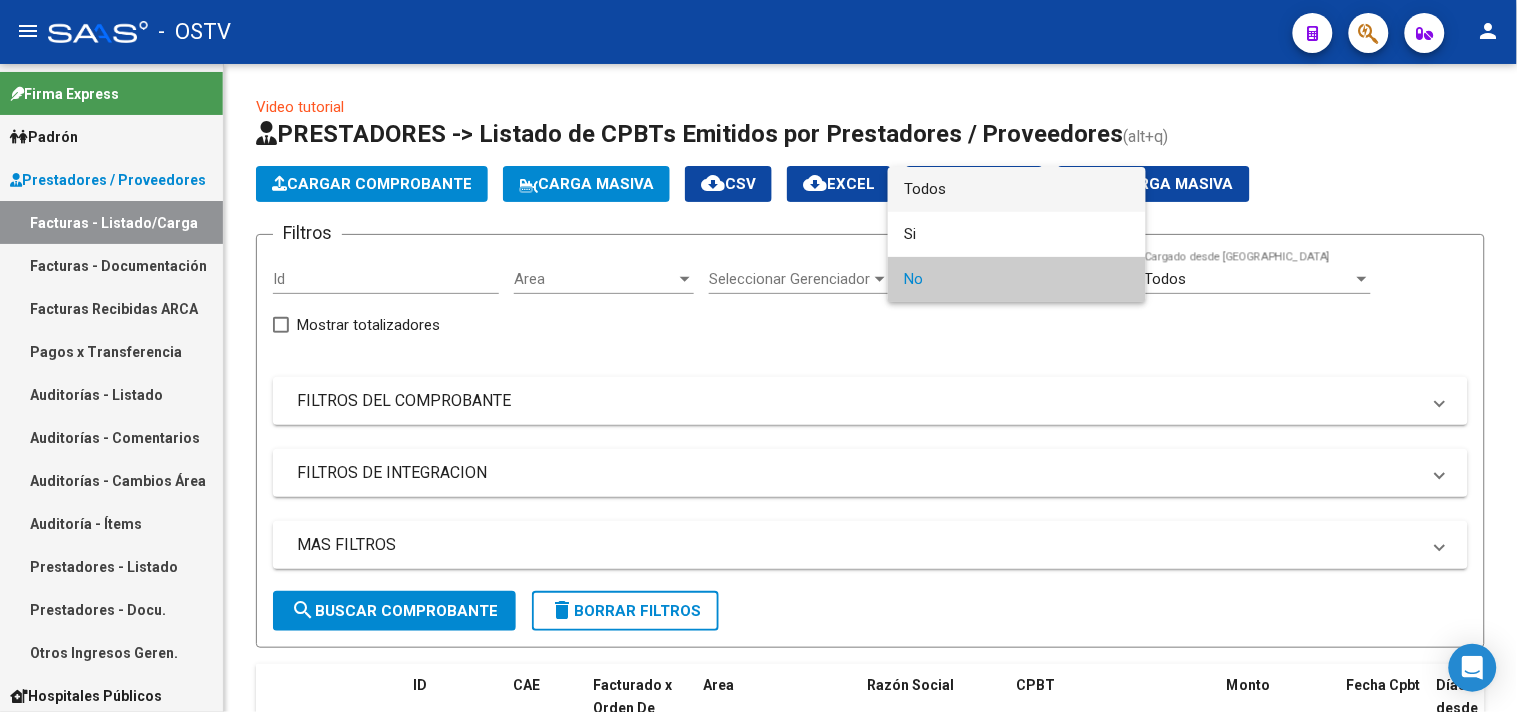 click on "Todos" at bounding box center (1017, 189) 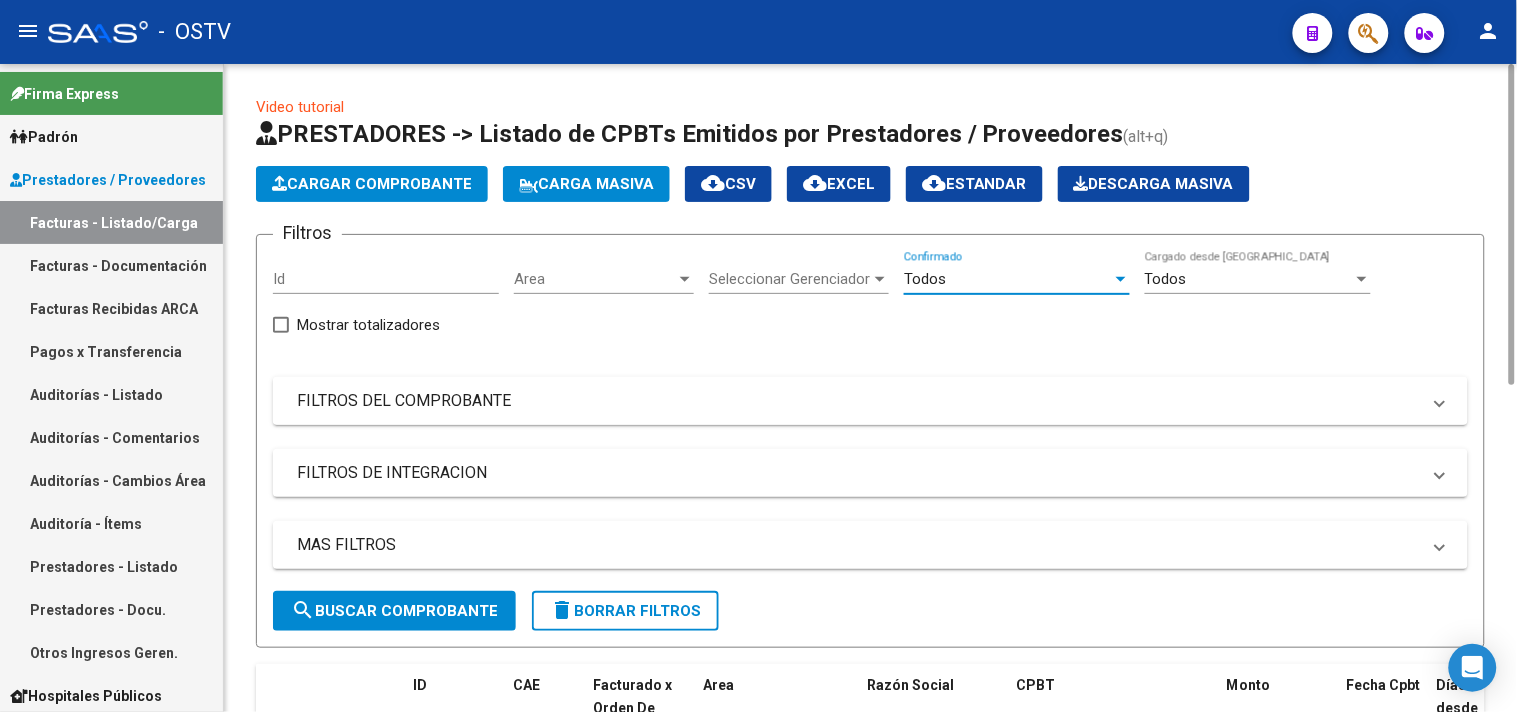 click on "FILTROS DEL COMPROBANTE" at bounding box center [870, 401] 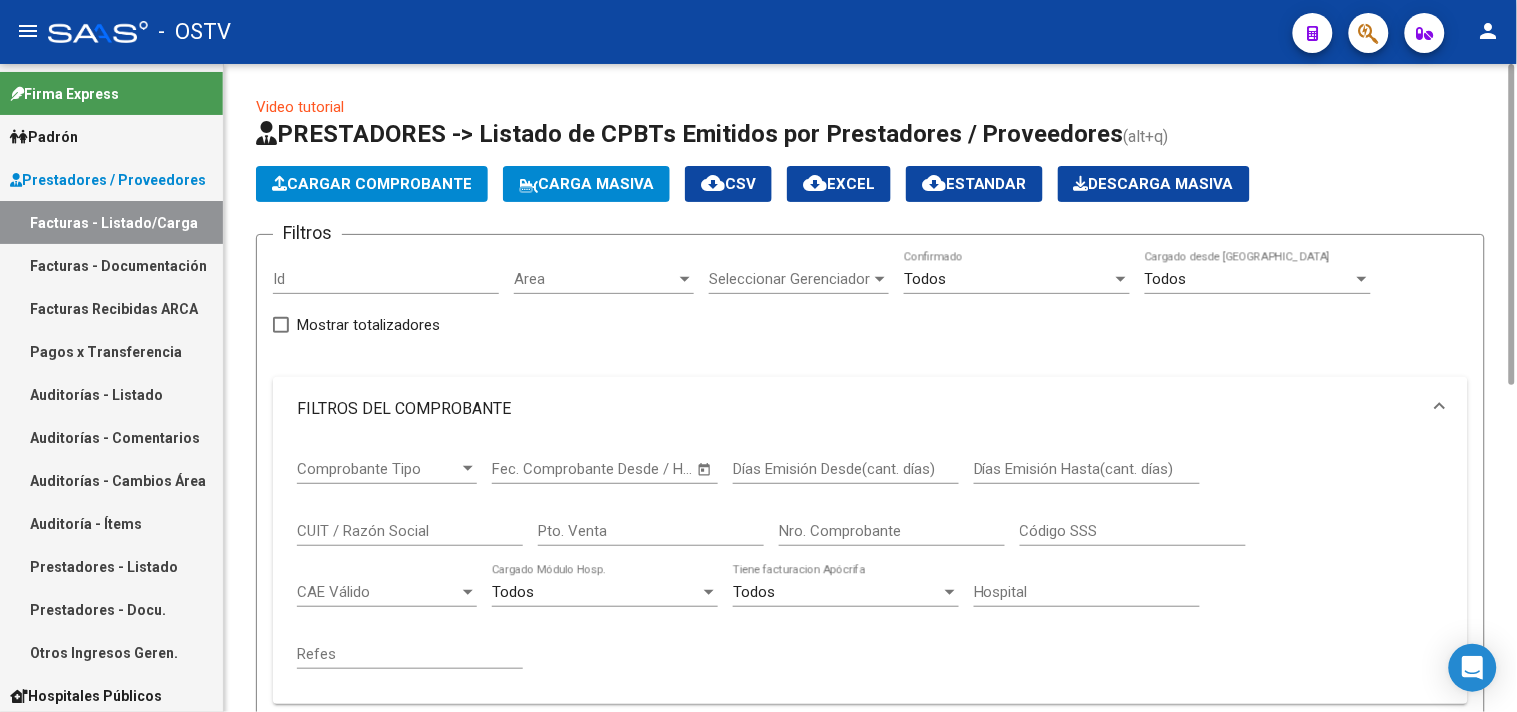click on "Nro. Comprobante" at bounding box center [892, 531] 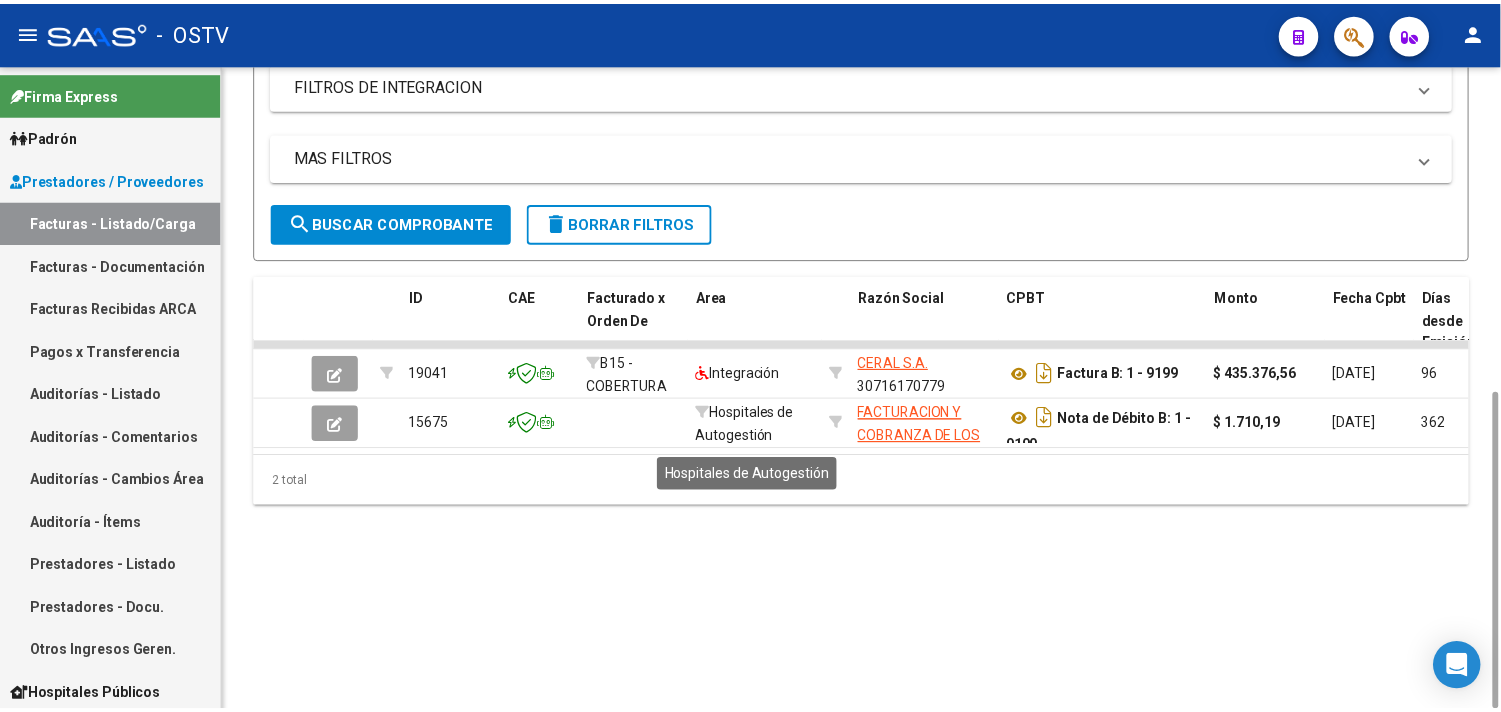 scroll, scrollTop: 666, scrollLeft: 0, axis: vertical 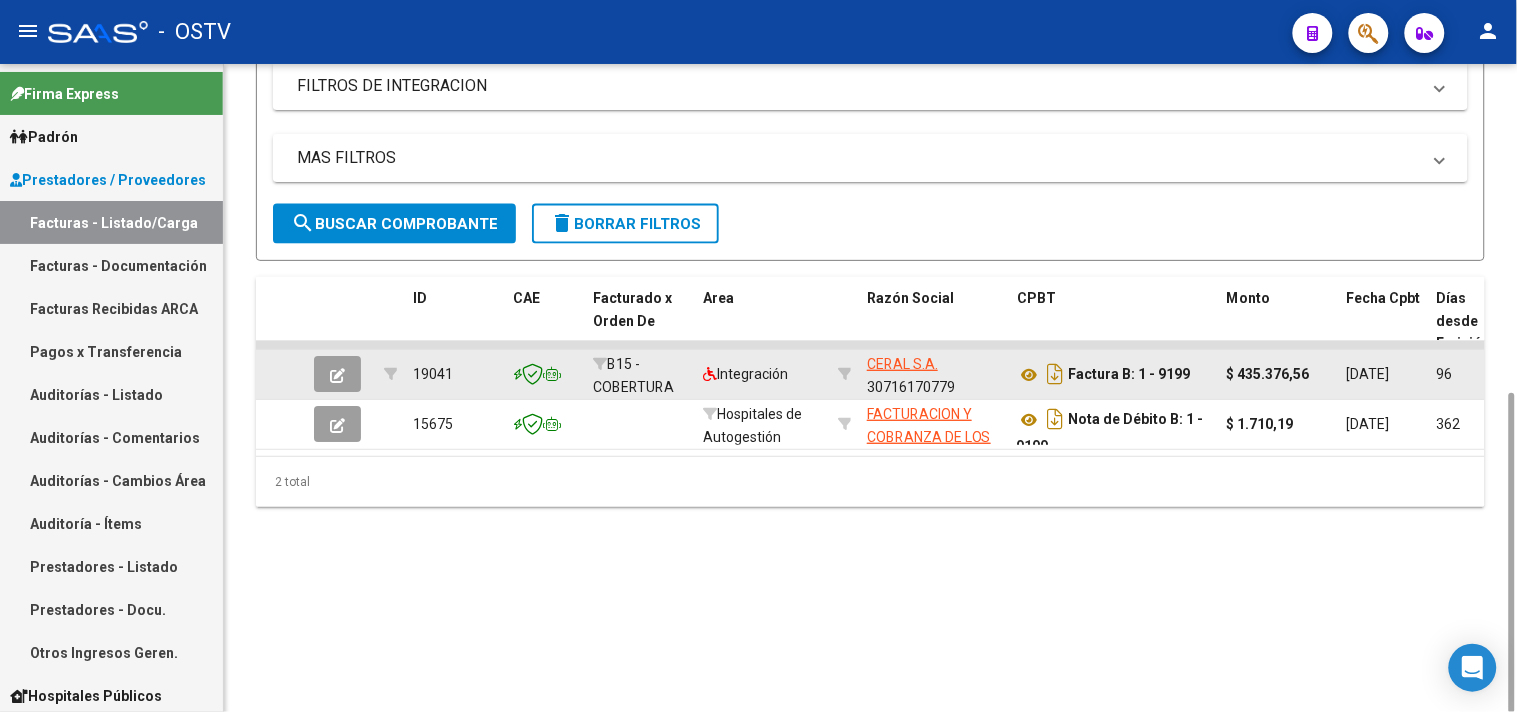 type on "9199" 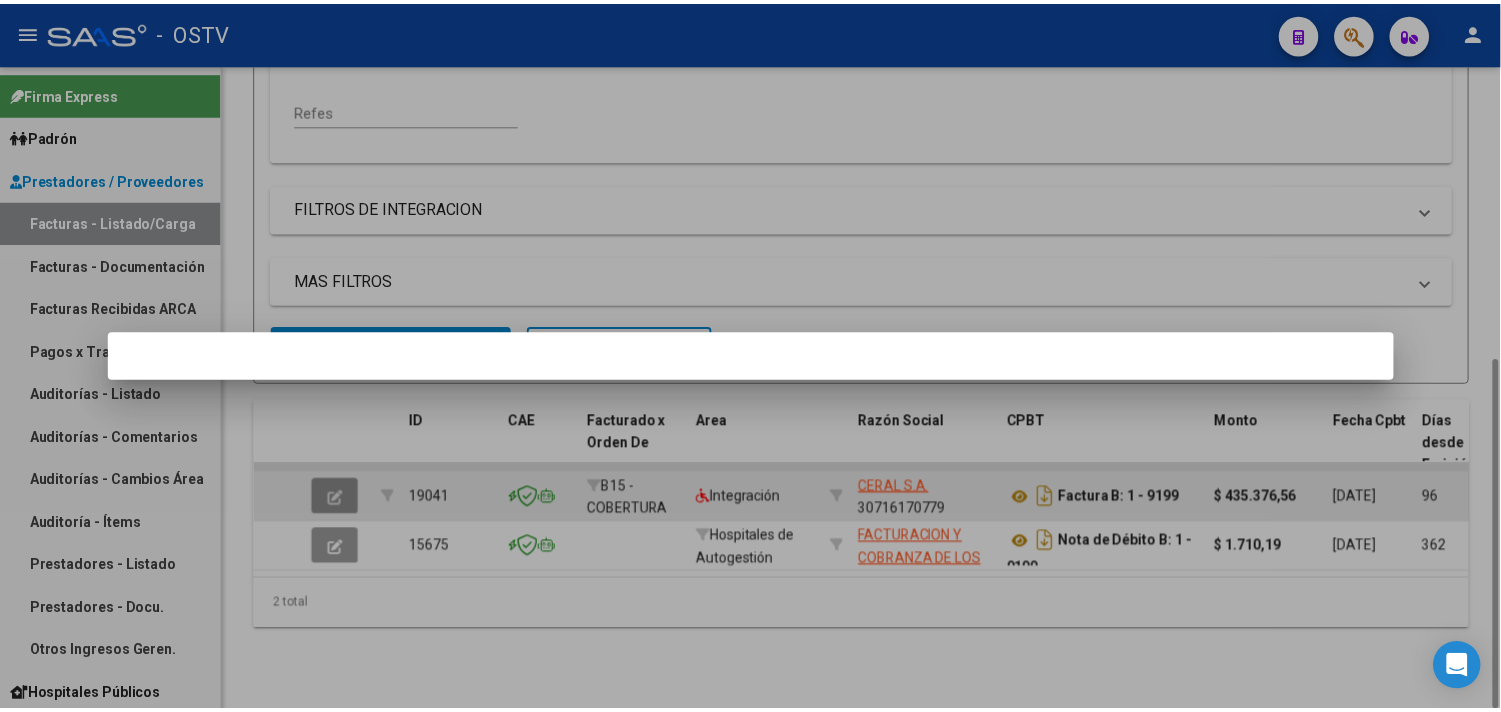 scroll, scrollTop: 542, scrollLeft: 0, axis: vertical 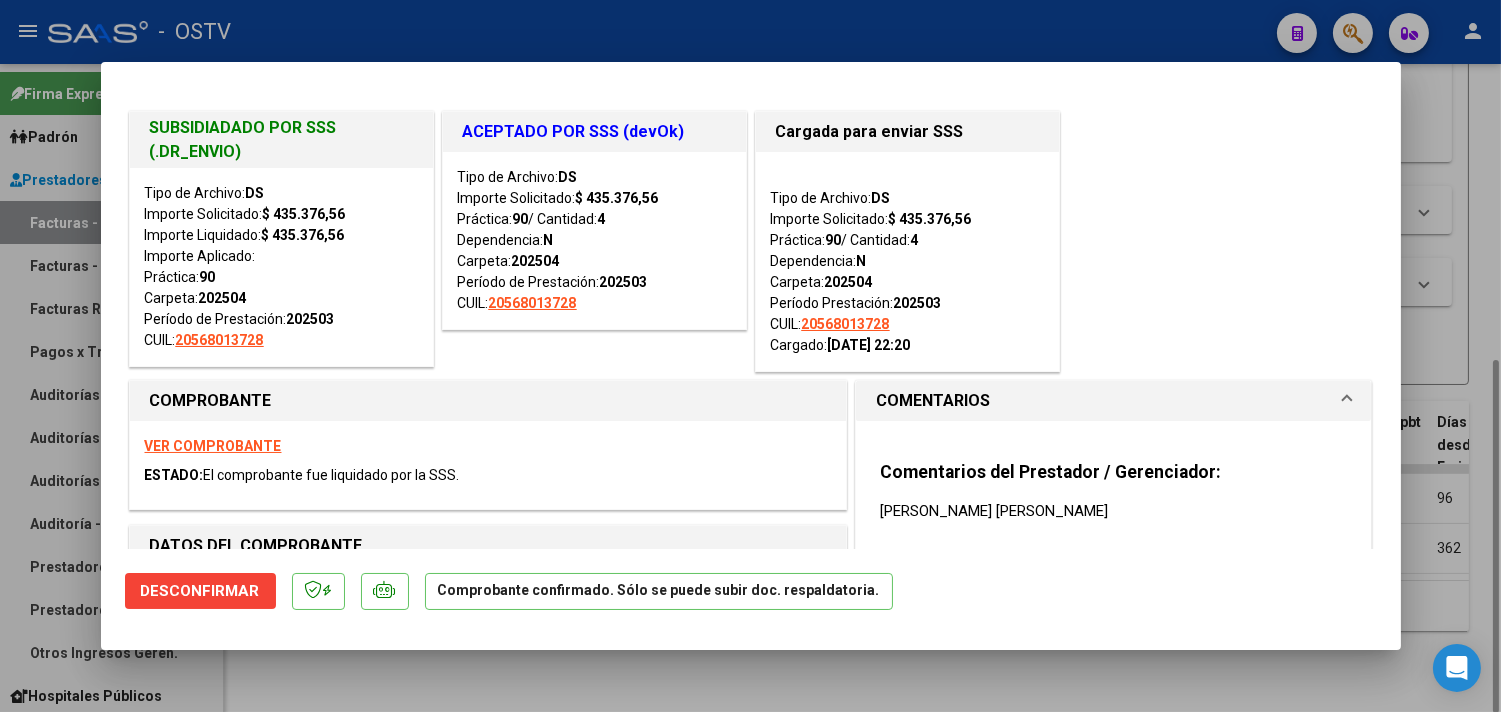 click at bounding box center [750, 356] 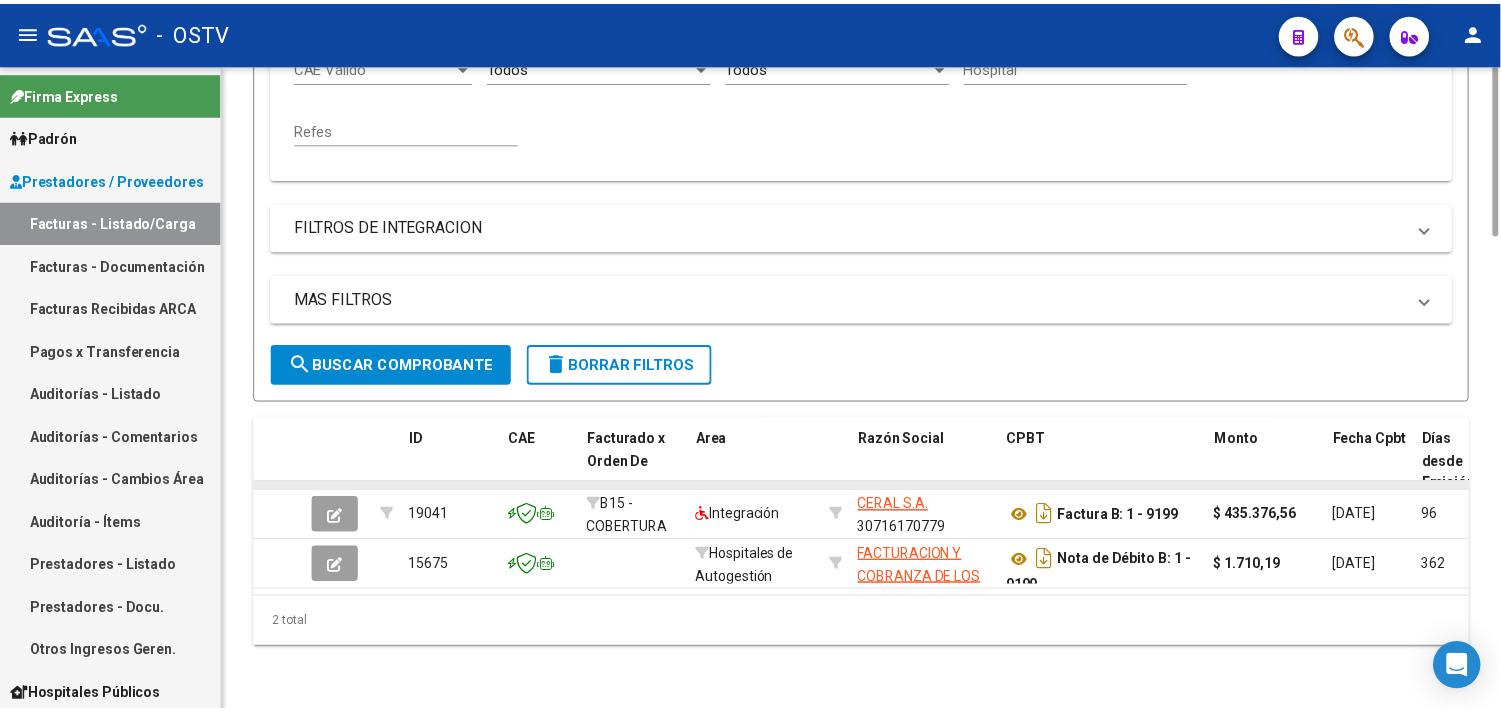 scroll, scrollTop: 543, scrollLeft: 0, axis: vertical 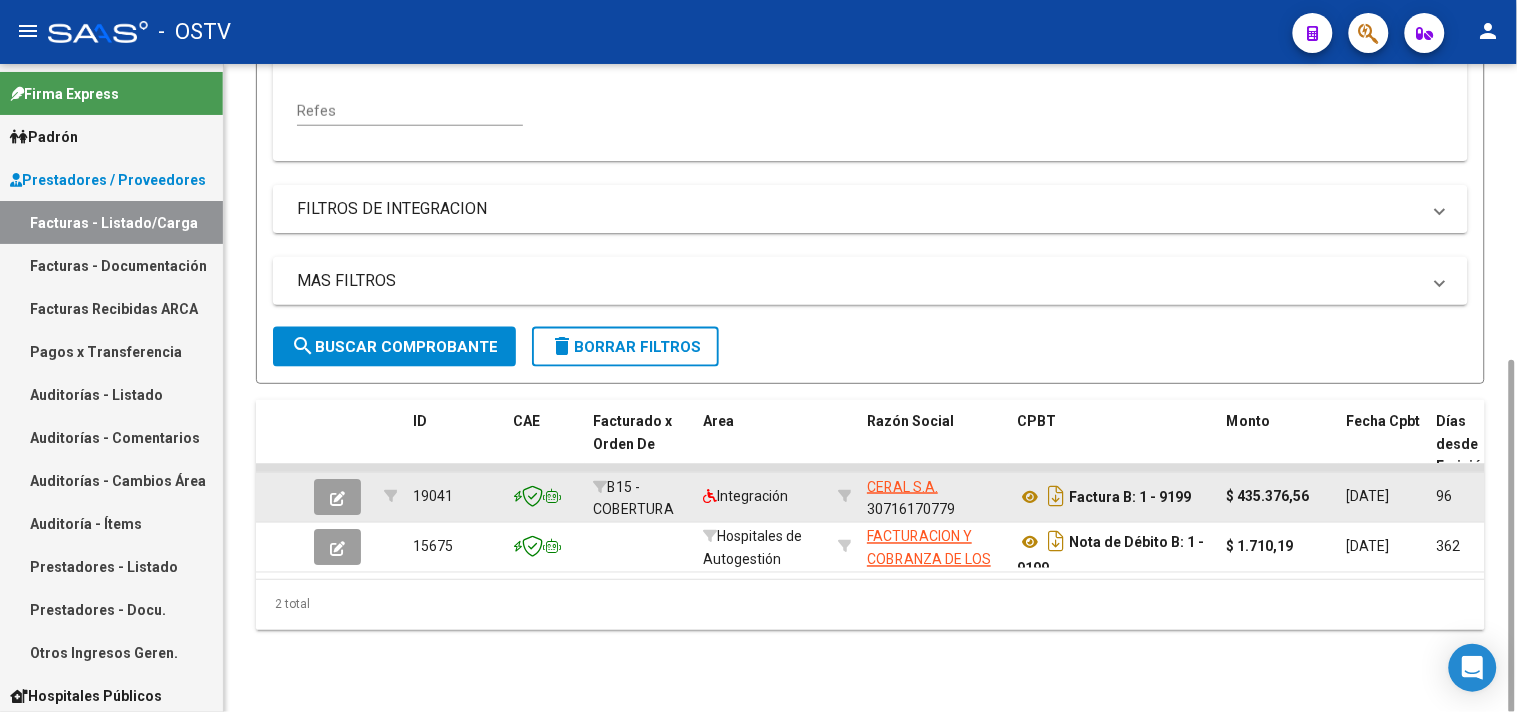 click 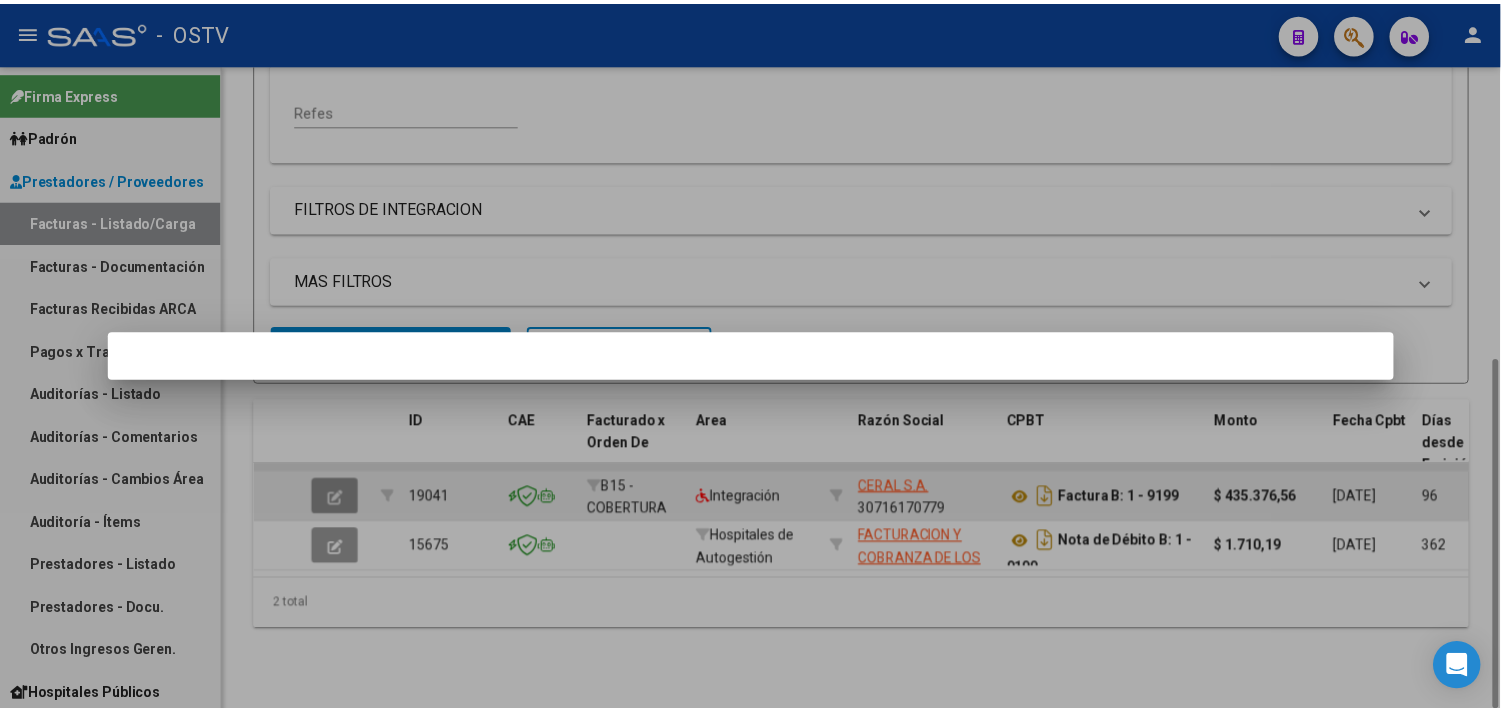 scroll, scrollTop: 542, scrollLeft: 0, axis: vertical 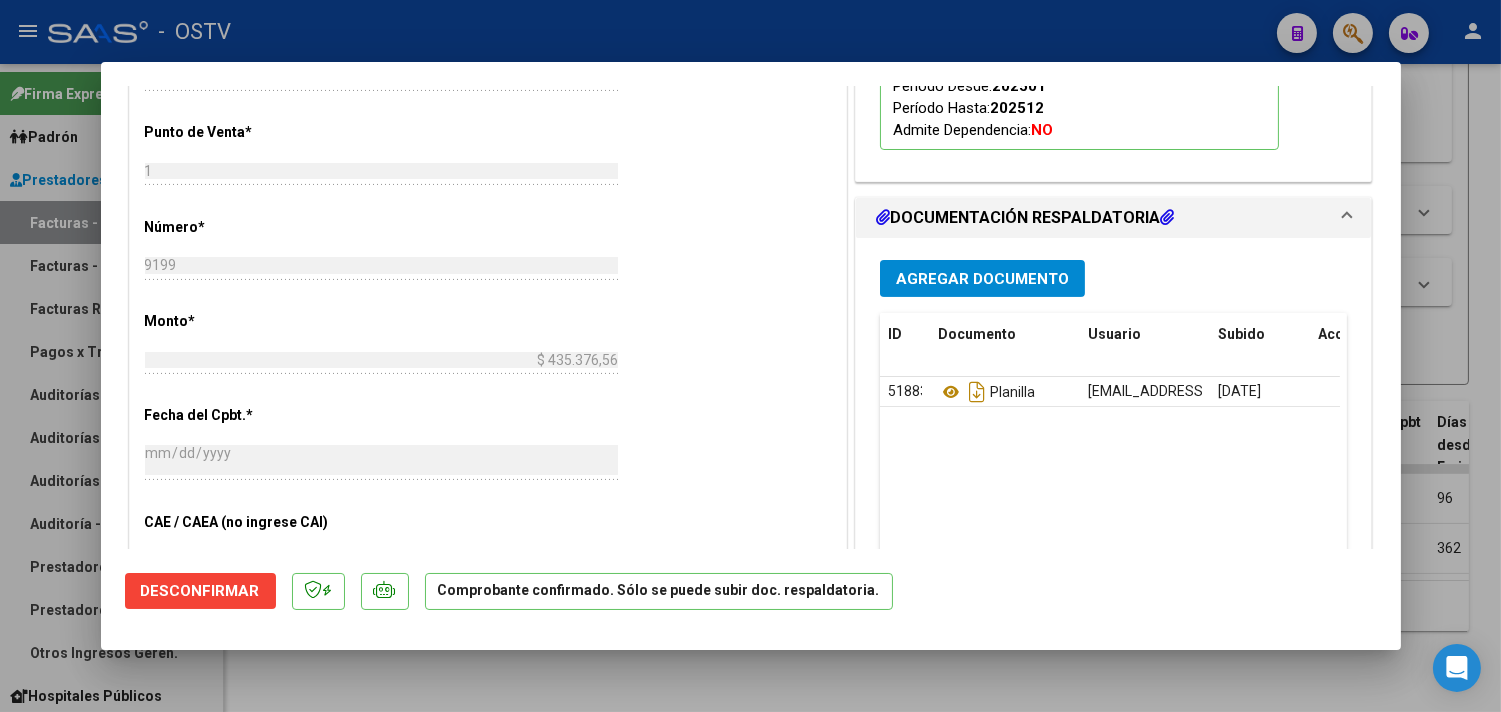 click on "Agregar Documento" at bounding box center (982, 279) 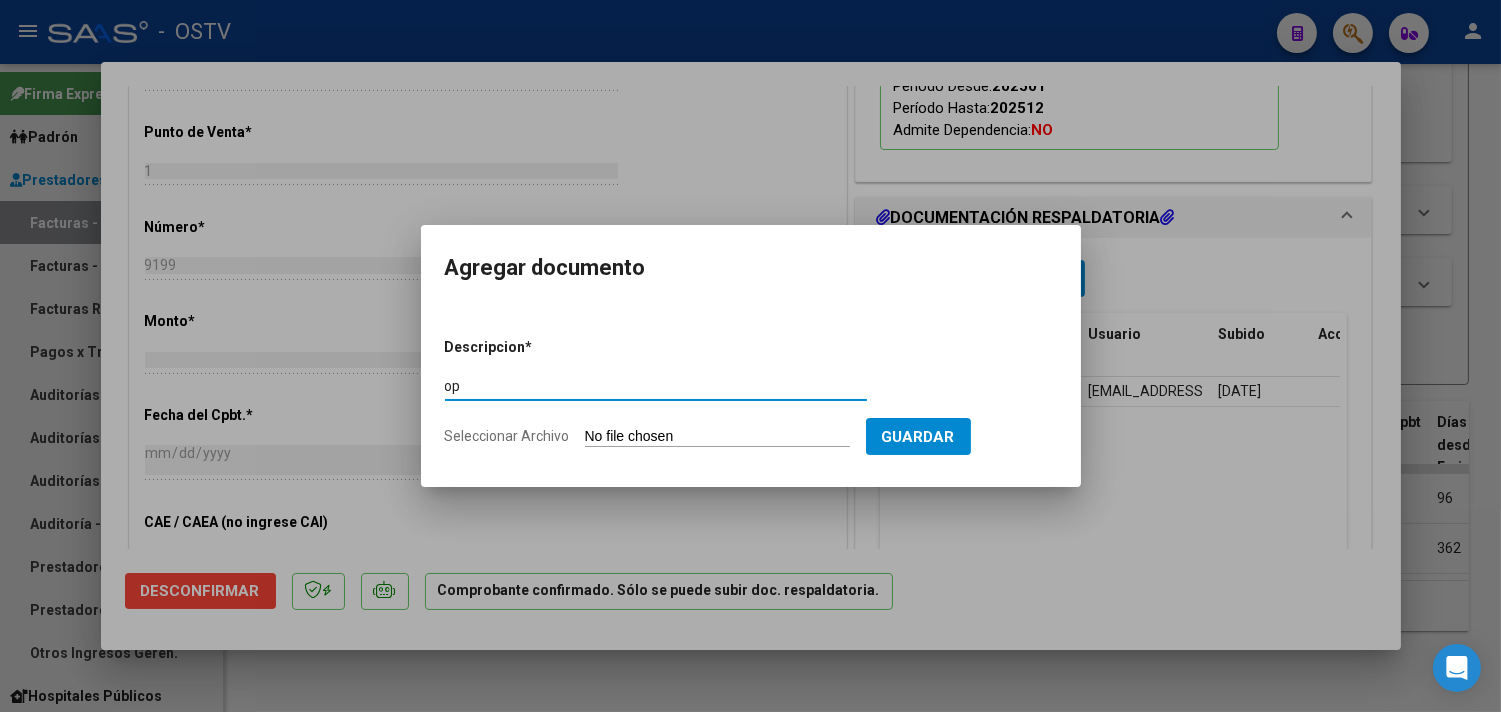 type on "op" 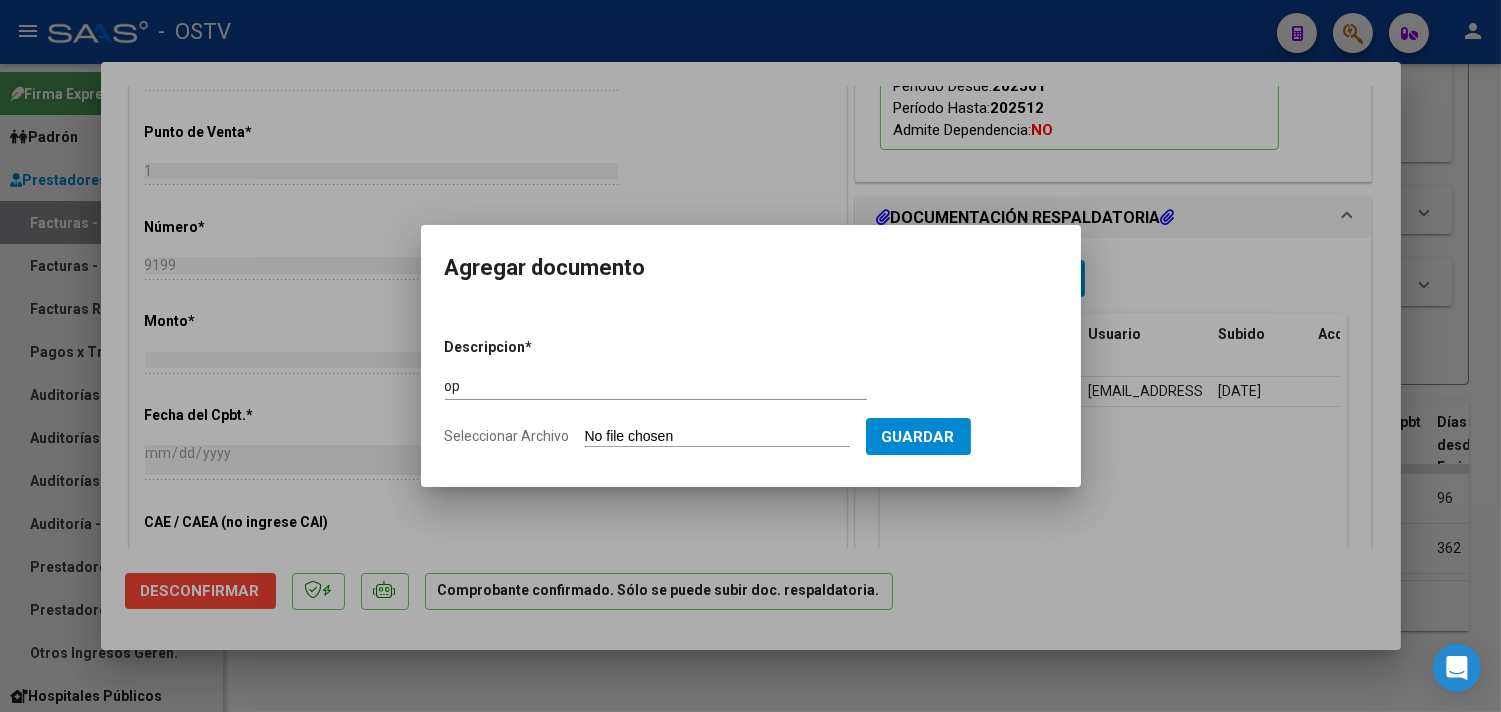 click on "Descripcion  *   op Escriba aquí una descripcion  Seleccionar Archivo Guardar" at bounding box center (751, 392) 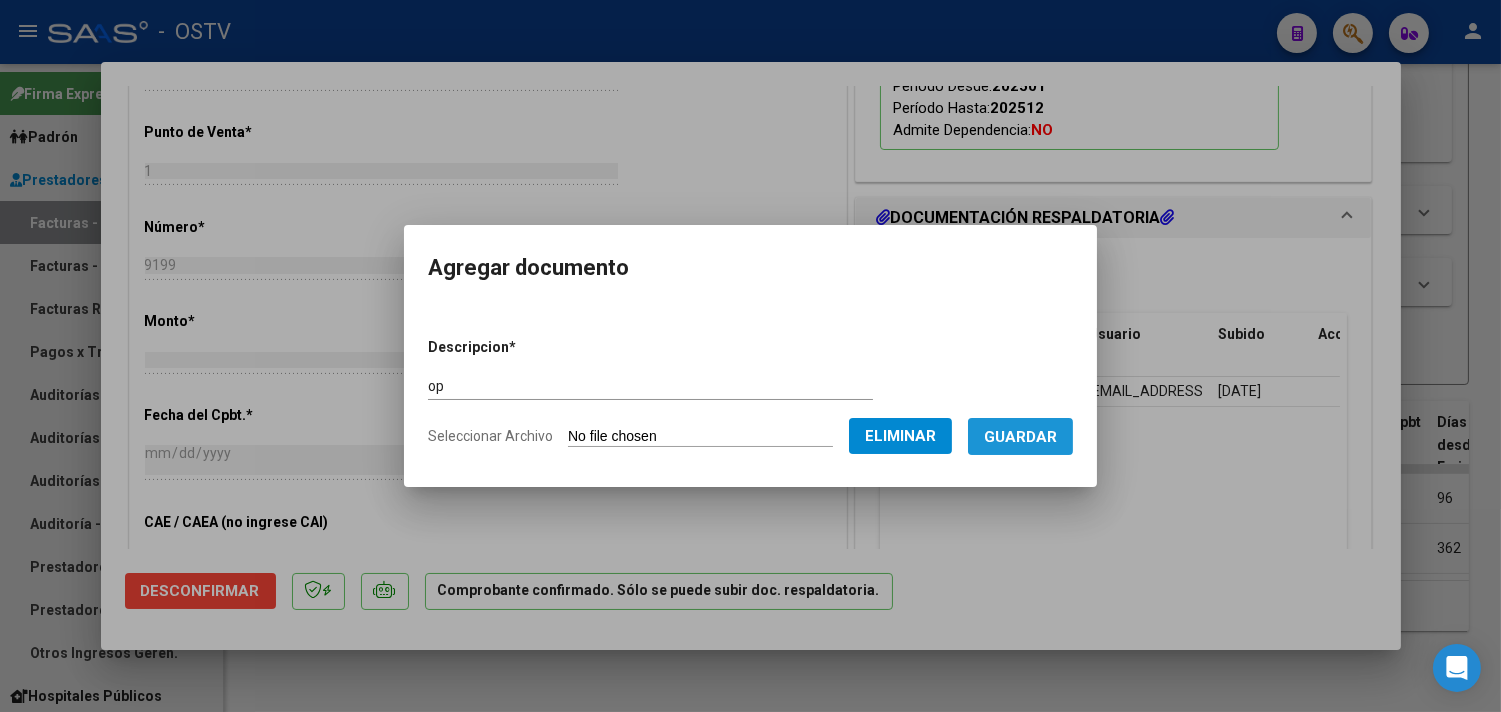 click on "Guardar" at bounding box center [1020, 437] 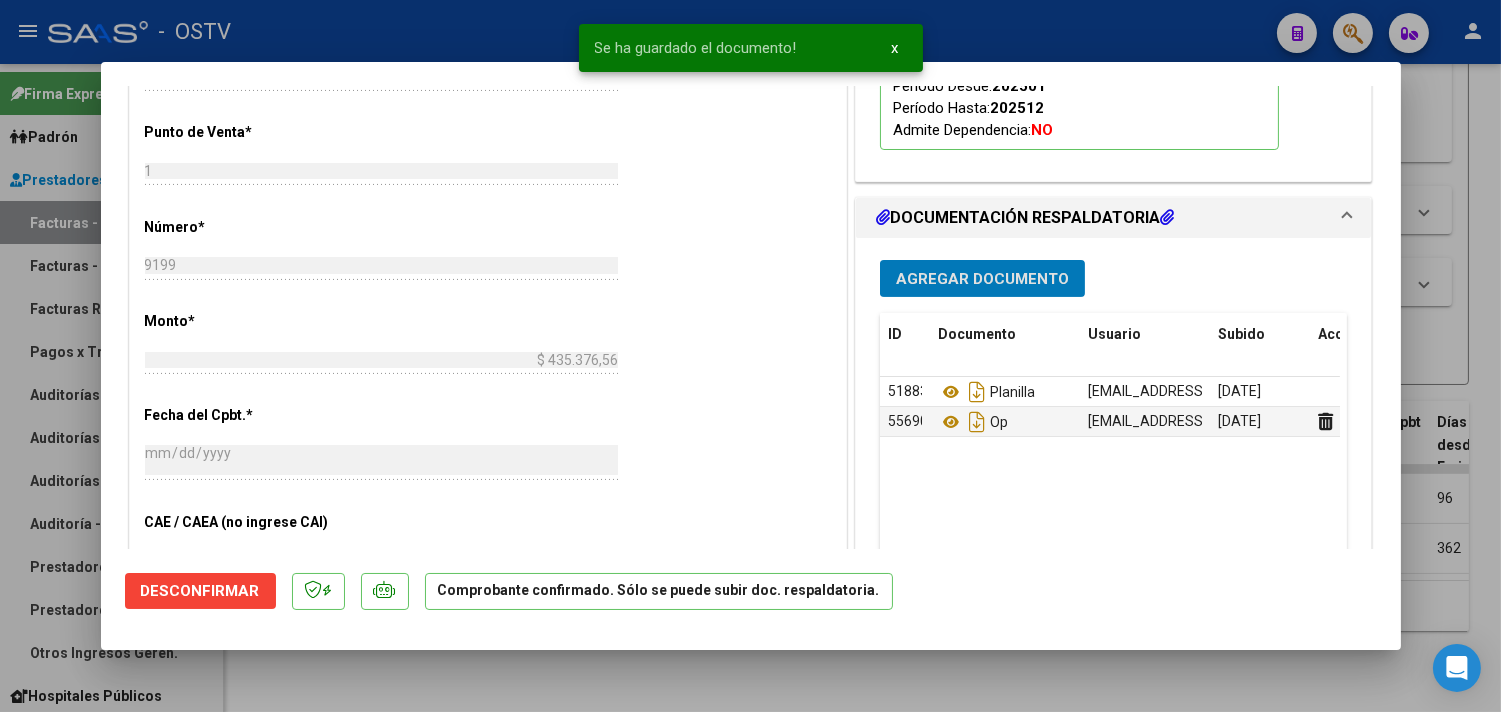 click on "Agregar Documento" at bounding box center (982, 278) 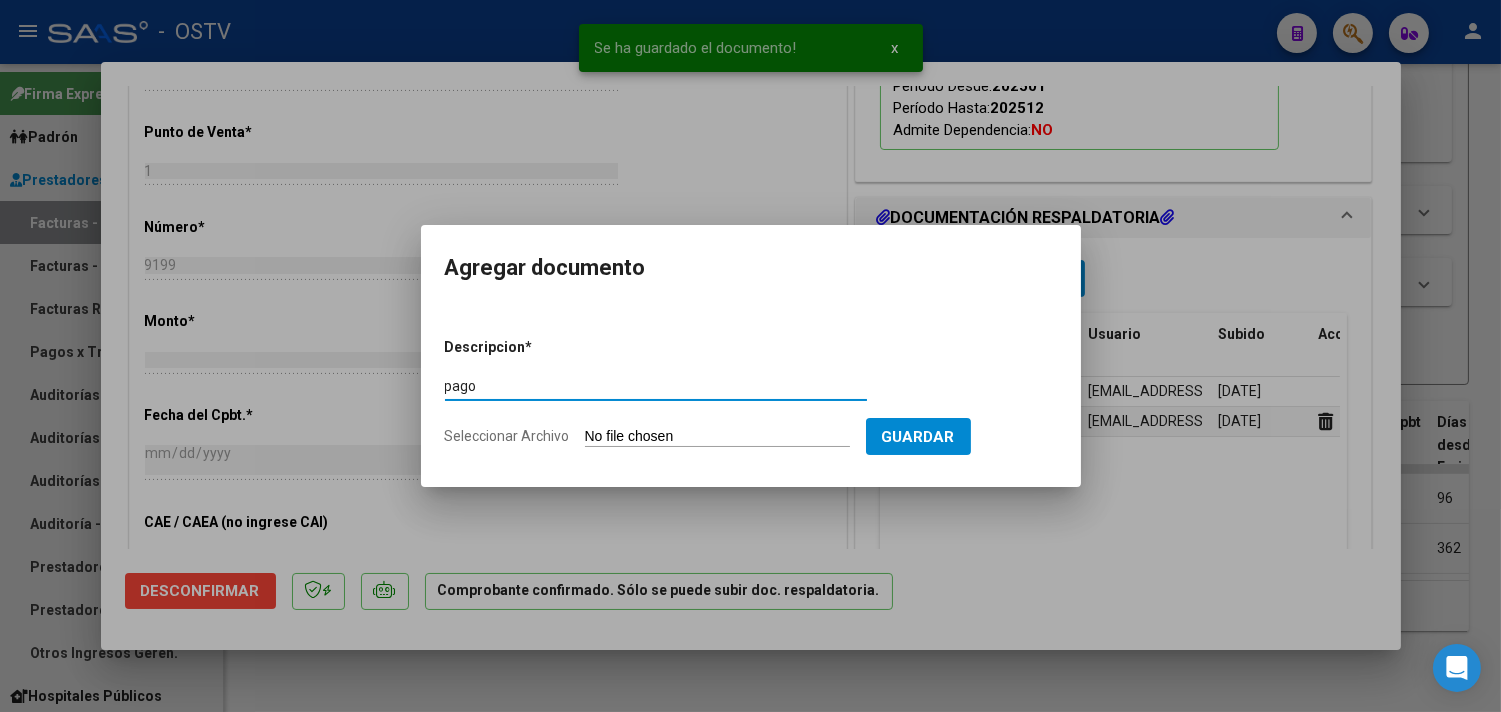 type on "pago" 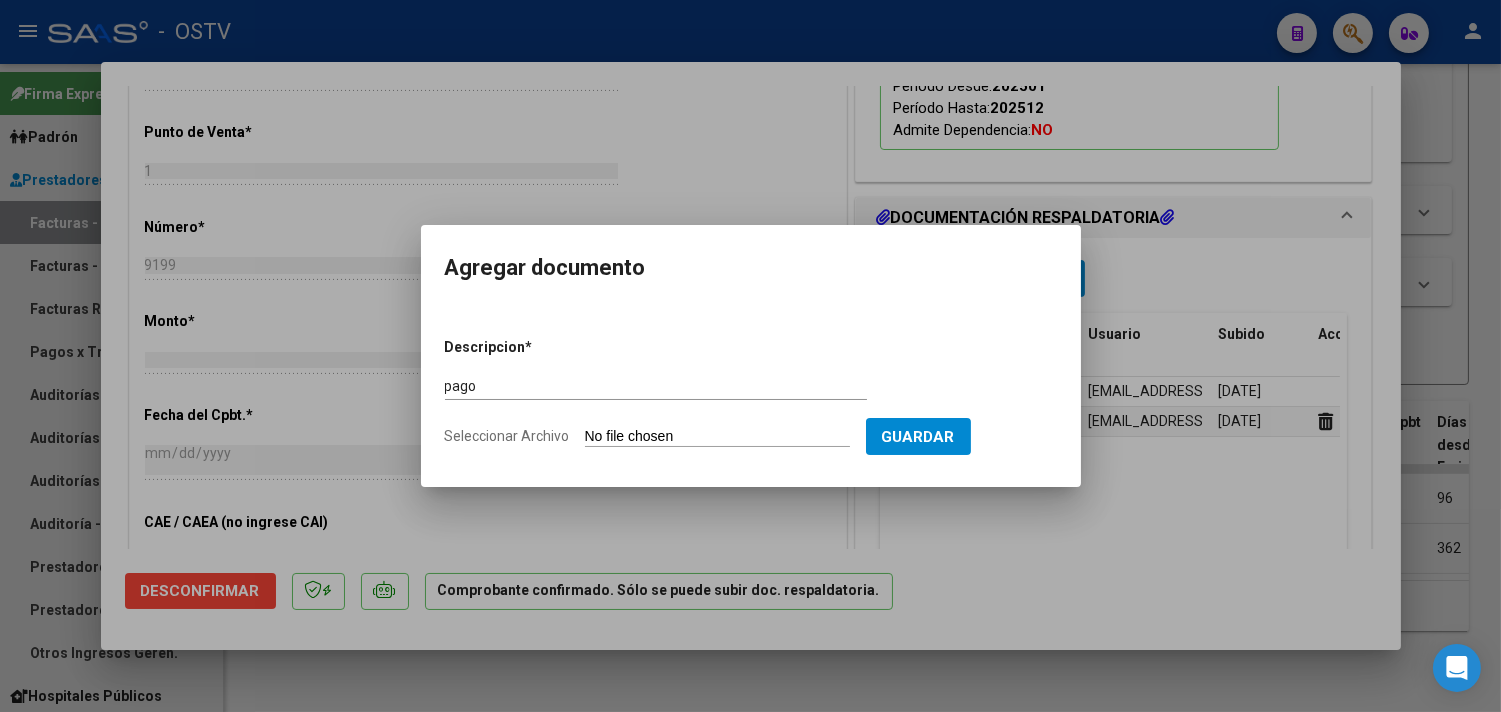 click on "Descripcion  *   pago Escriba aquí una descripcion  Seleccionar Archivo Guardar" at bounding box center [751, 392] 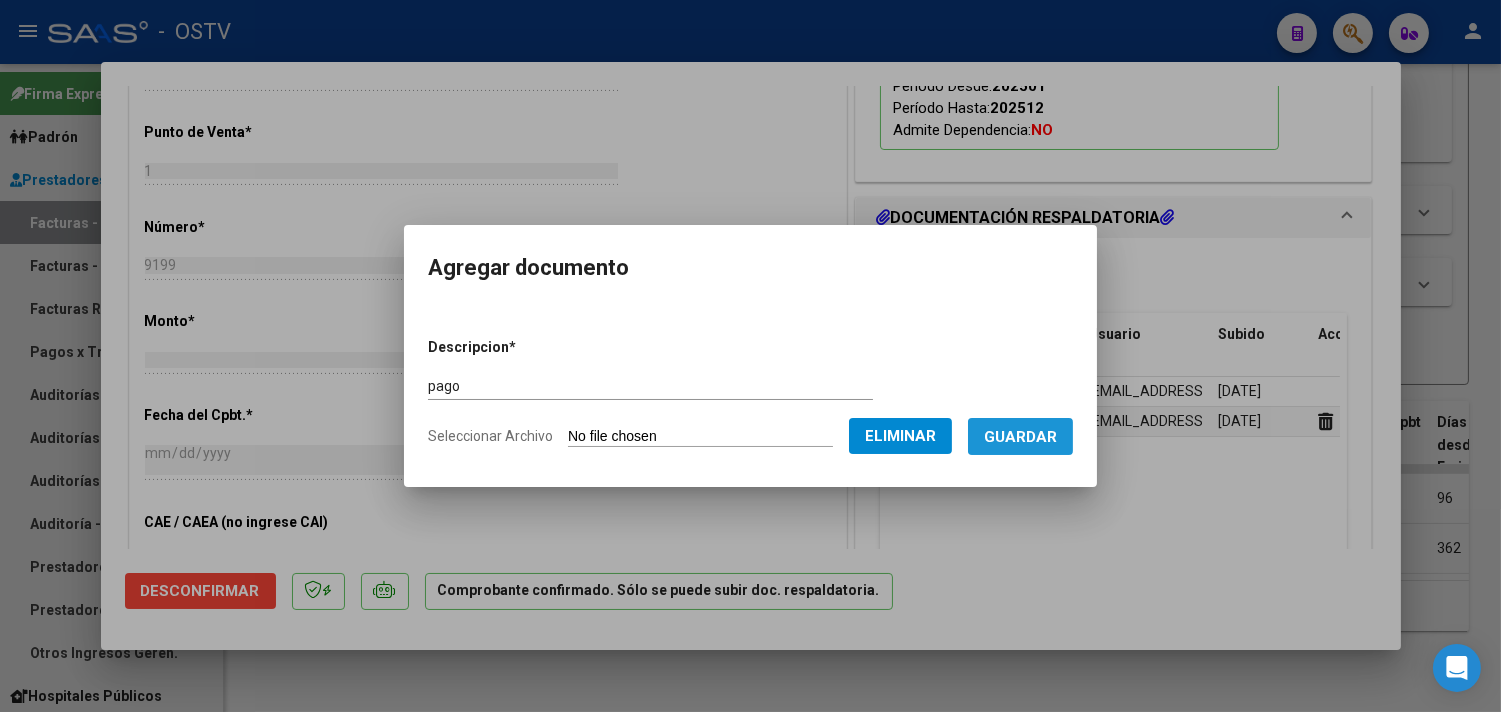 click on "Guardar" at bounding box center (1020, 437) 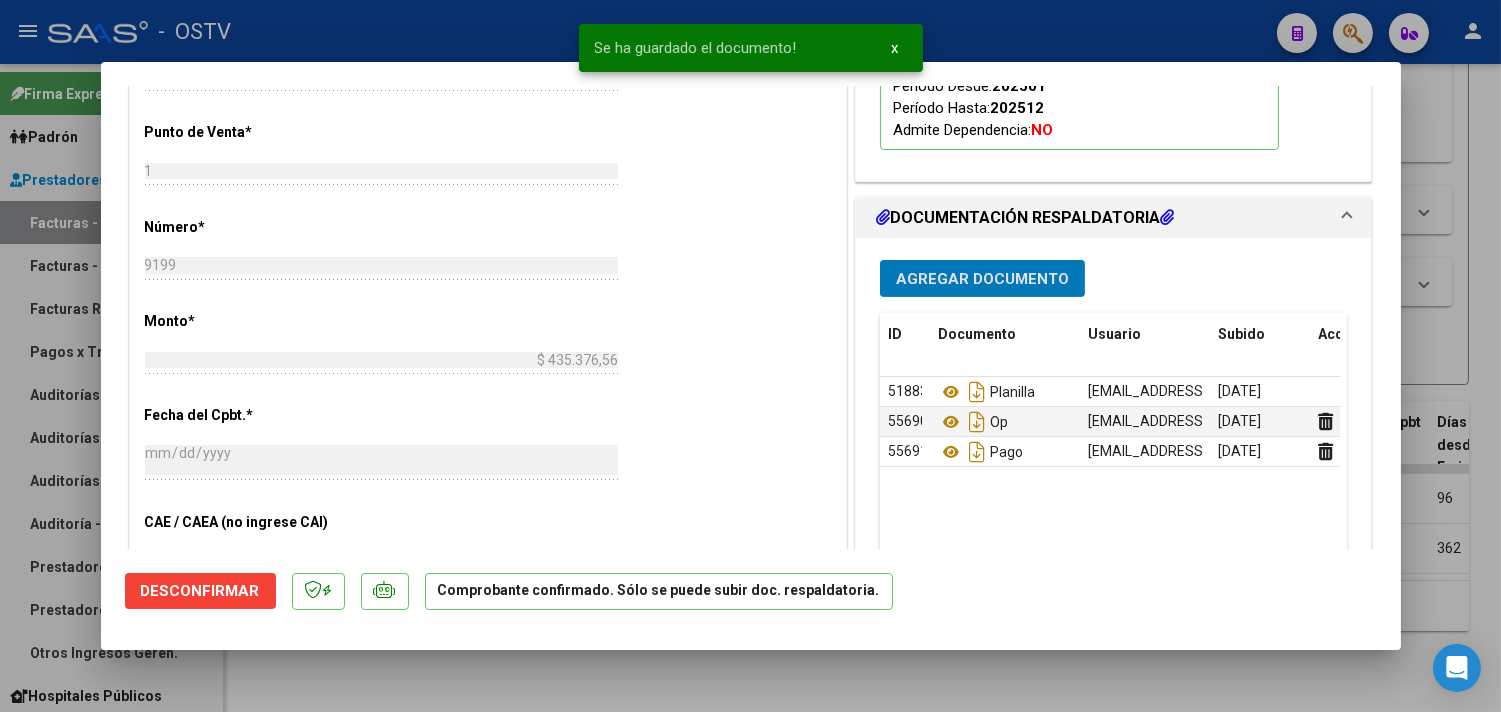 click at bounding box center [750, 356] 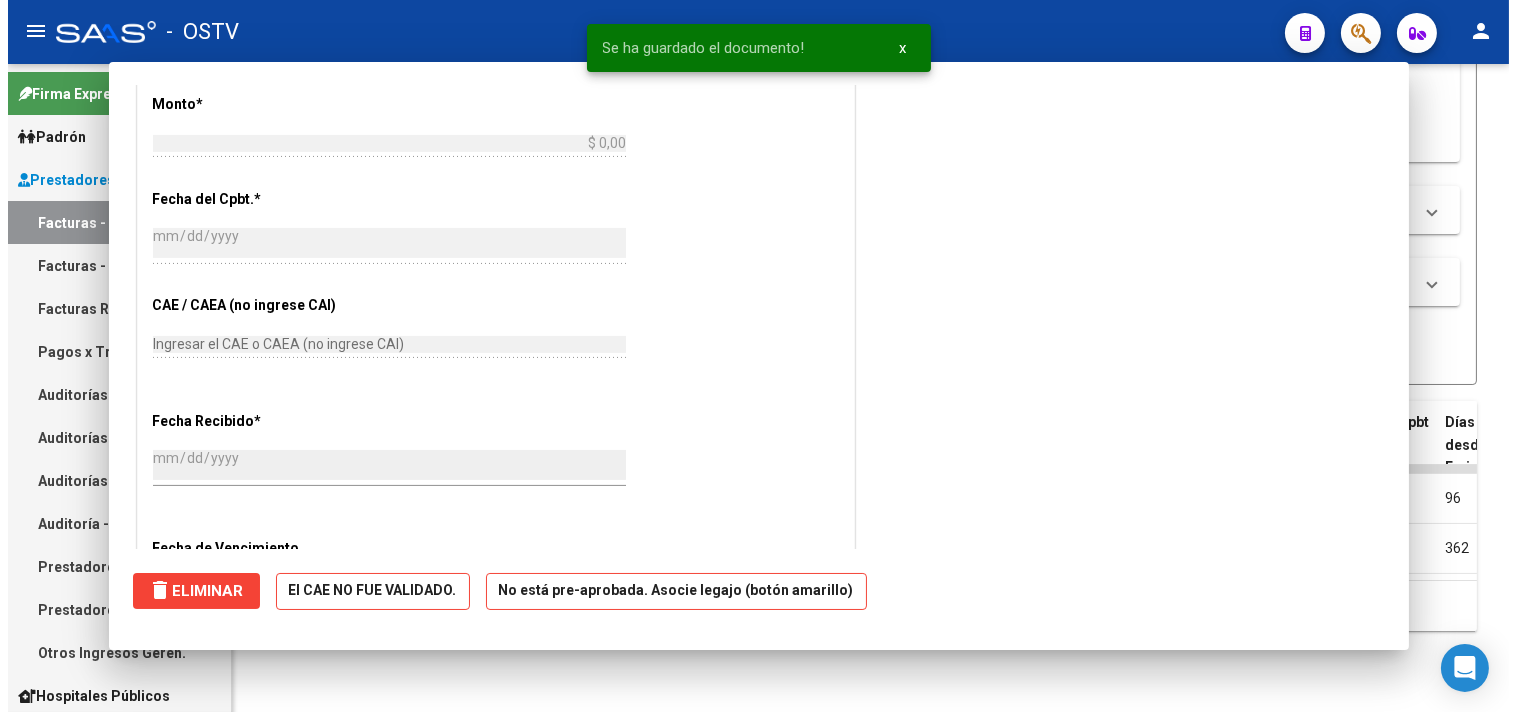 scroll, scrollTop: 0, scrollLeft: 0, axis: both 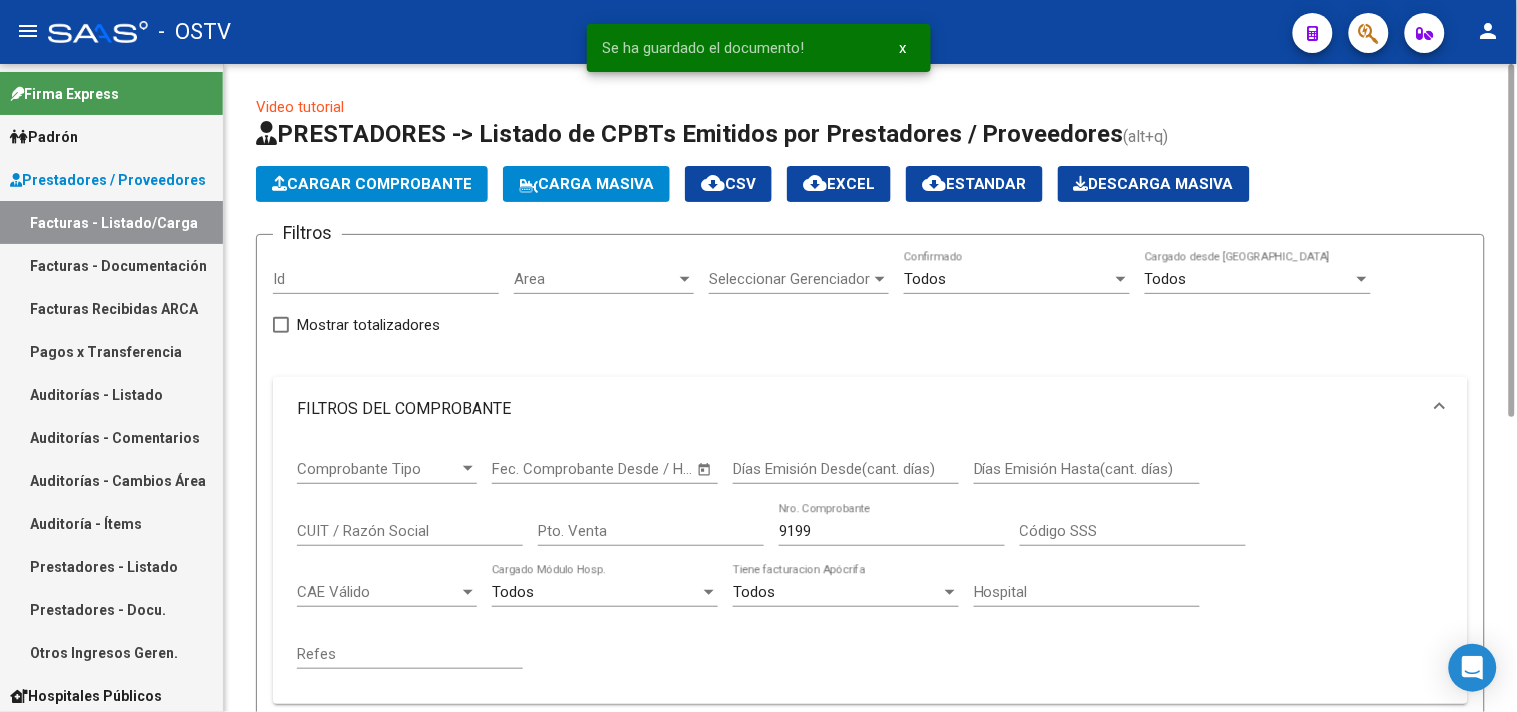 click on "9199 Nro. Comprobante" 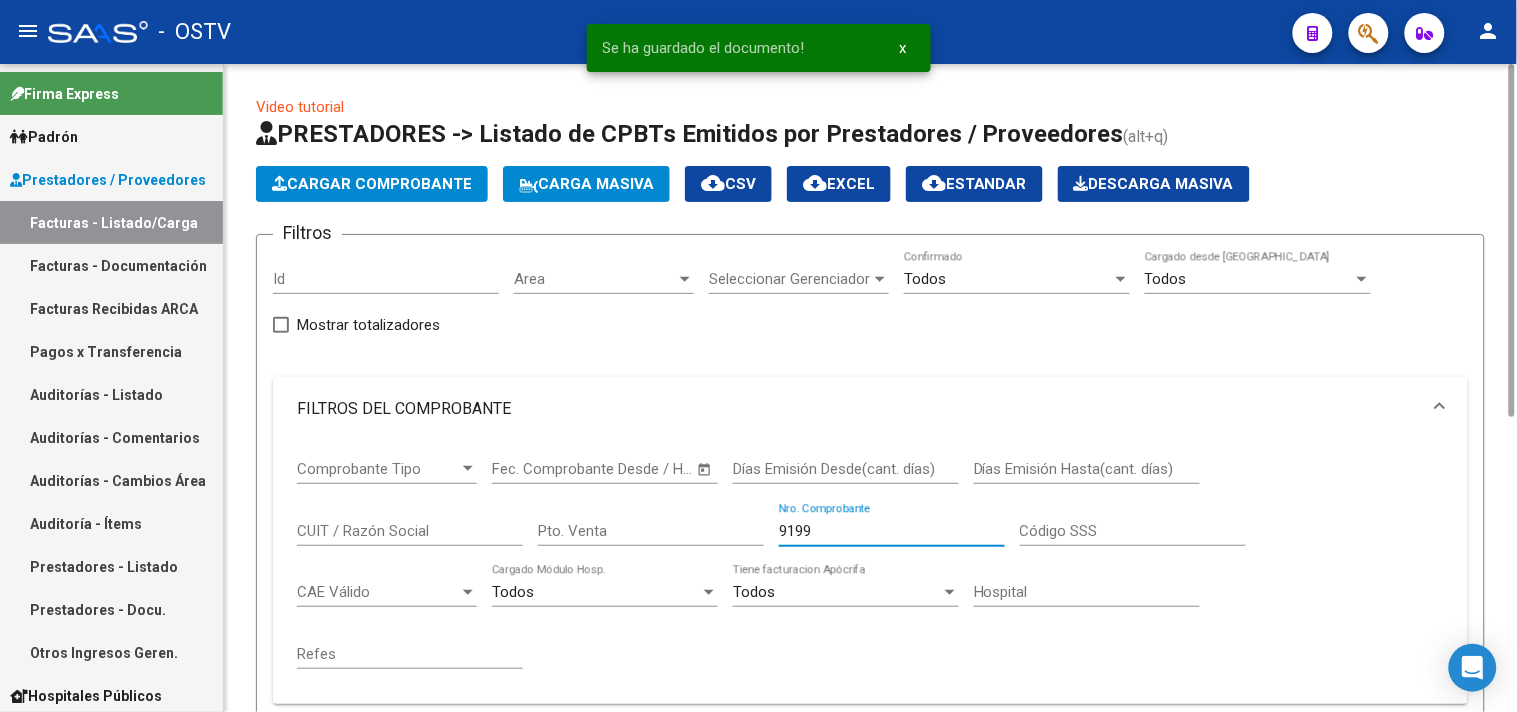 click on "9199" at bounding box center (892, 531) 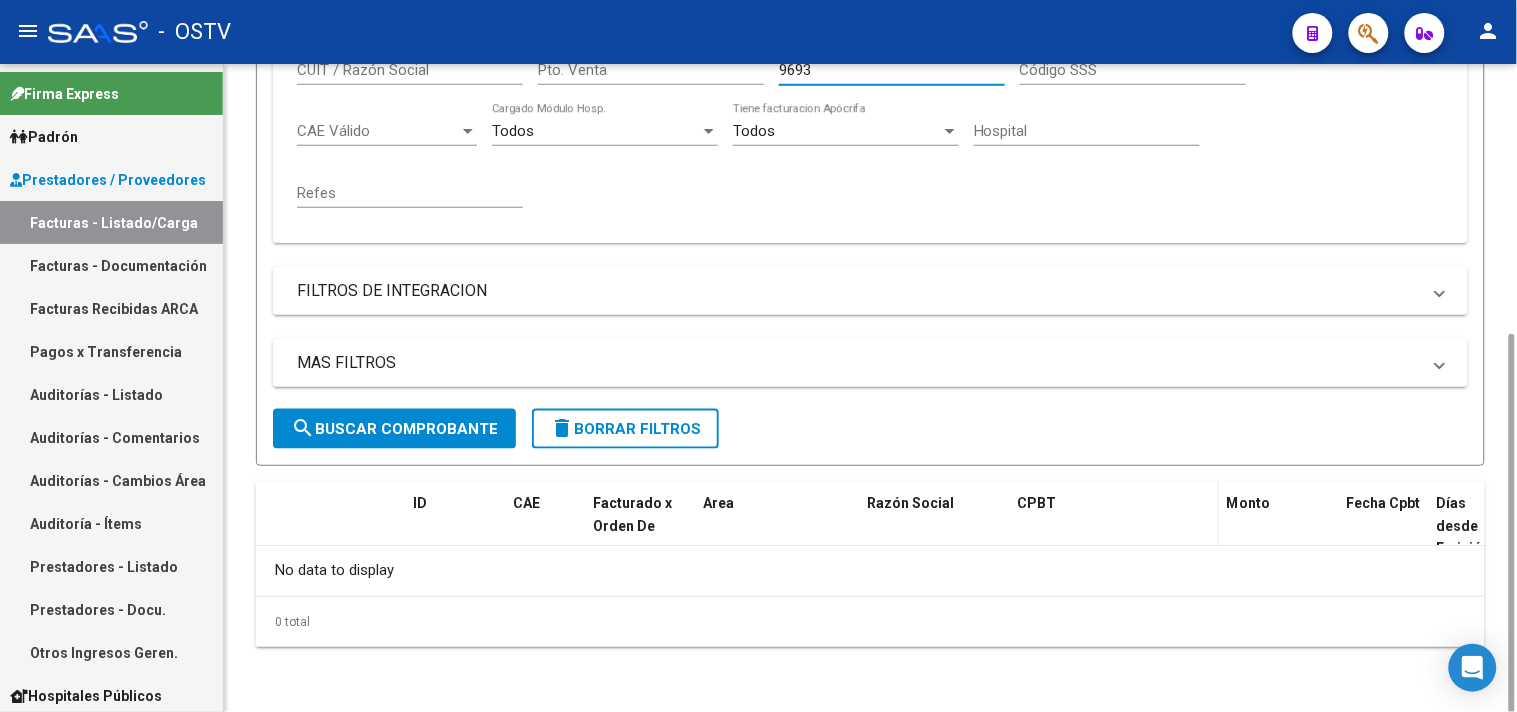 scroll, scrollTop: 463, scrollLeft: 0, axis: vertical 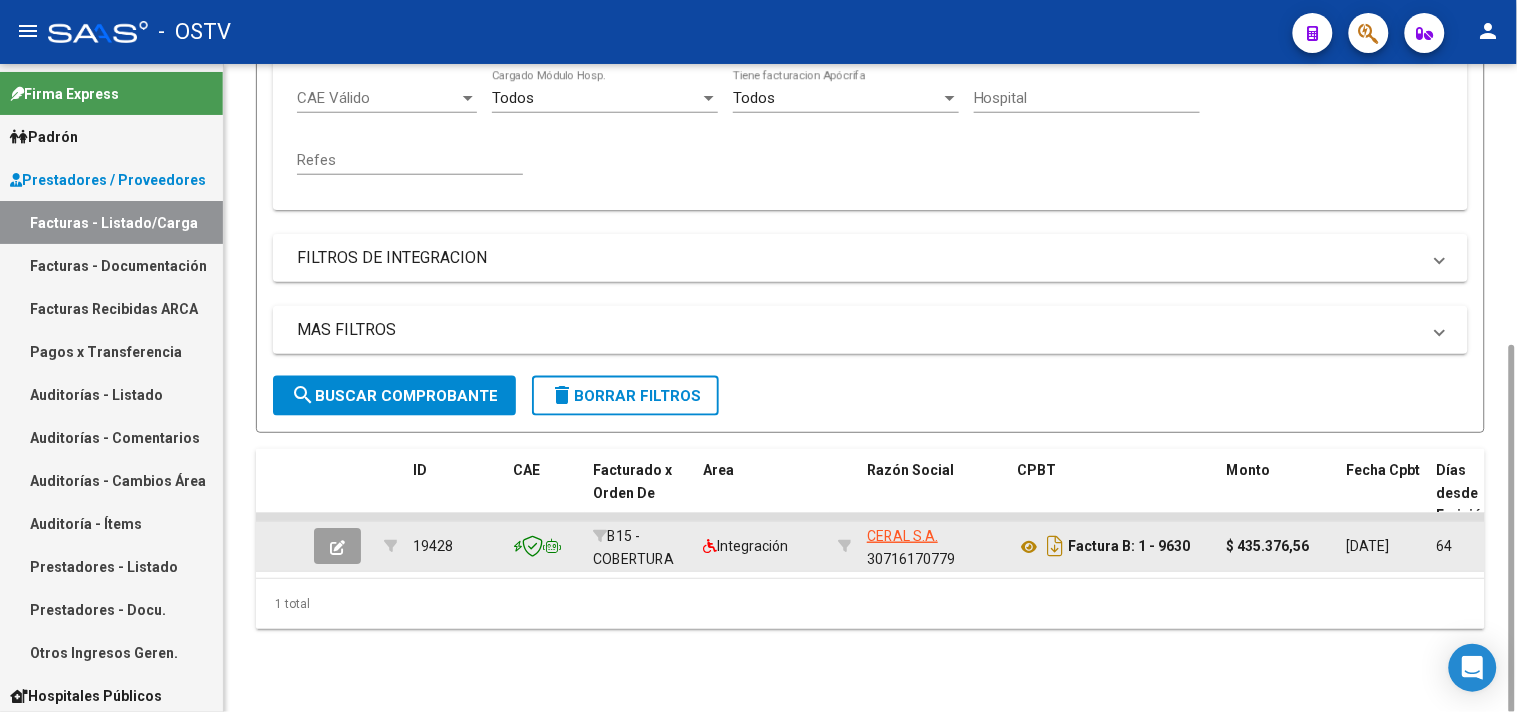 type on "9630" 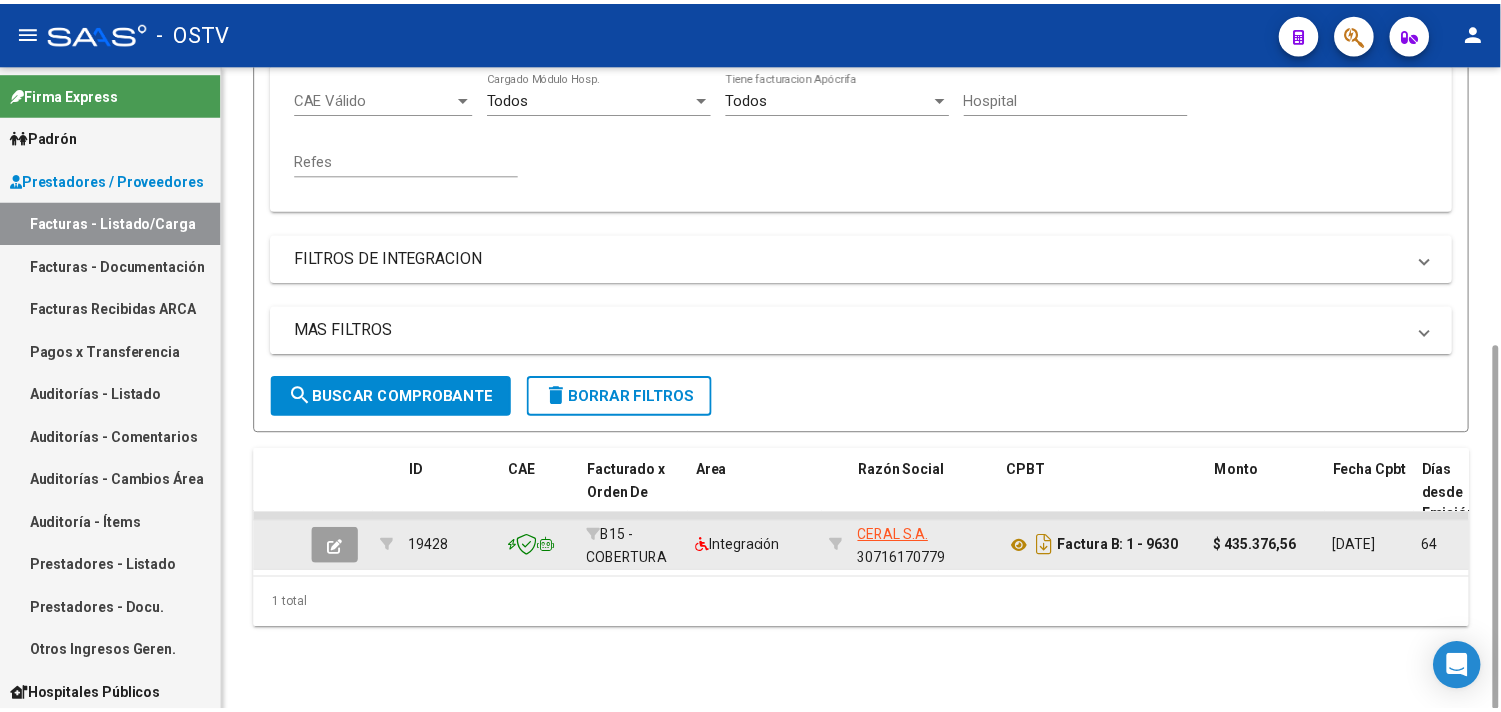 scroll, scrollTop: 492, scrollLeft: 0, axis: vertical 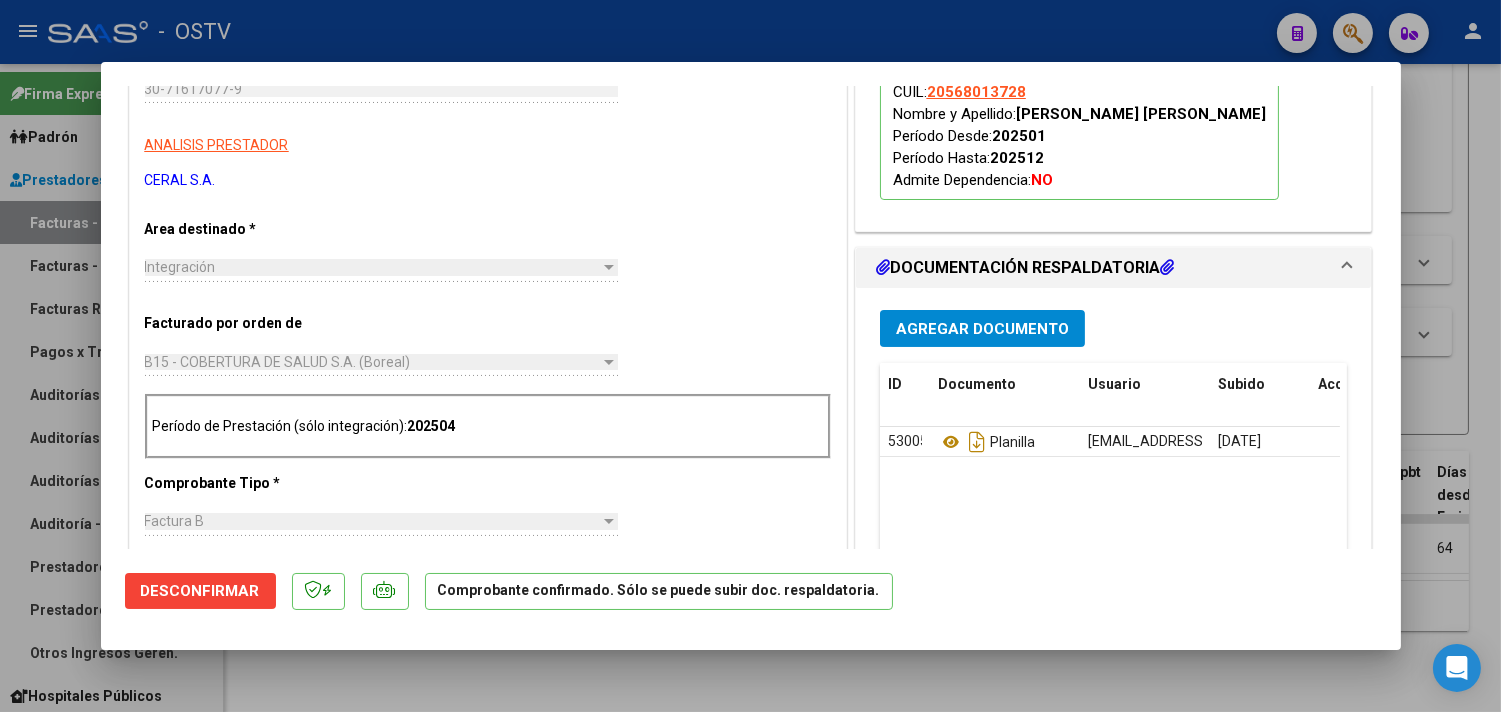 click on "Agregar Documento" at bounding box center [982, 328] 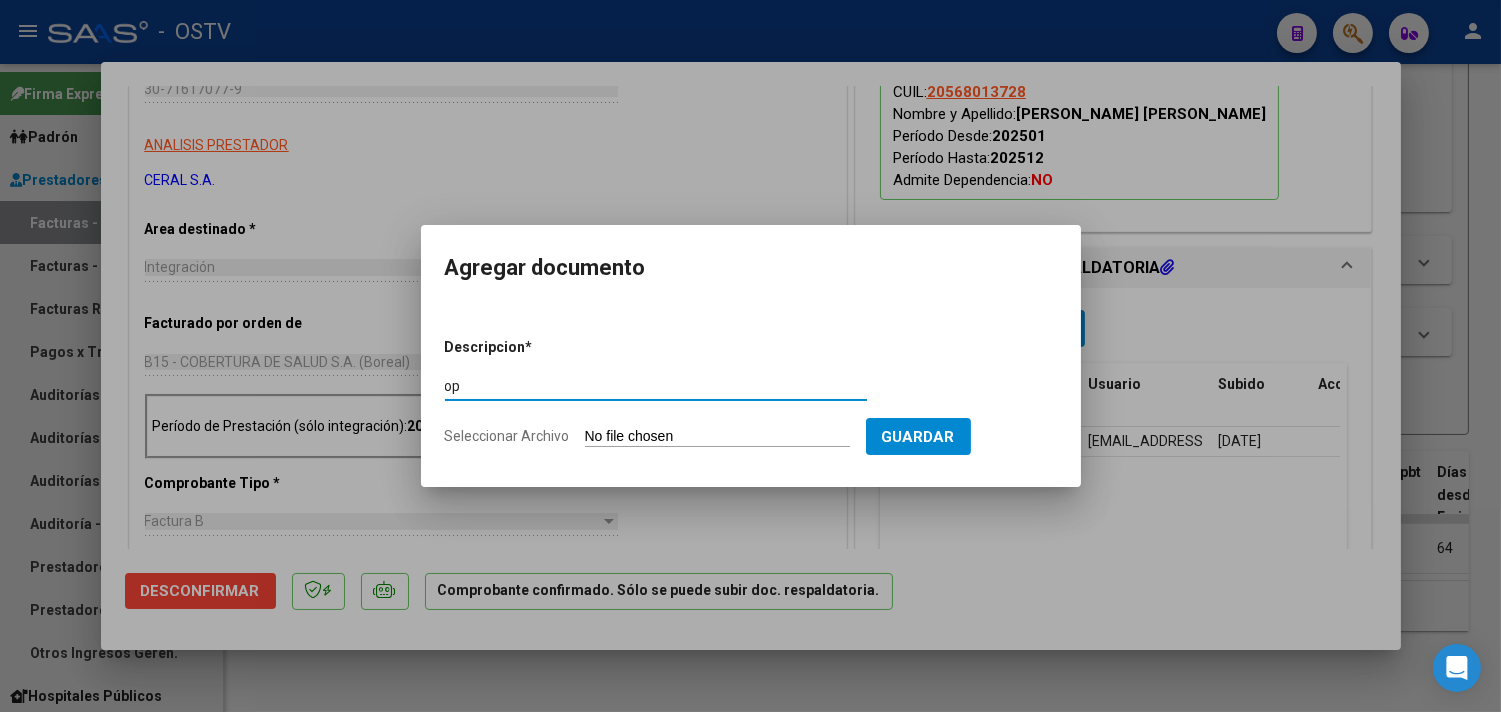 type on "op" 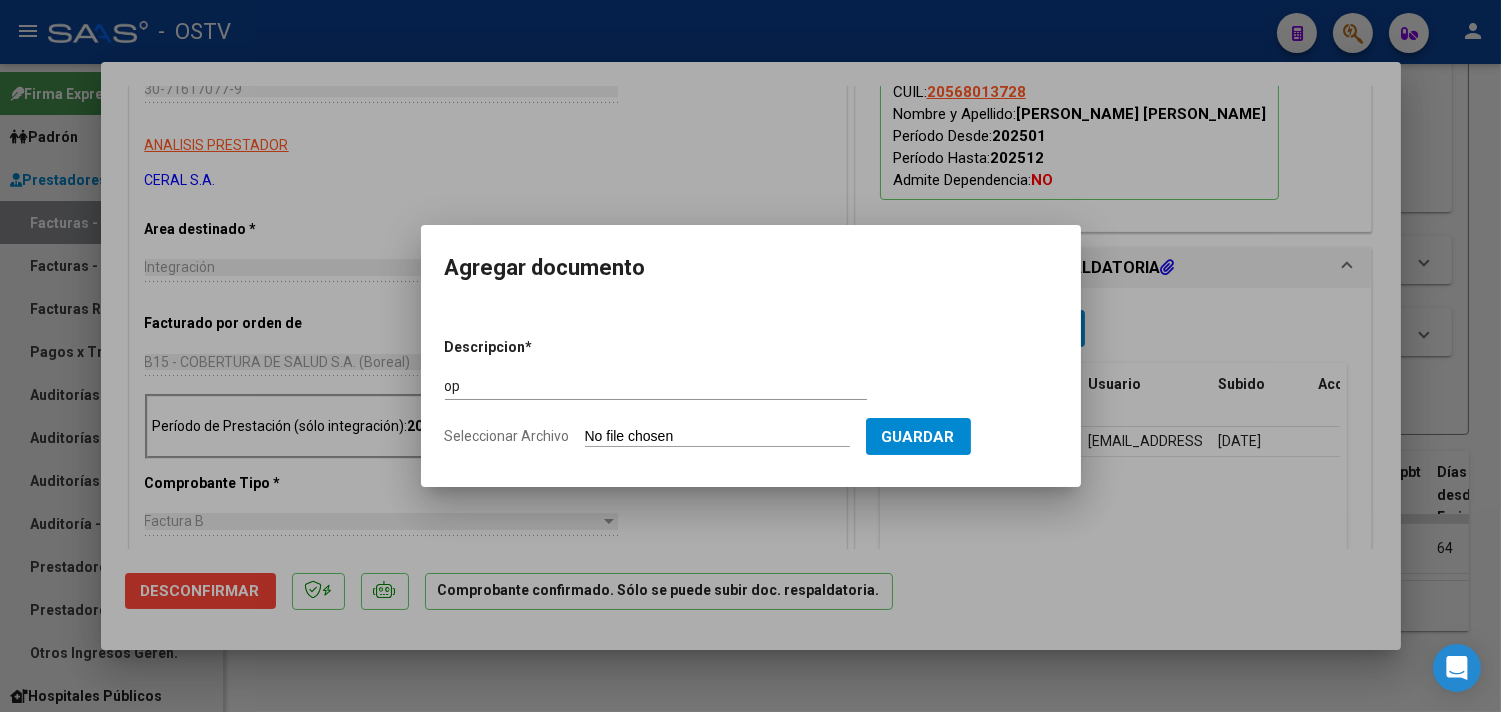 type on "C:\fakepath\OP 56757 Ceral.pdf" 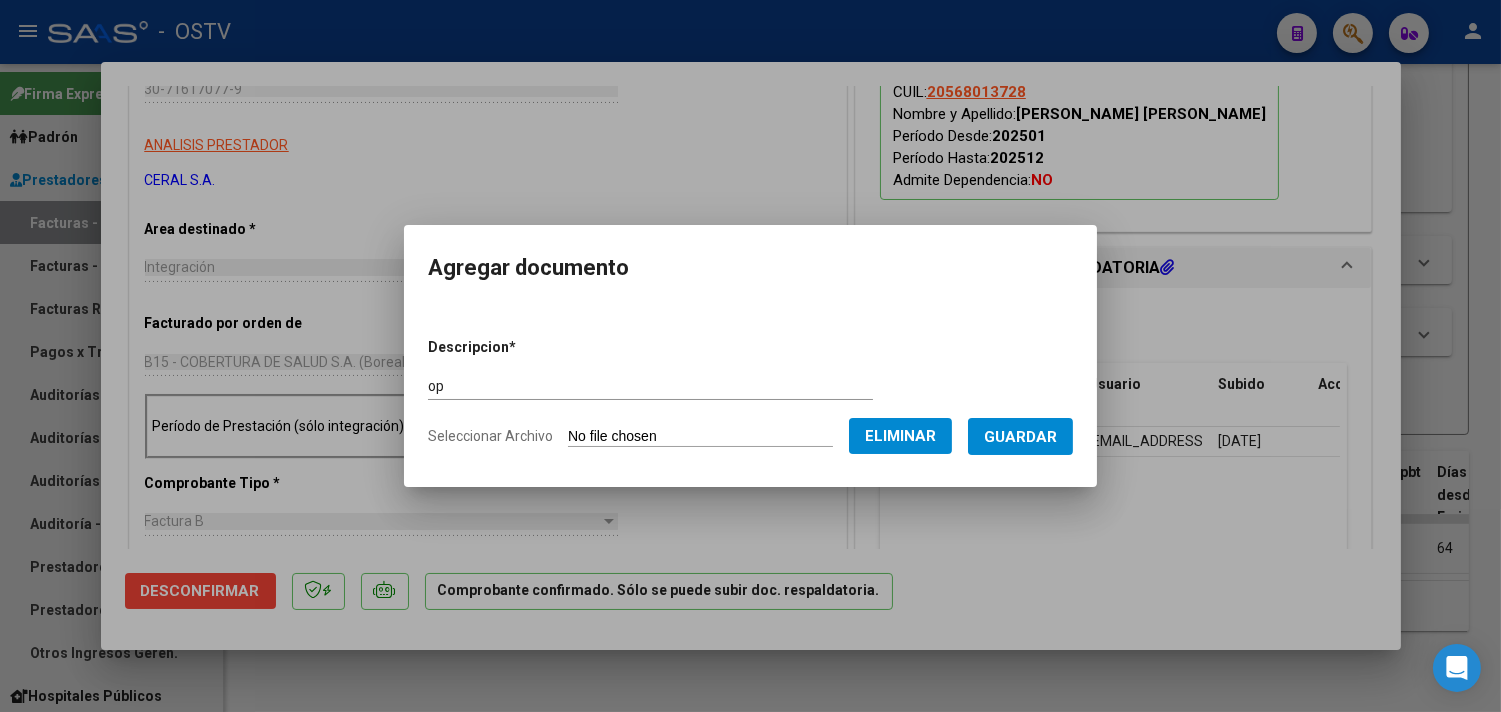 click on "Guardar" at bounding box center (1020, 436) 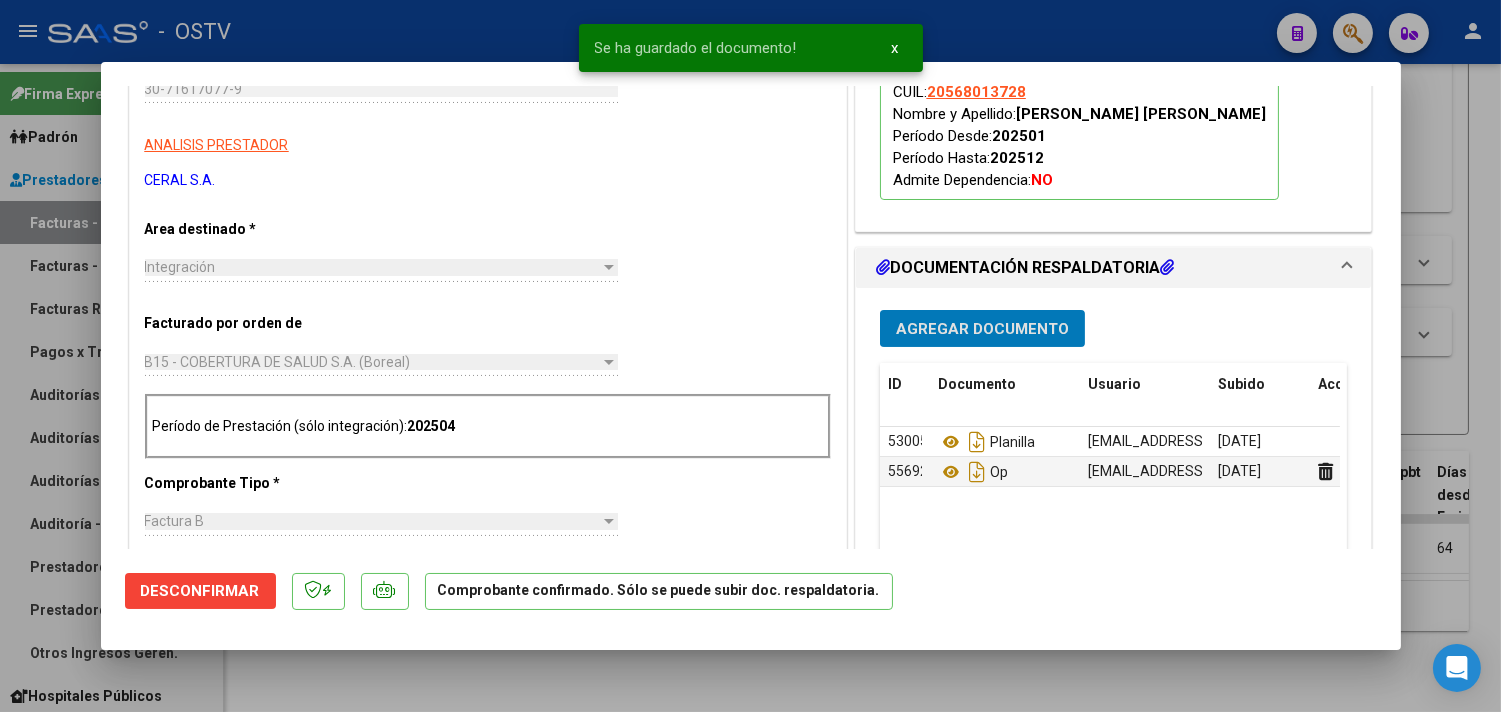 click on "Agregar Documento" at bounding box center (982, 329) 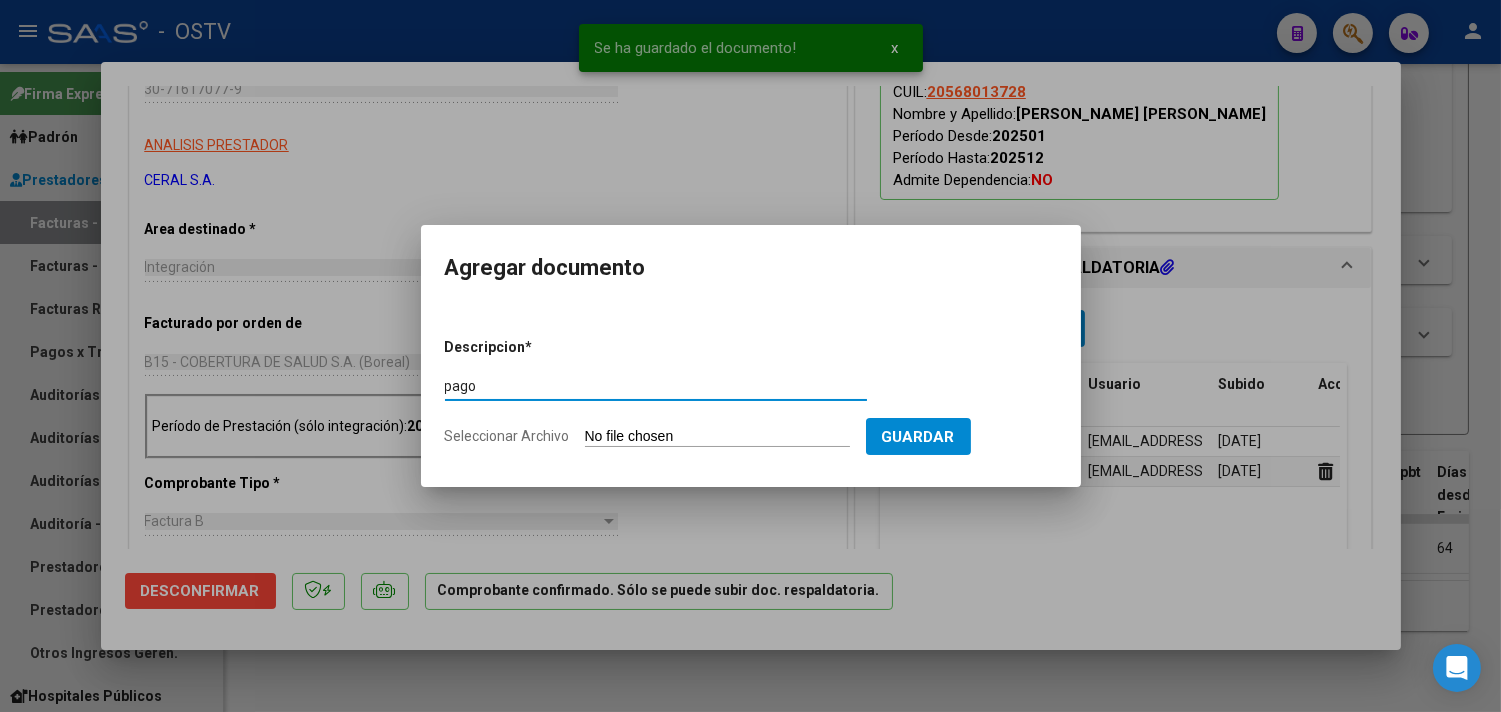 type on "pago" 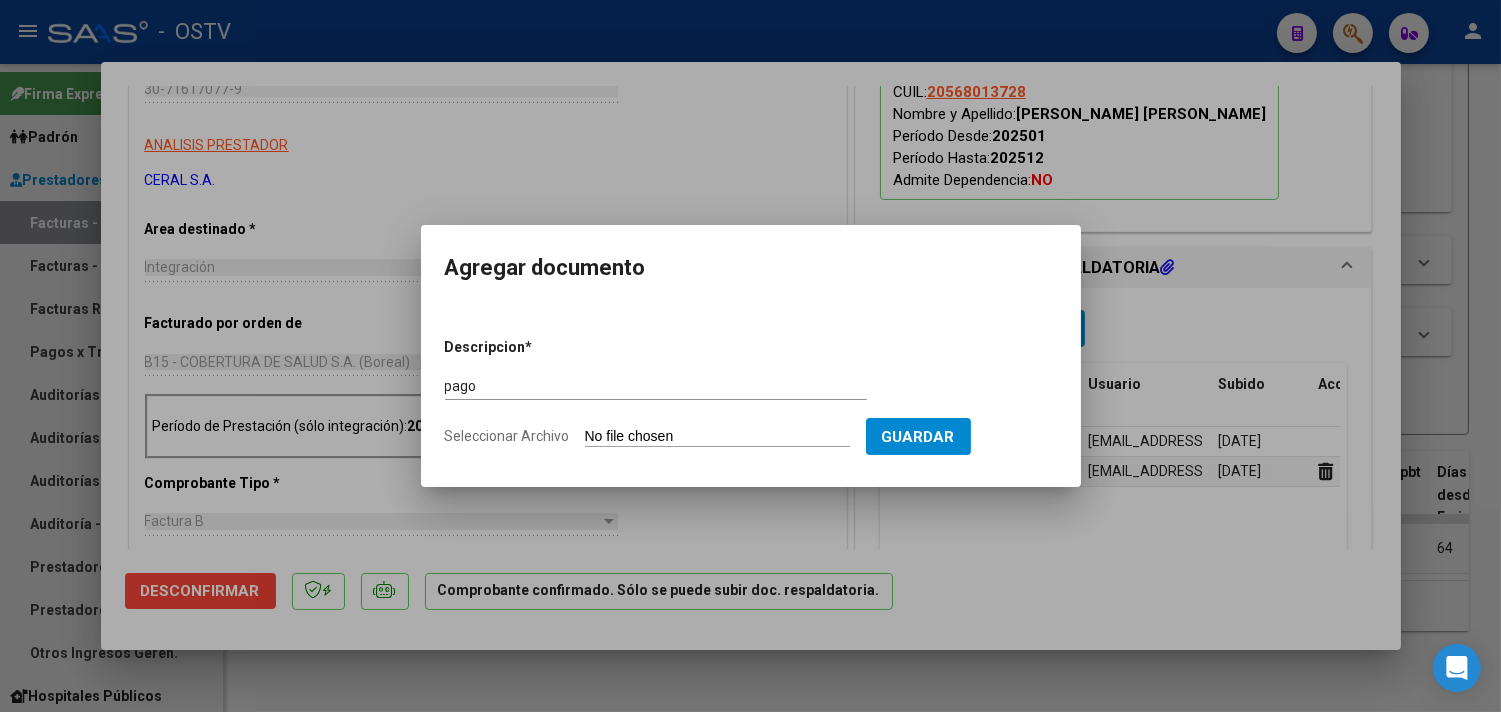 type on "C:\fakepath\Pago OP 56757 Ceral.pdf" 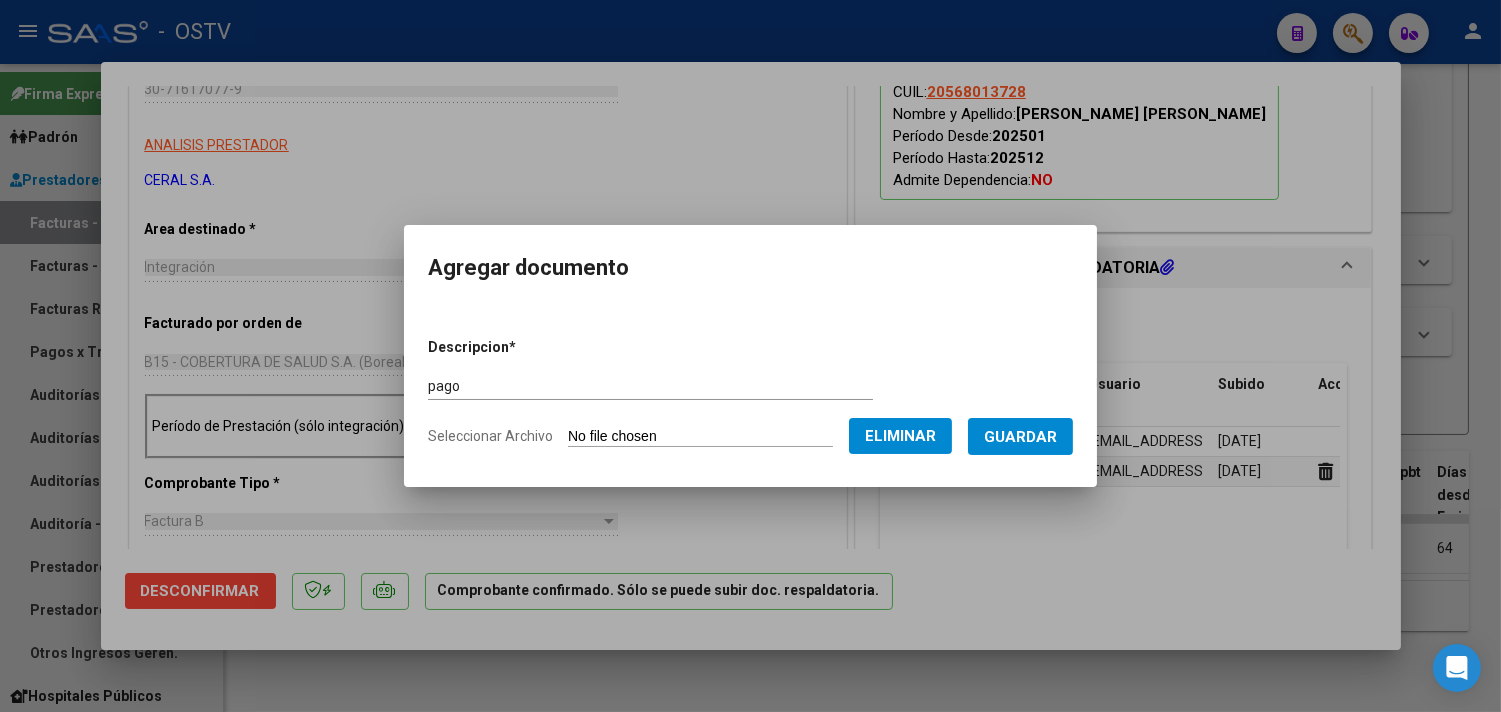 click on "Guardar" at bounding box center [1020, 437] 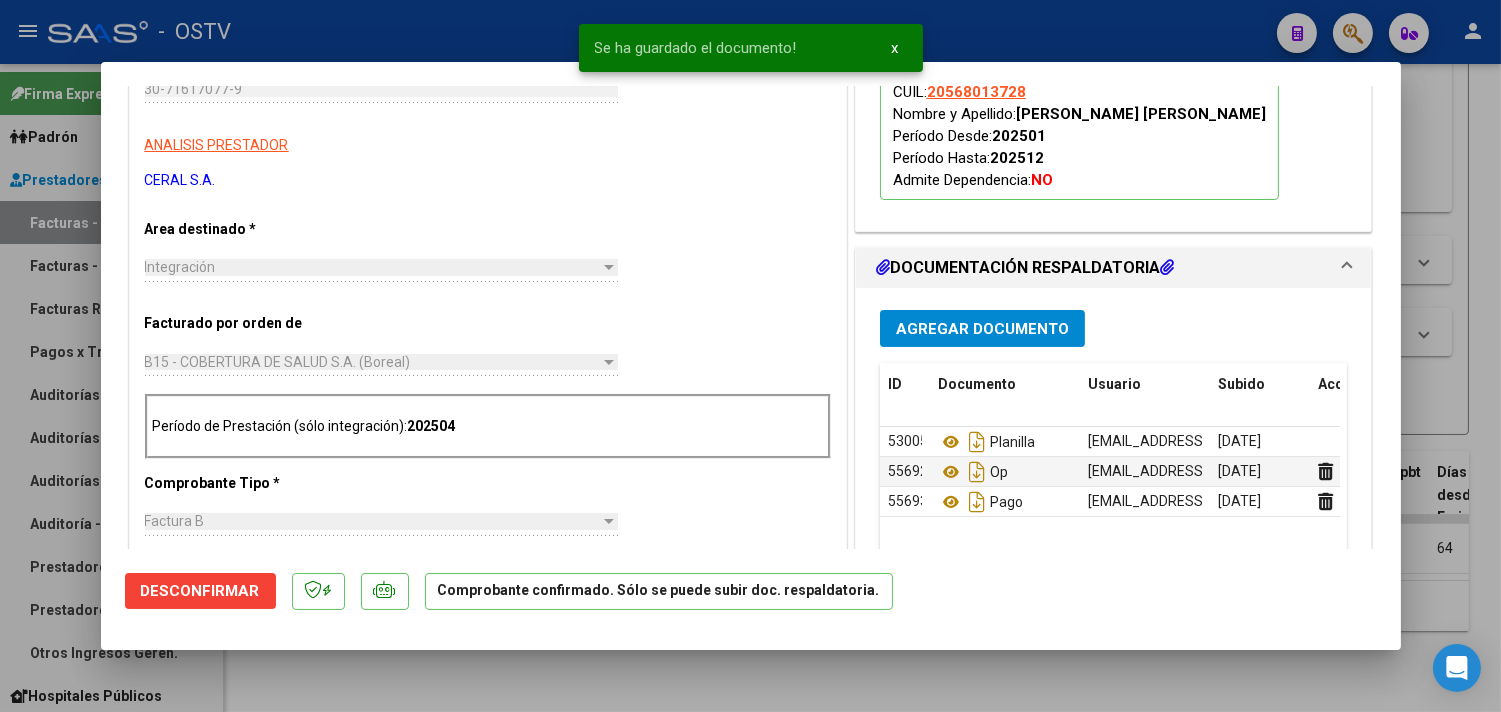 click at bounding box center [750, 356] 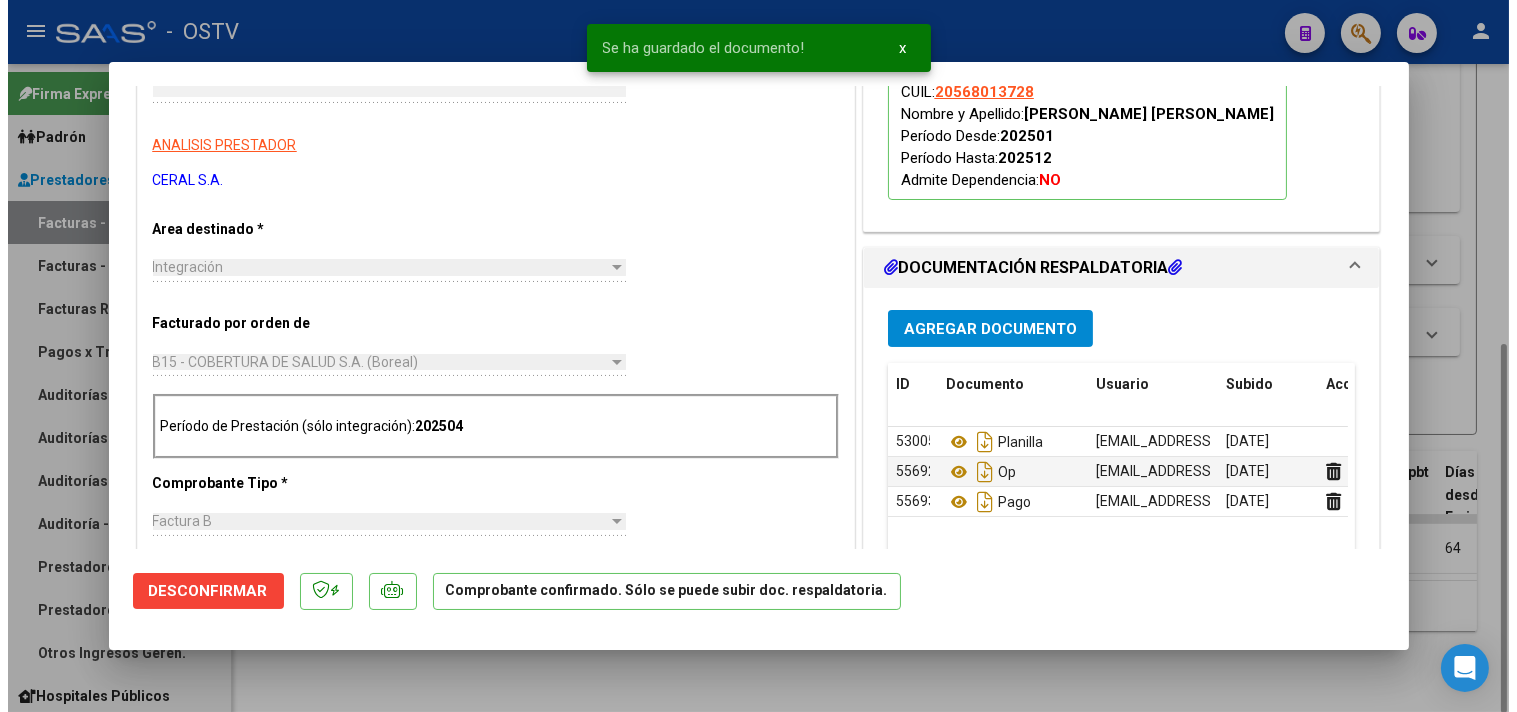 scroll, scrollTop: 0, scrollLeft: 0, axis: both 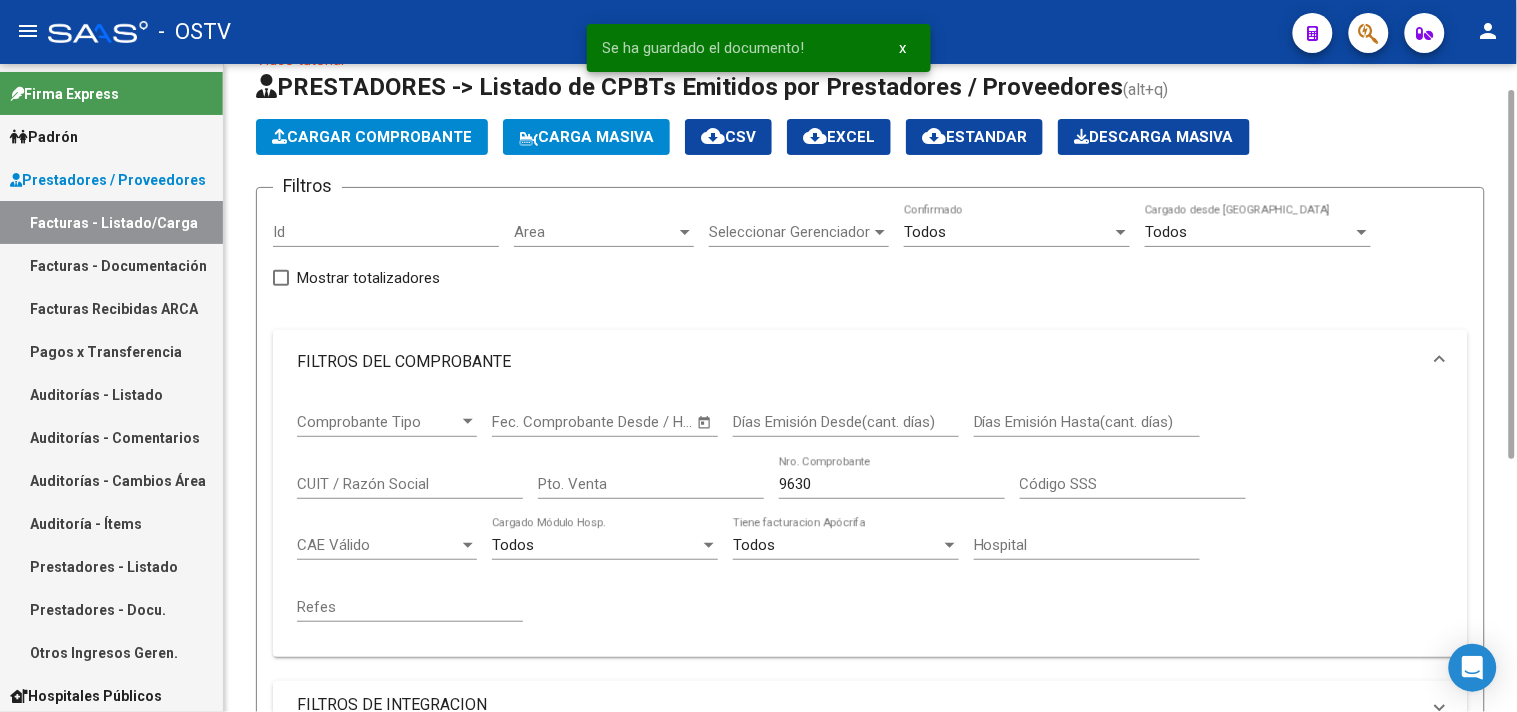 click on "9630" at bounding box center [892, 484] 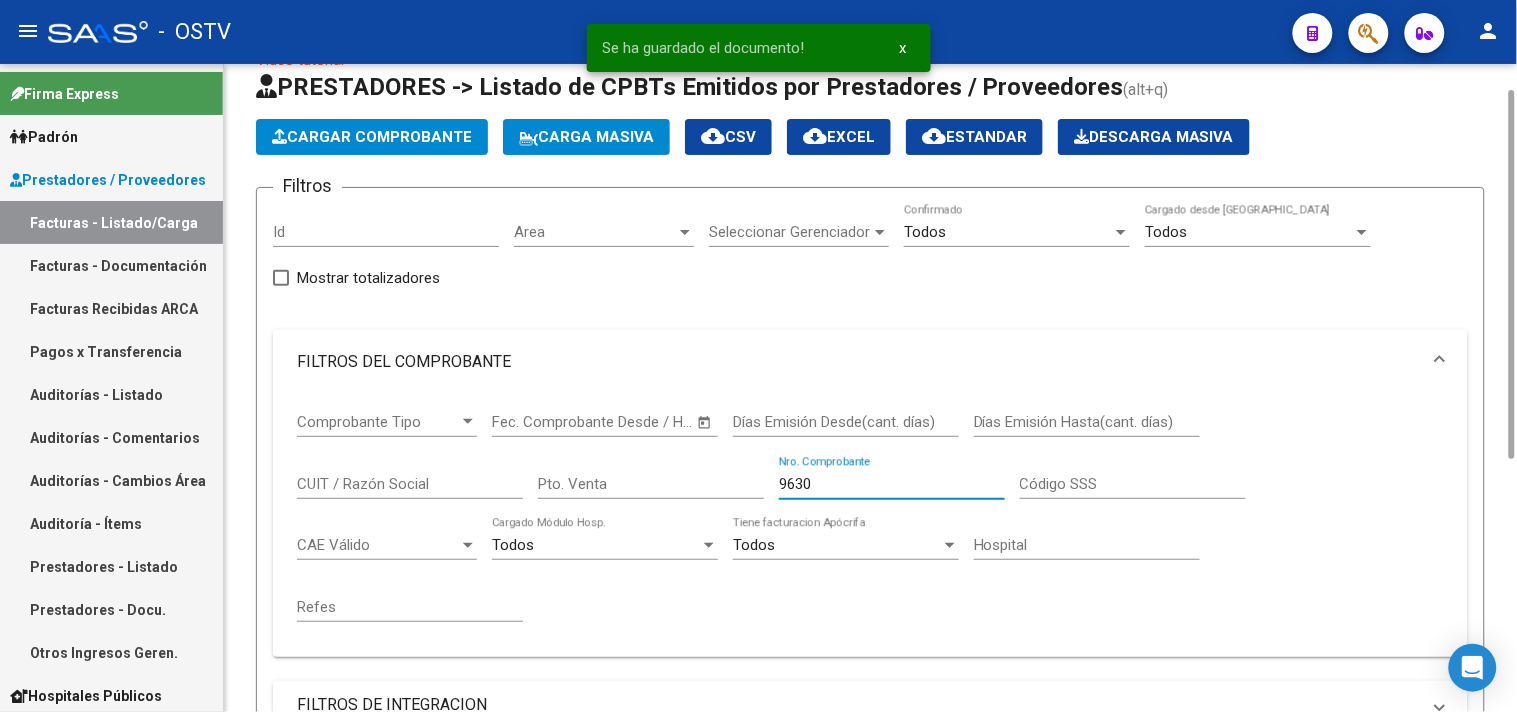 click on "9630" at bounding box center [892, 484] 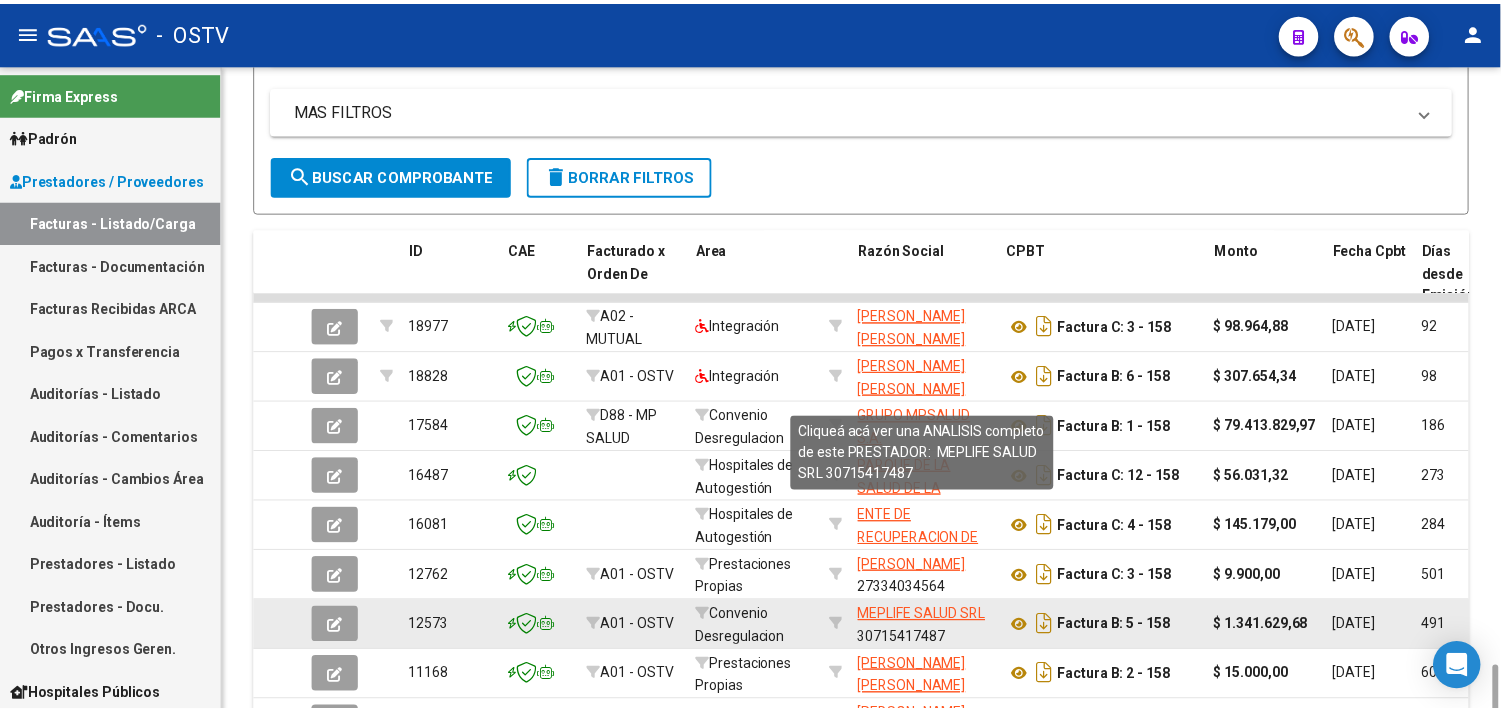 scroll, scrollTop: 936, scrollLeft: 0, axis: vertical 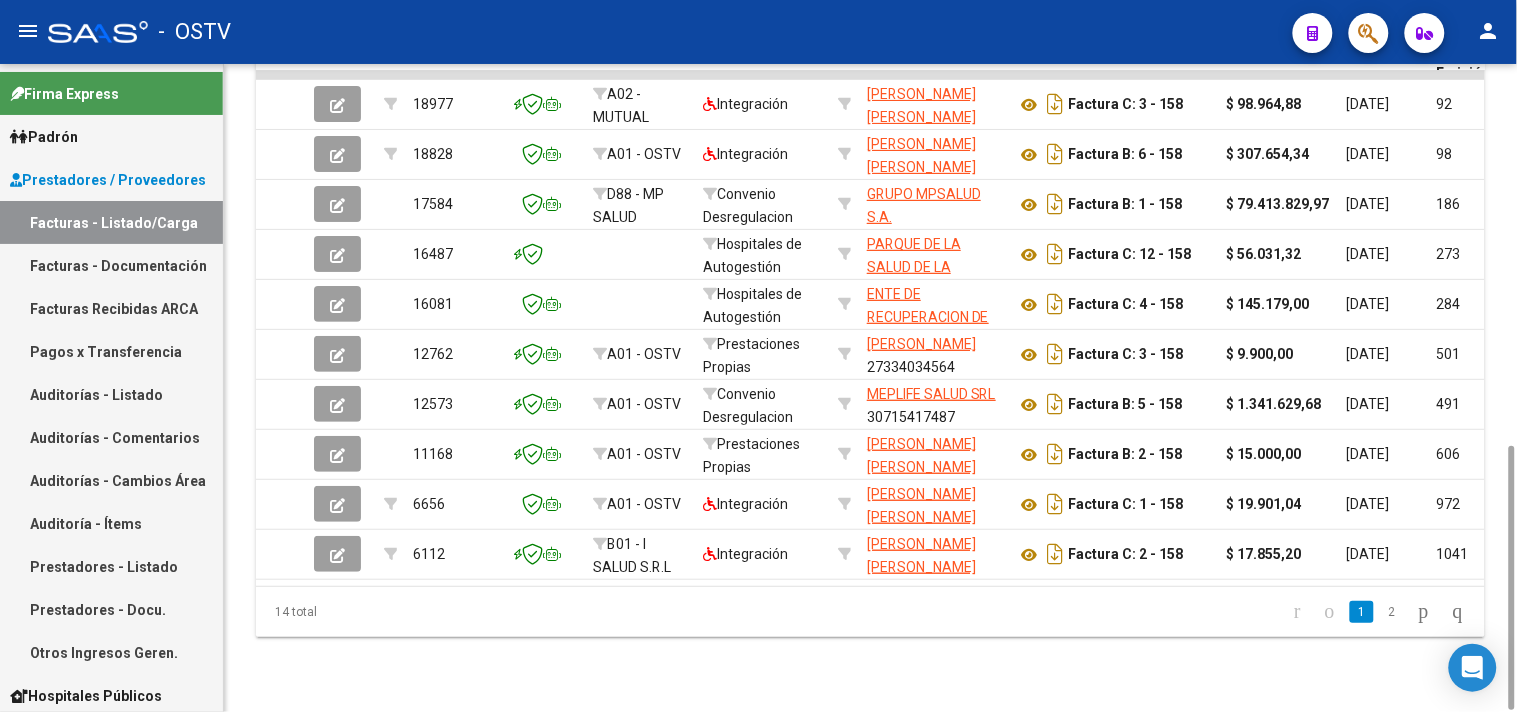 type on "158" 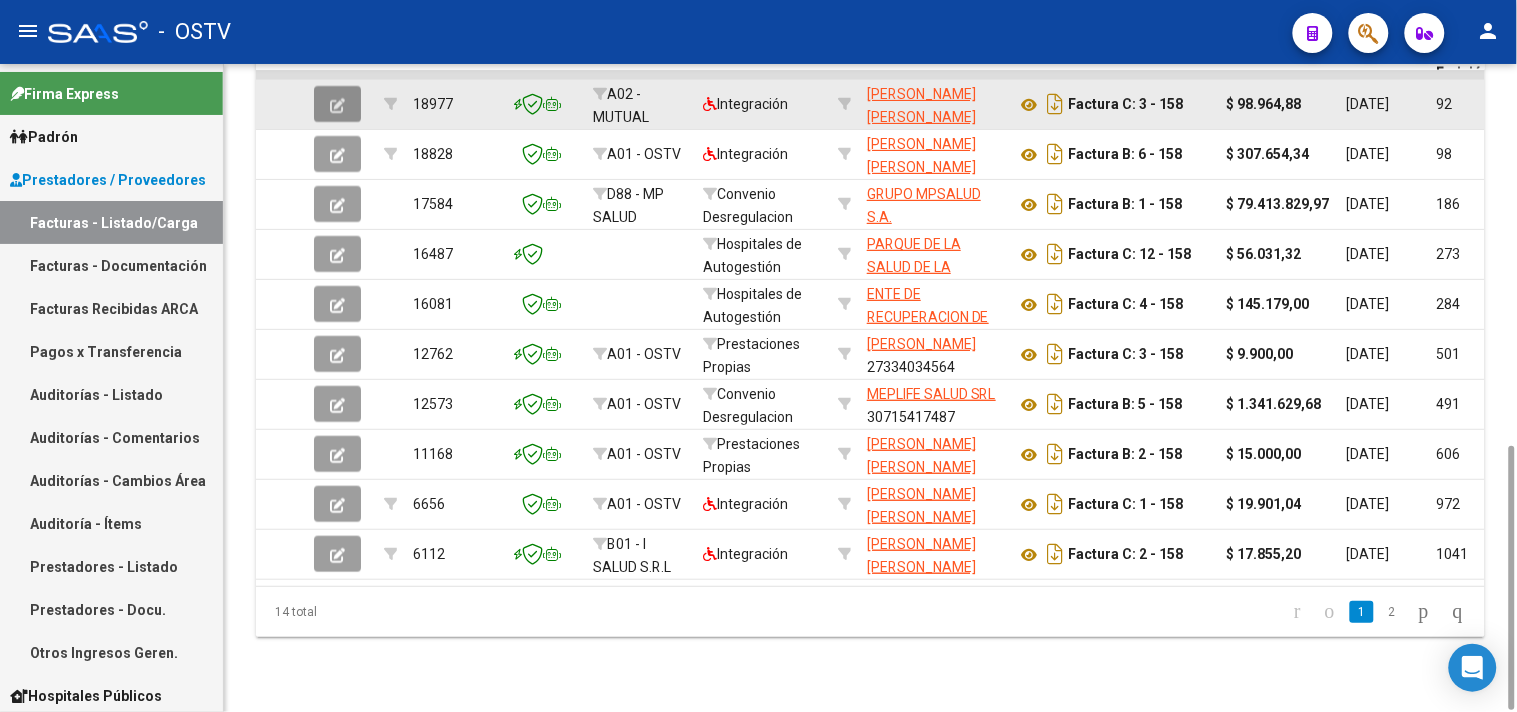 click 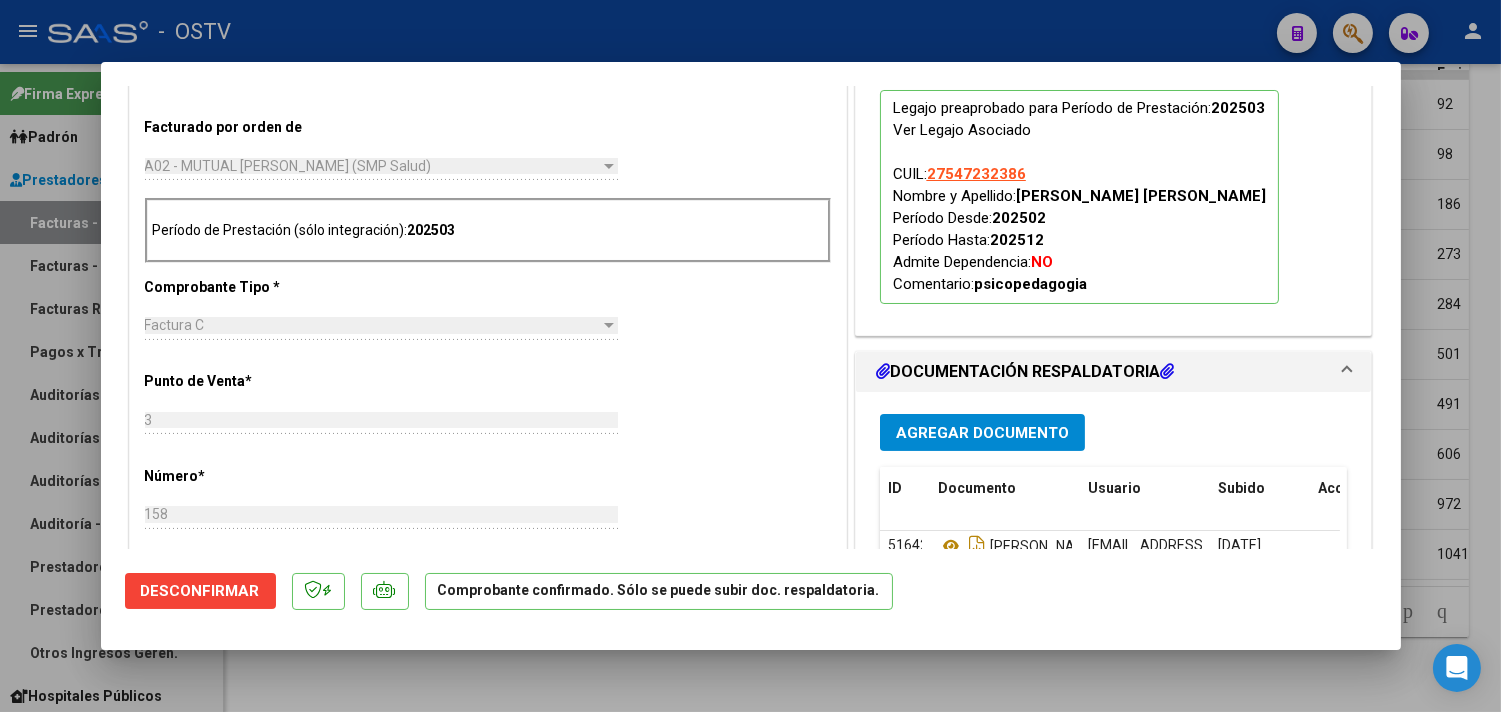 scroll, scrollTop: 1000, scrollLeft: 0, axis: vertical 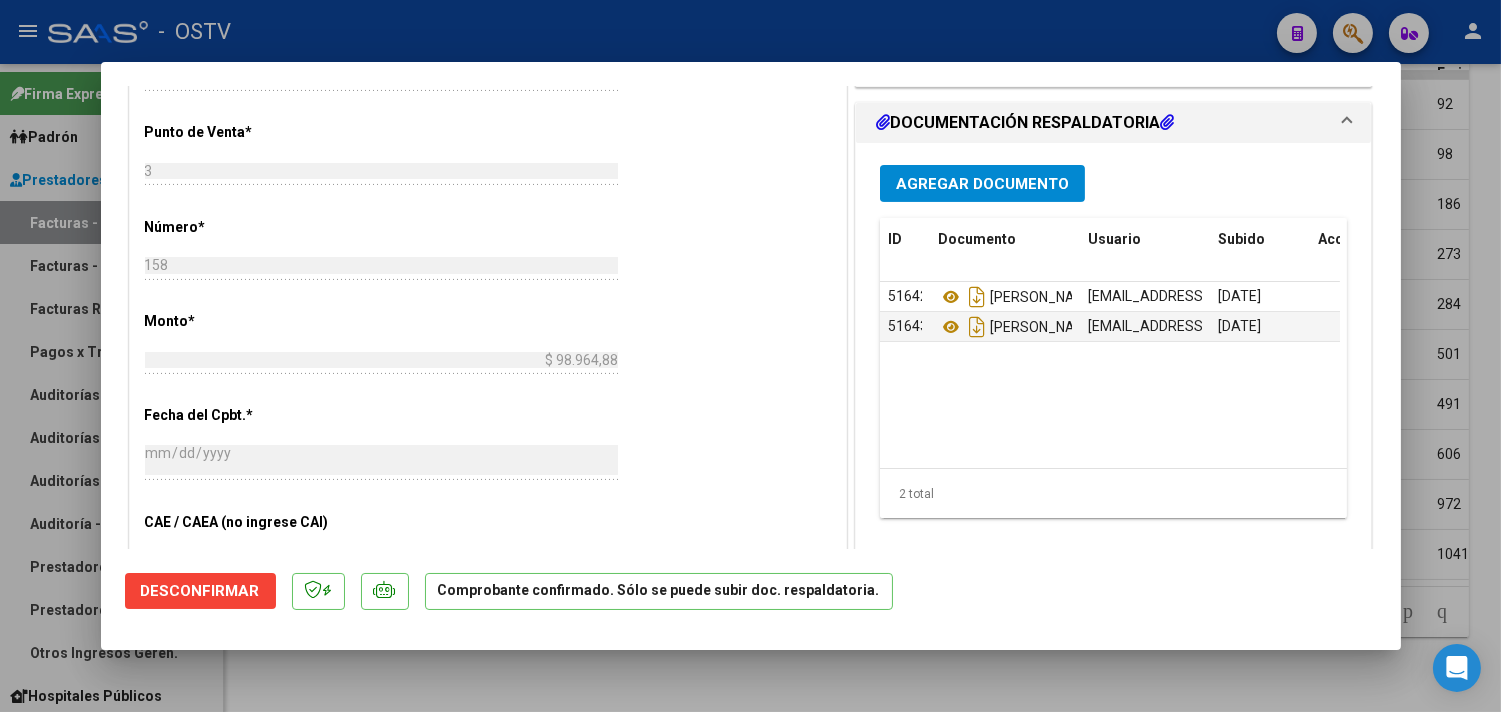 click on "Agregar Documento" at bounding box center (982, 184) 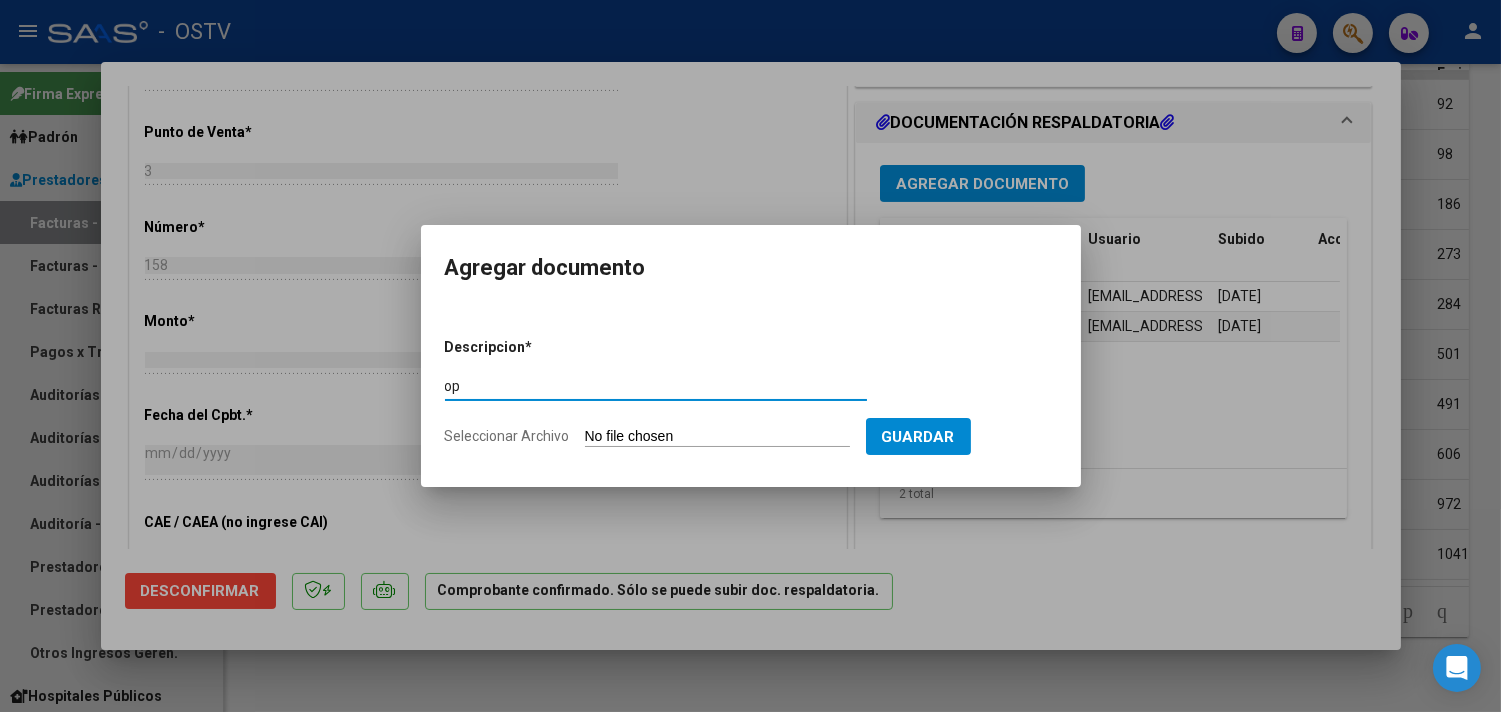 type on "op" 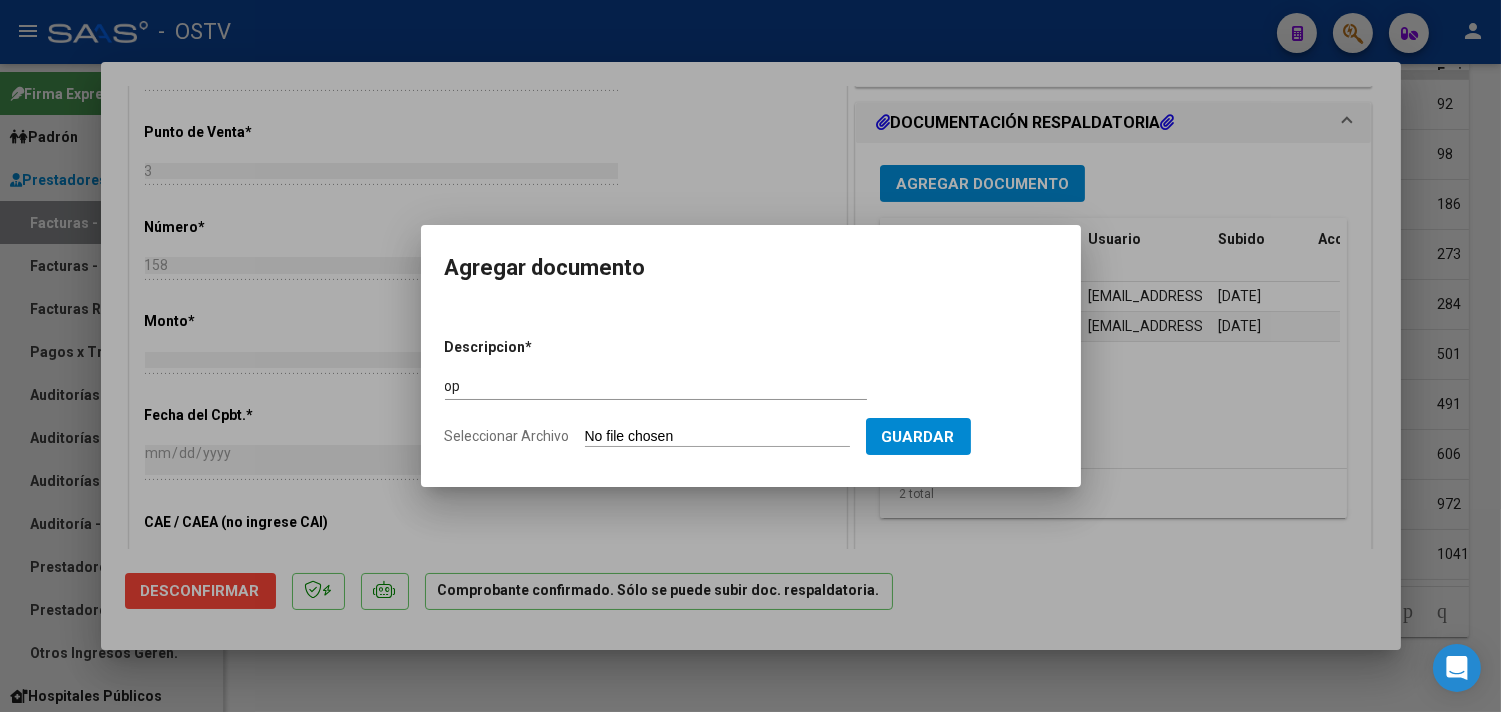 click on "Seleccionar Archivo" at bounding box center (717, 437) 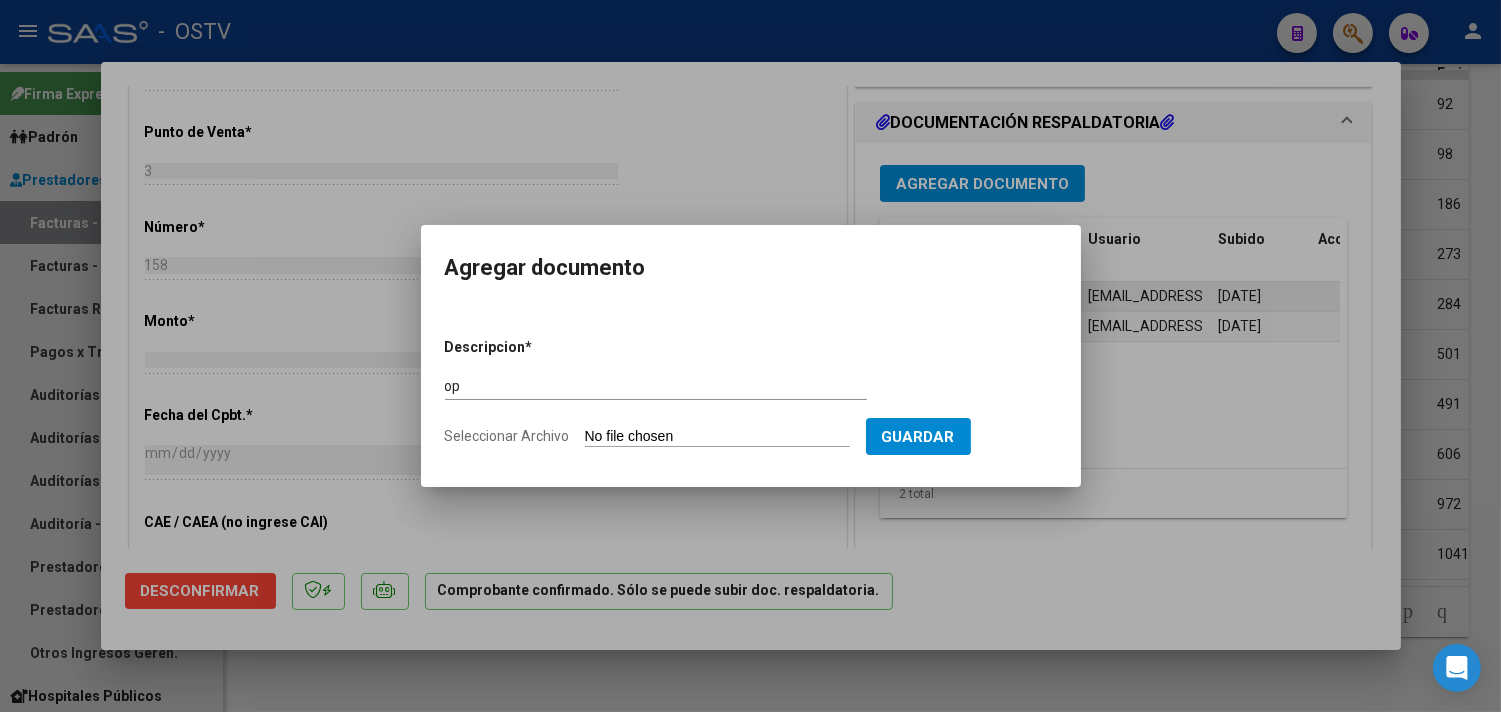 click at bounding box center [750, 356] 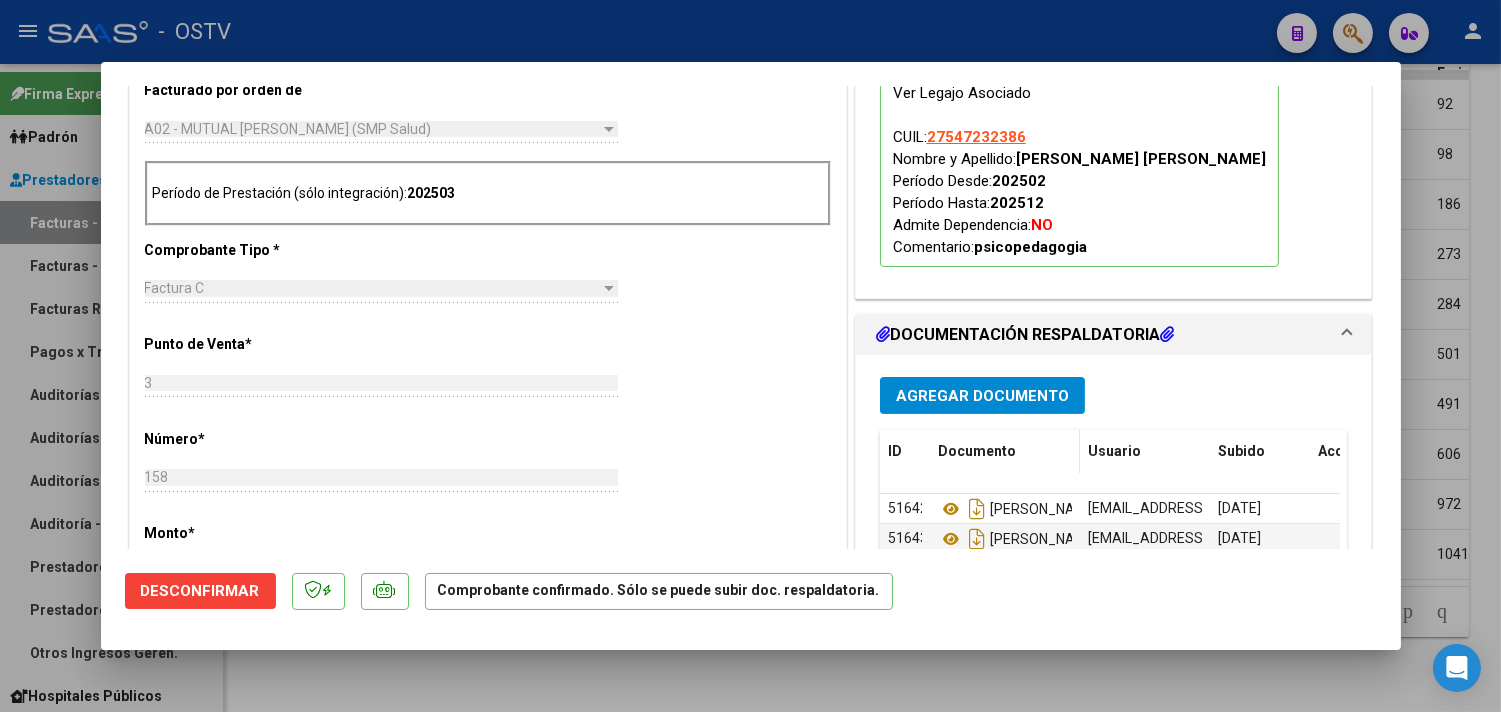 scroll, scrollTop: 840, scrollLeft: 0, axis: vertical 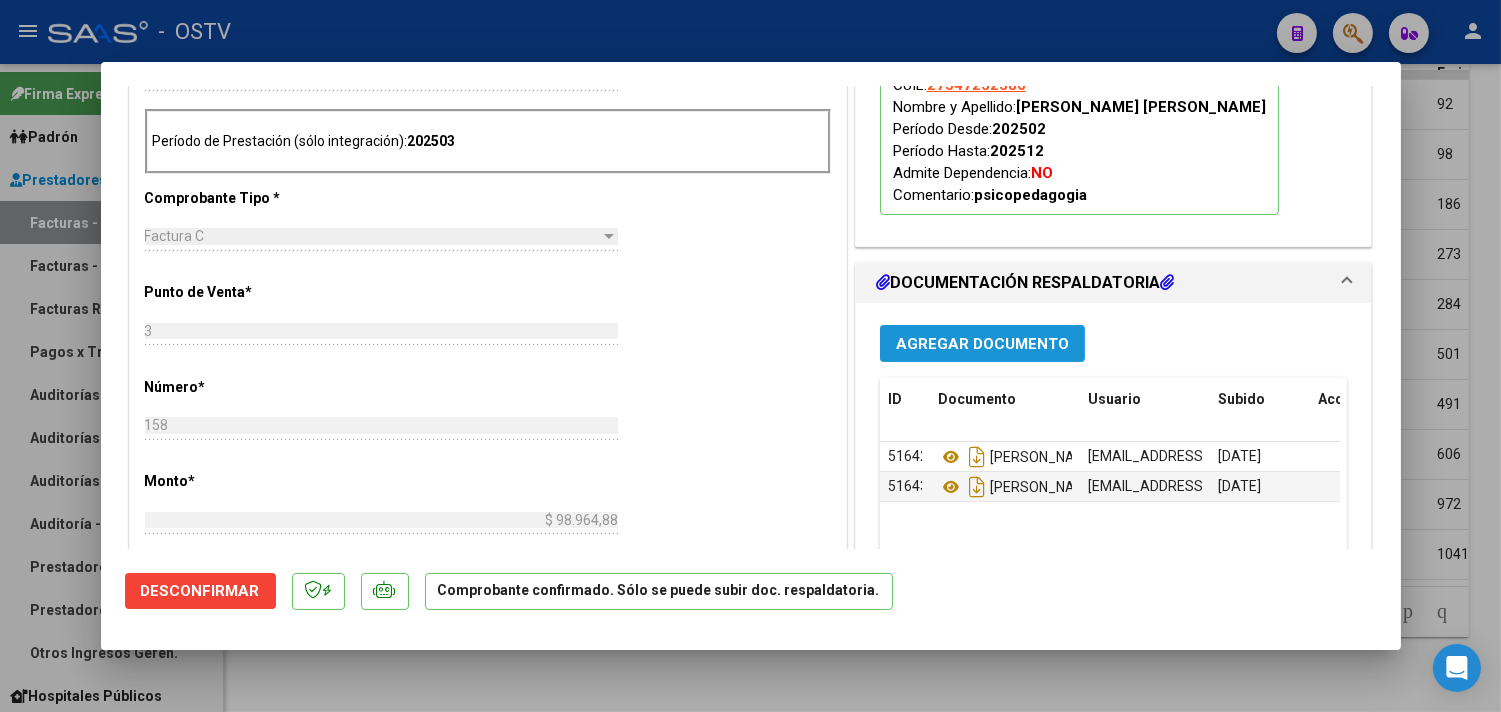 click on "Agregar Documento" at bounding box center (982, 344) 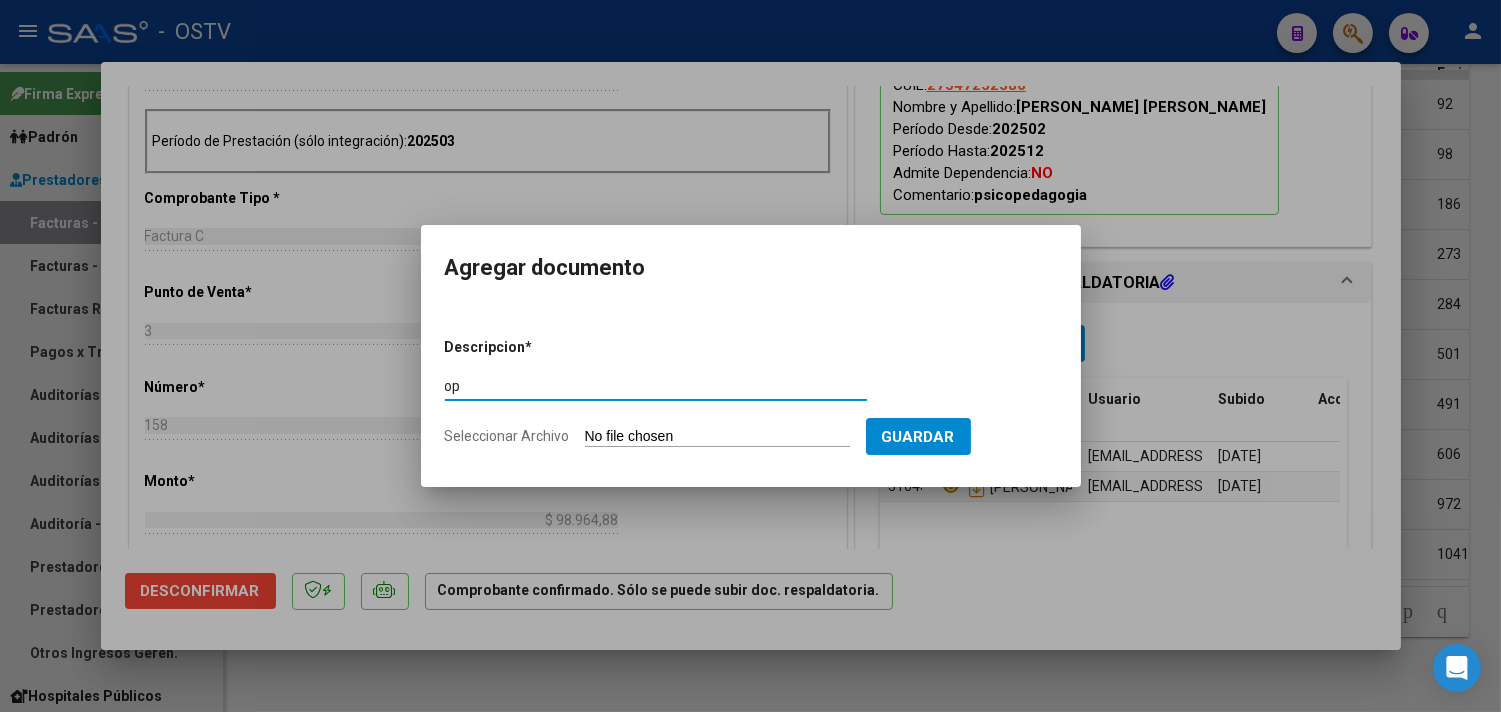 type on "op" 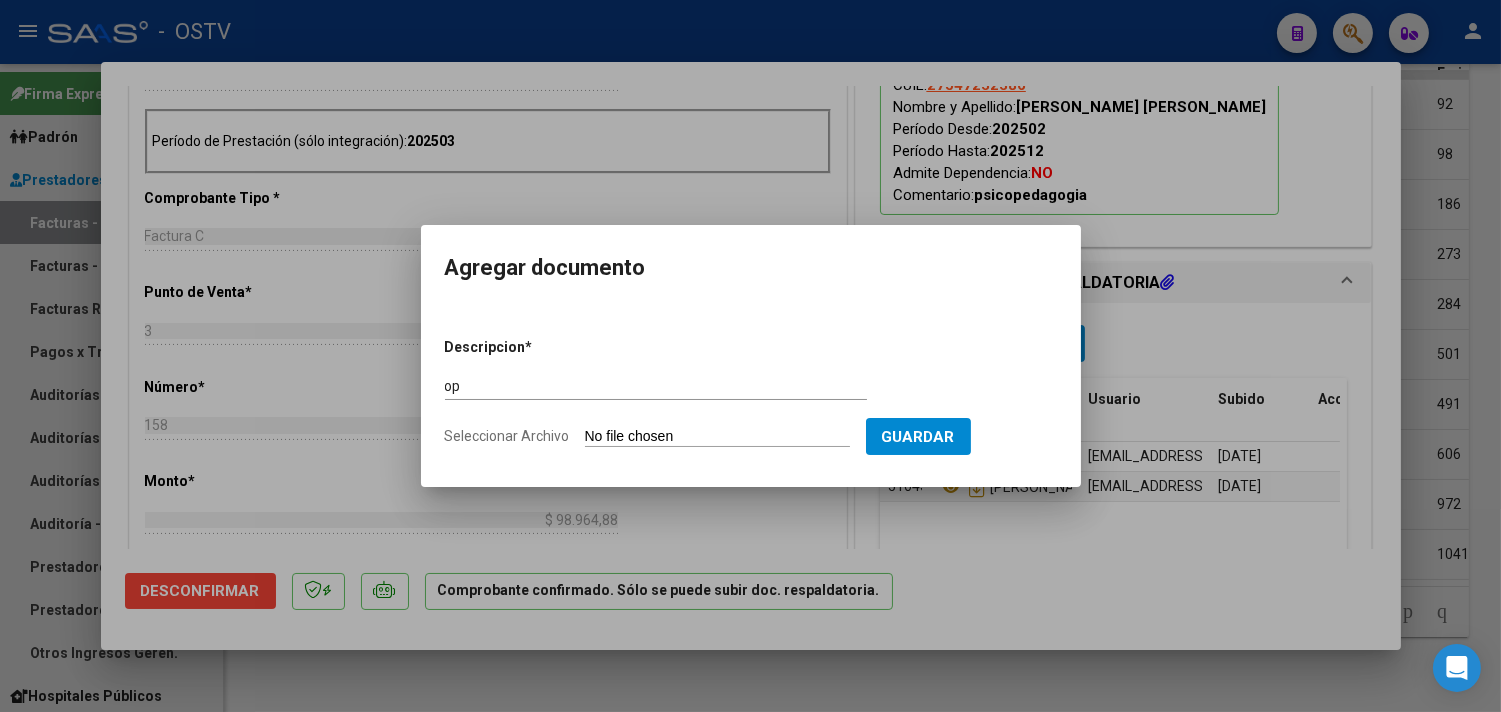 click on "Seleccionar Archivo" at bounding box center [717, 437] 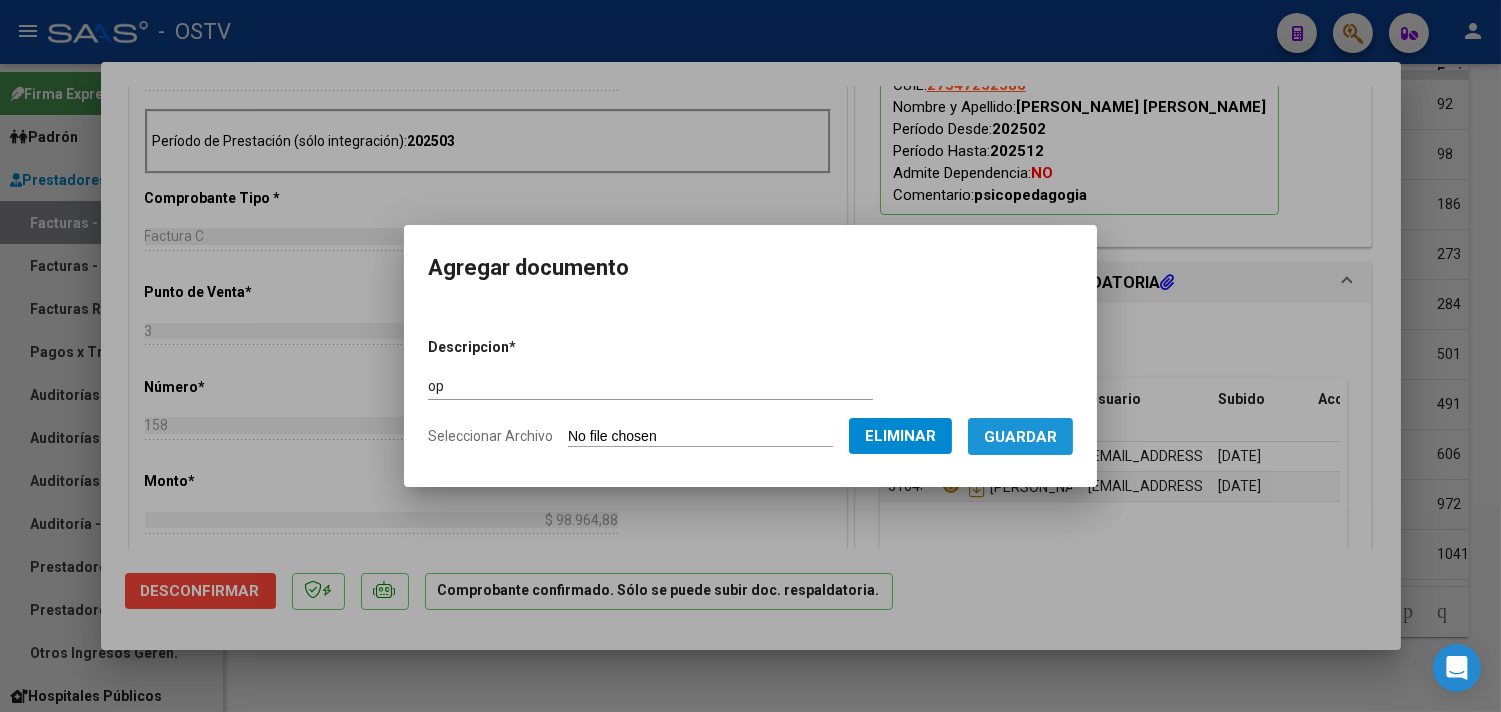 click on "Guardar" at bounding box center (1020, 437) 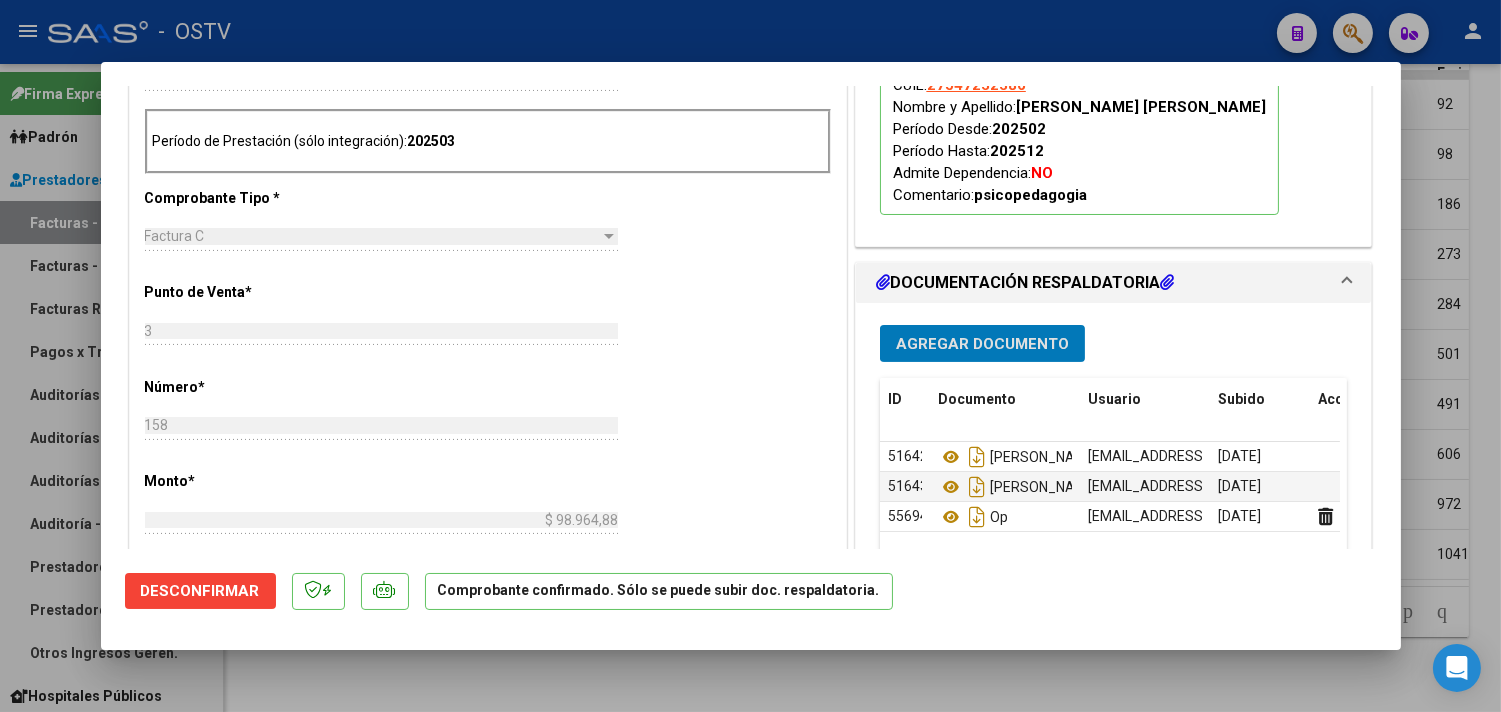 click at bounding box center [750, 356] 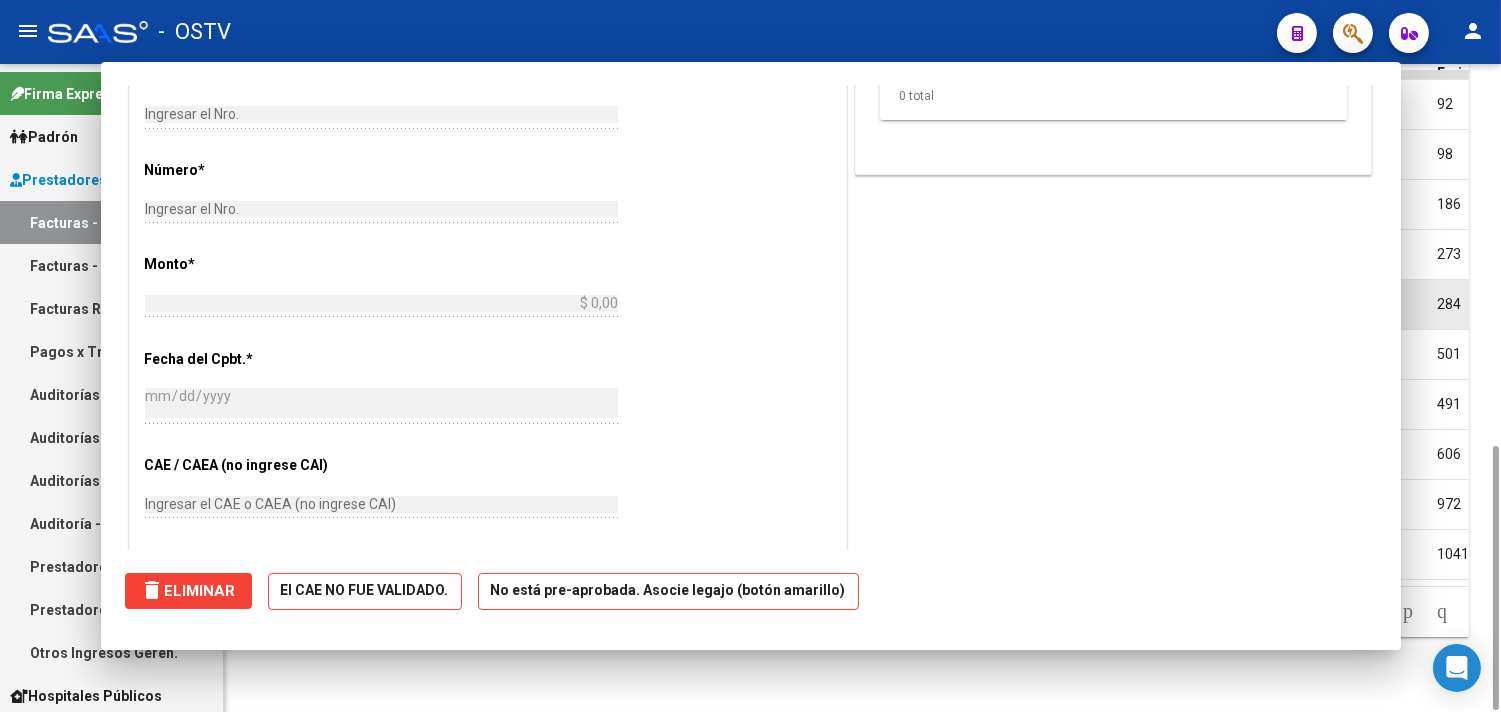 scroll, scrollTop: 0, scrollLeft: 0, axis: both 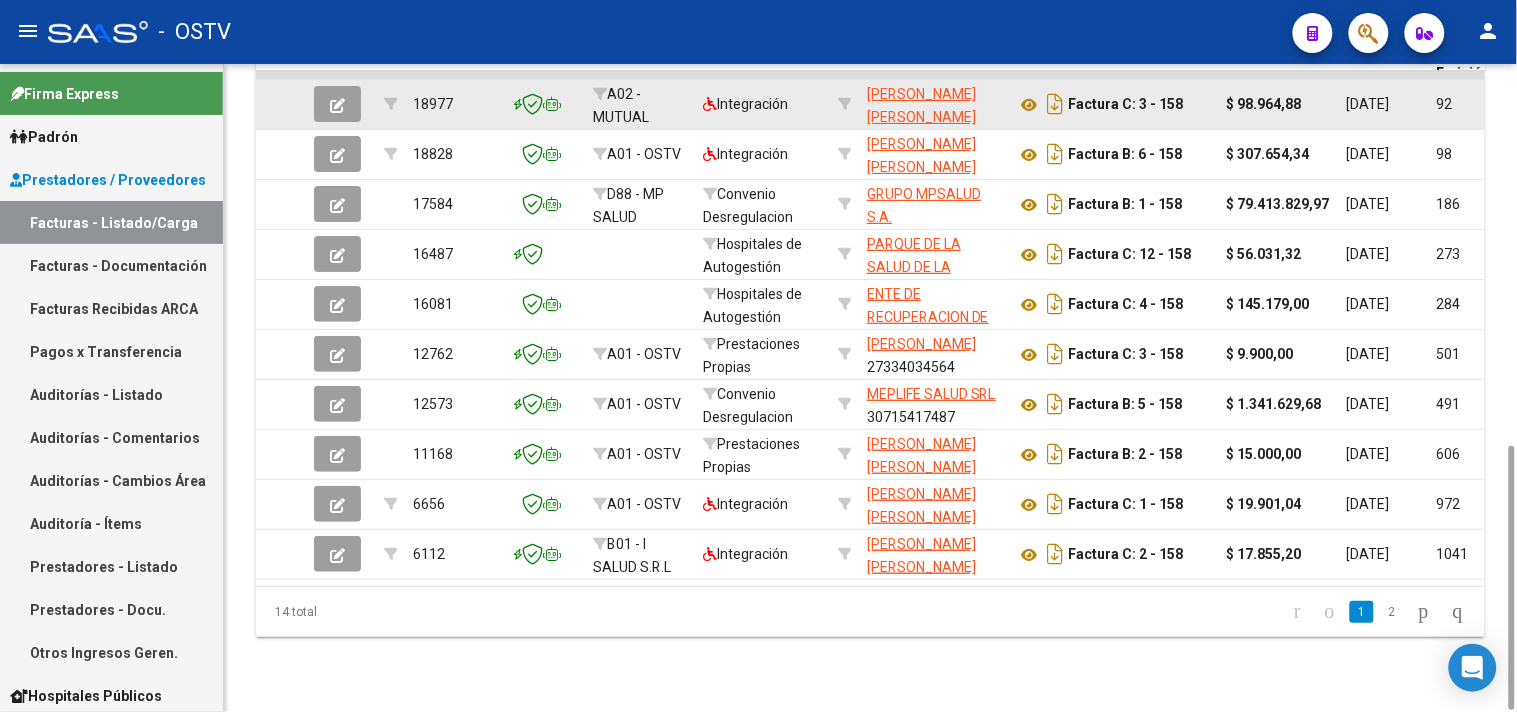 click 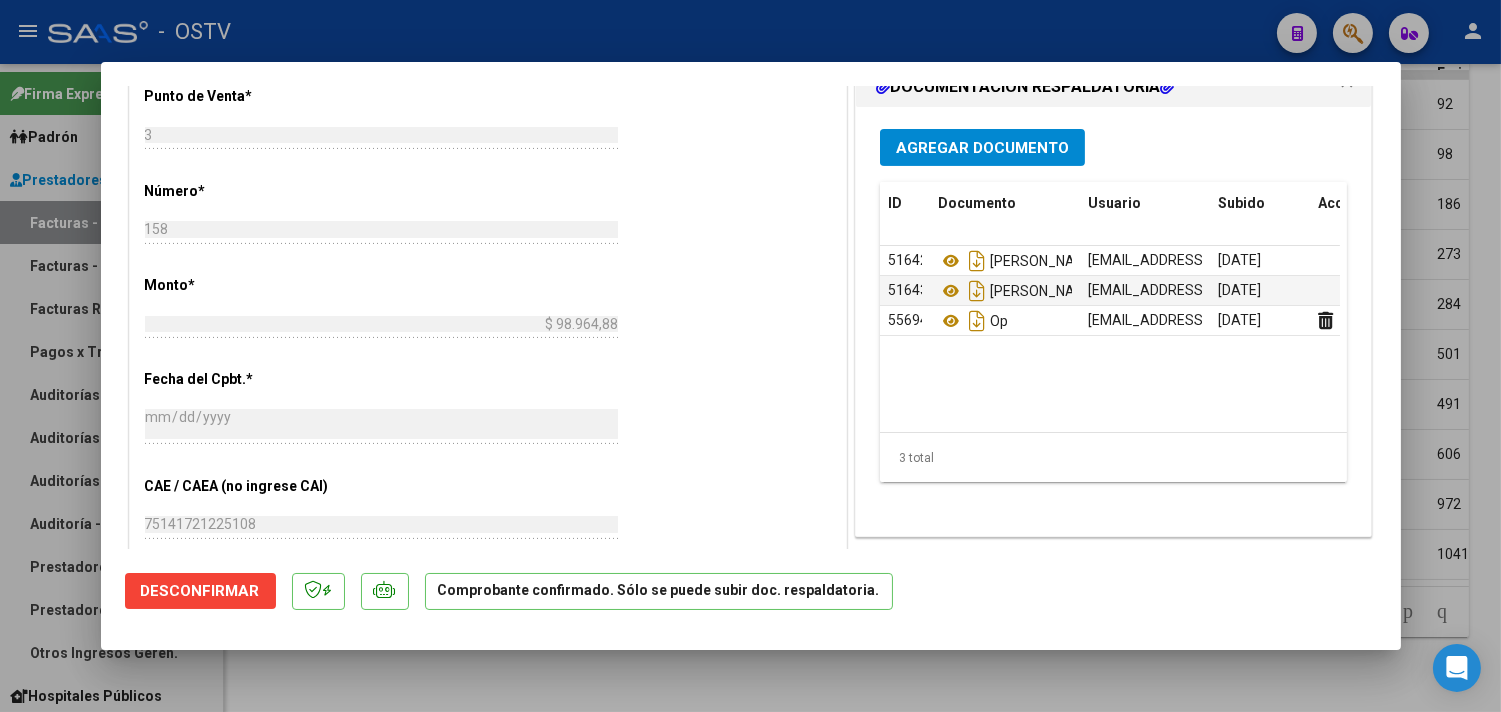 scroll, scrollTop: 1000, scrollLeft: 0, axis: vertical 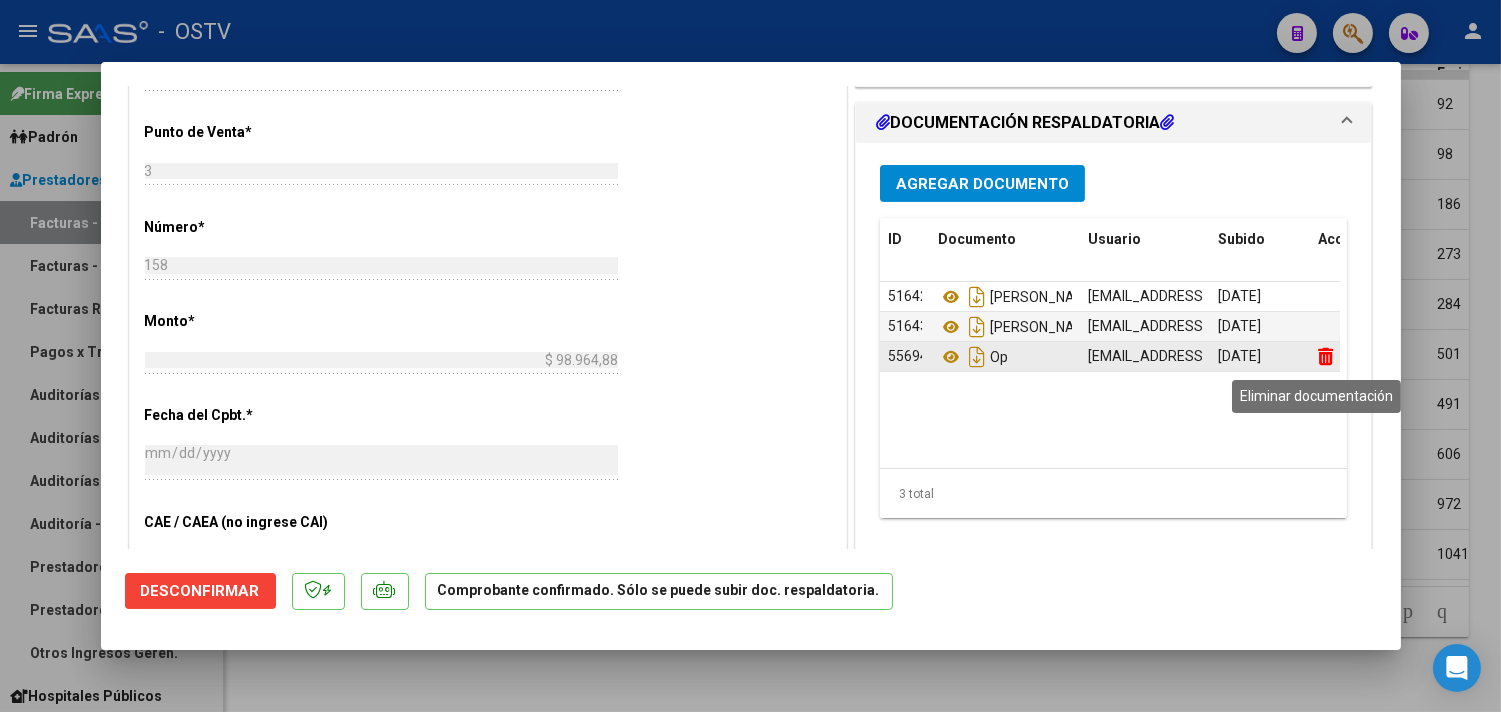 click 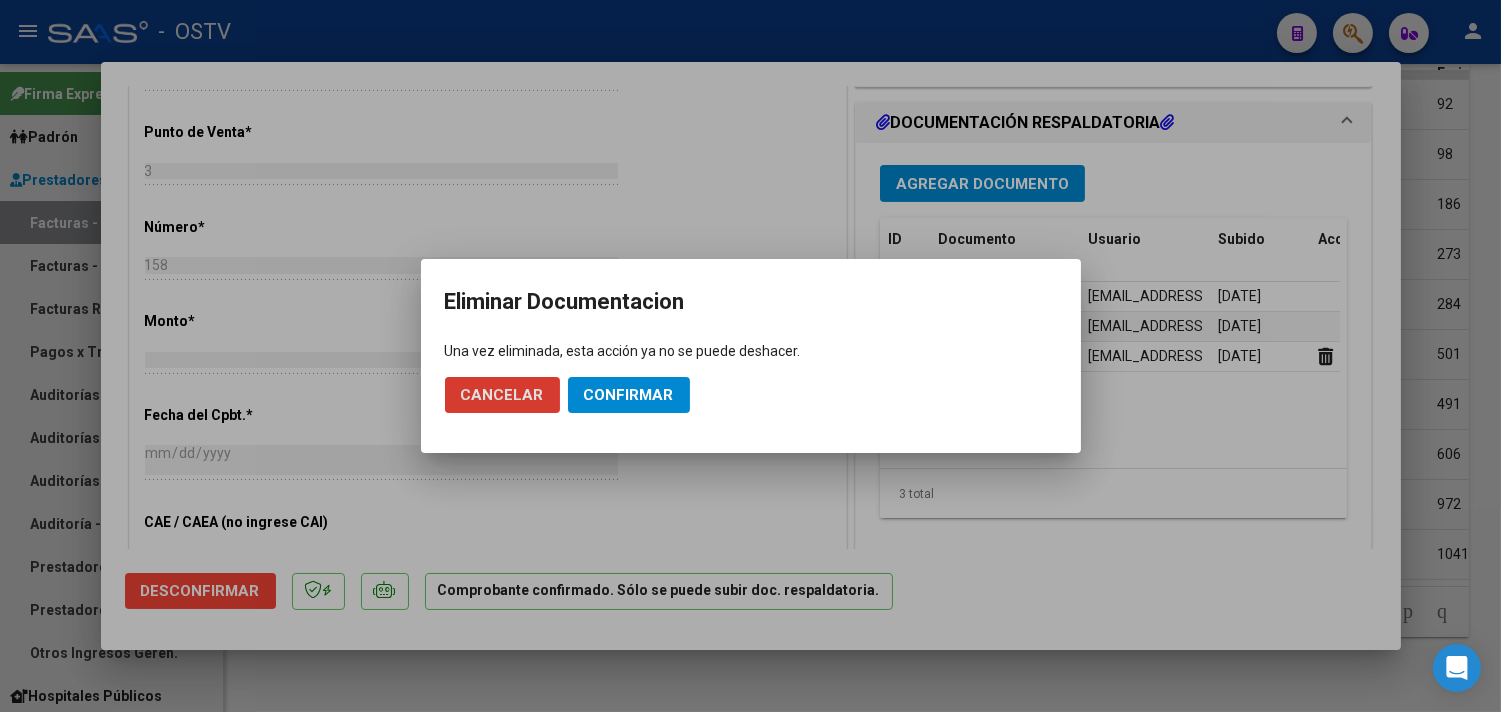 click on "Confirmar" 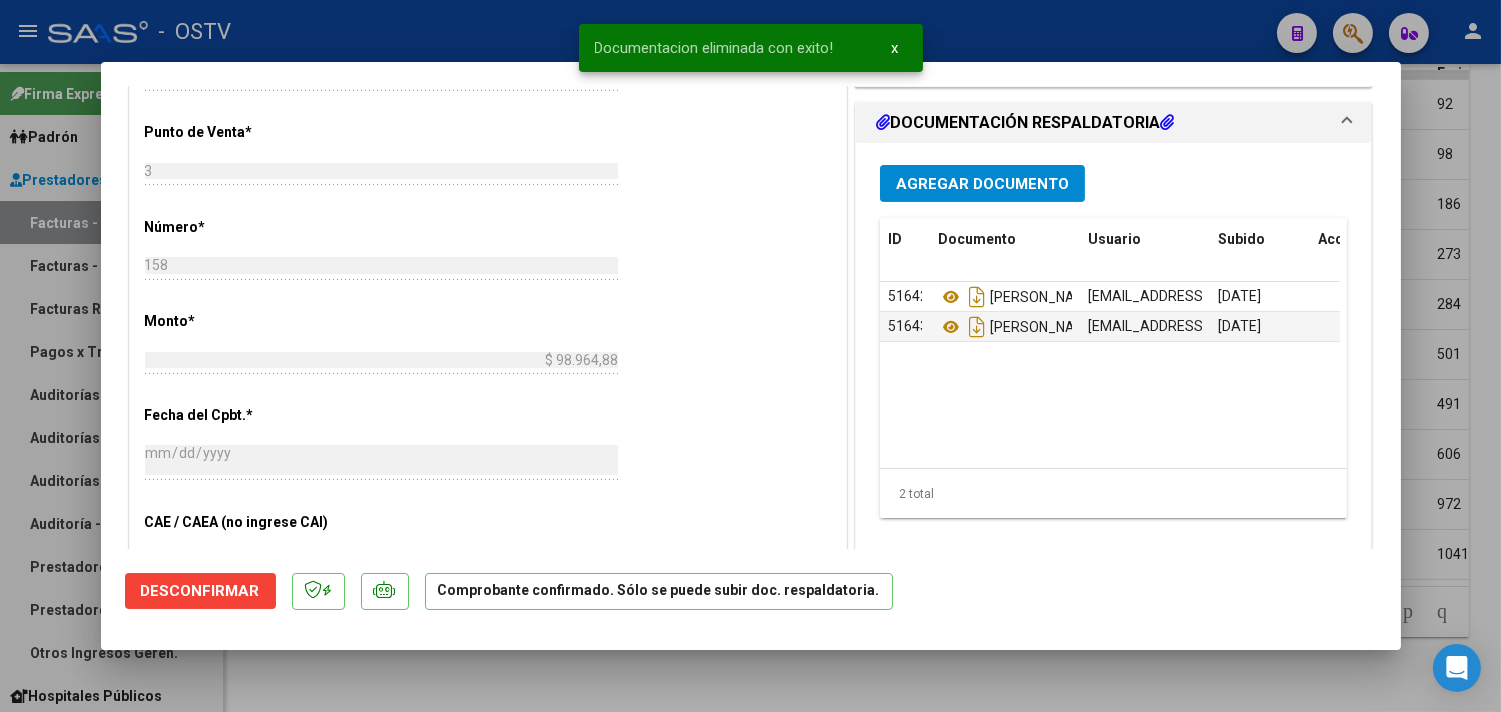 click on "Agregar Documento" at bounding box center (982, 183) 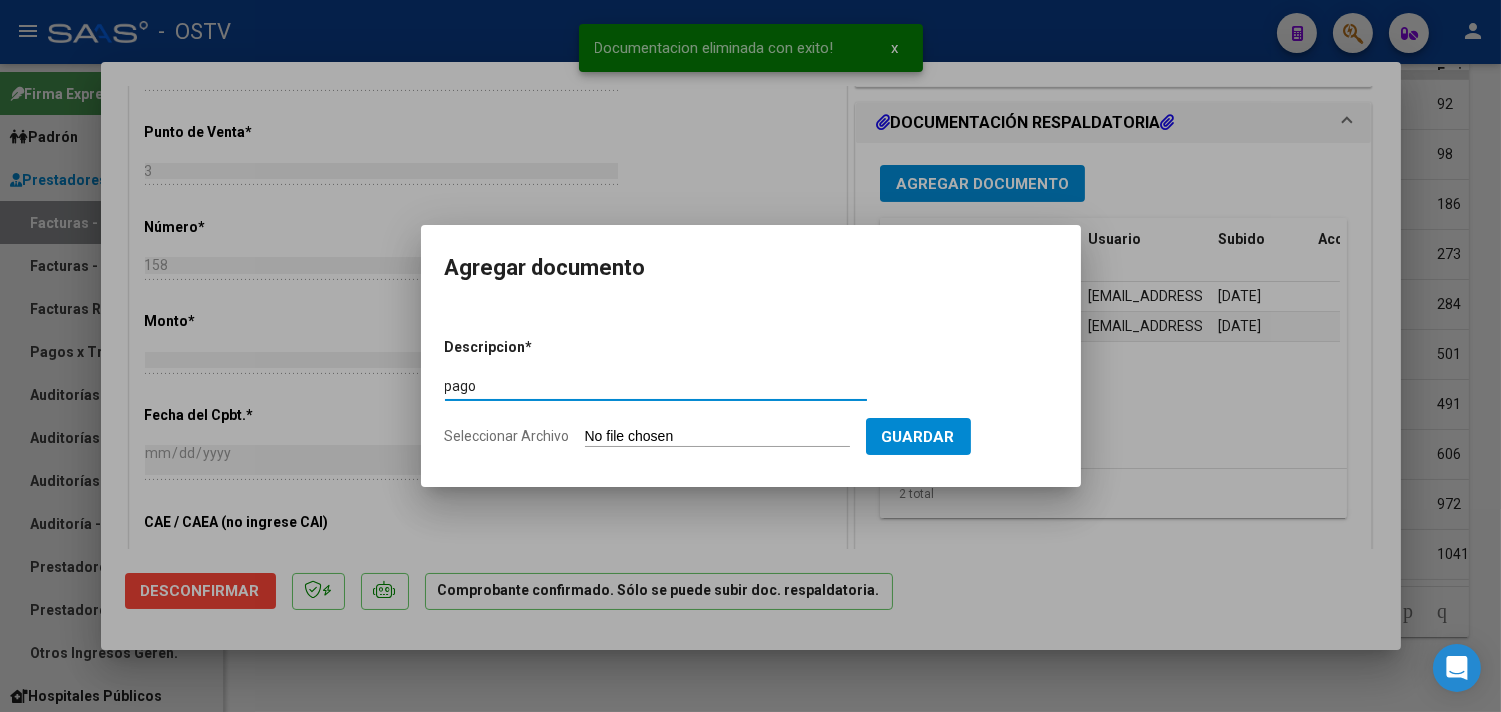 type on "pago" 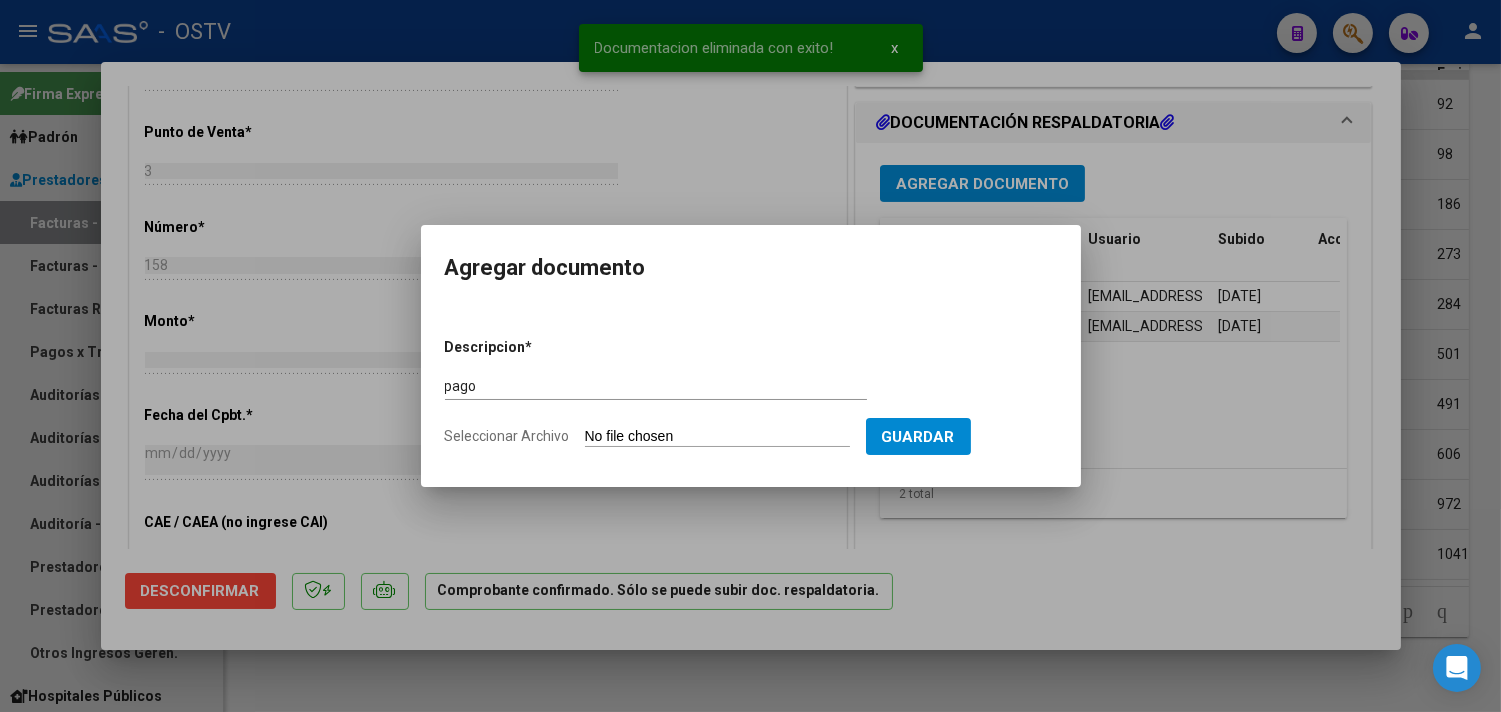 click on "Seleccionar Archivo" at bounding box center (717, 437) 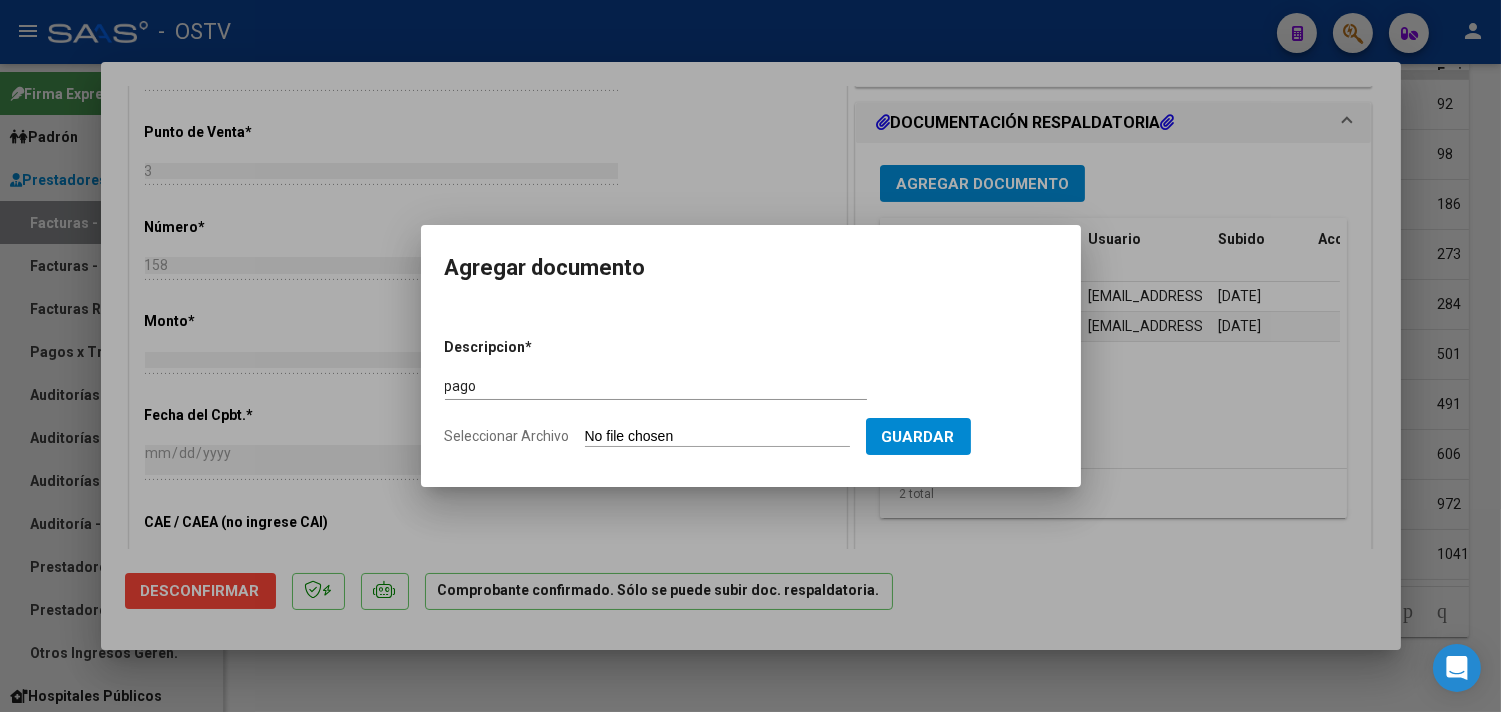 type on "C:\fakepath\Pago OP 56682 [PERSON_NAME].pdf" 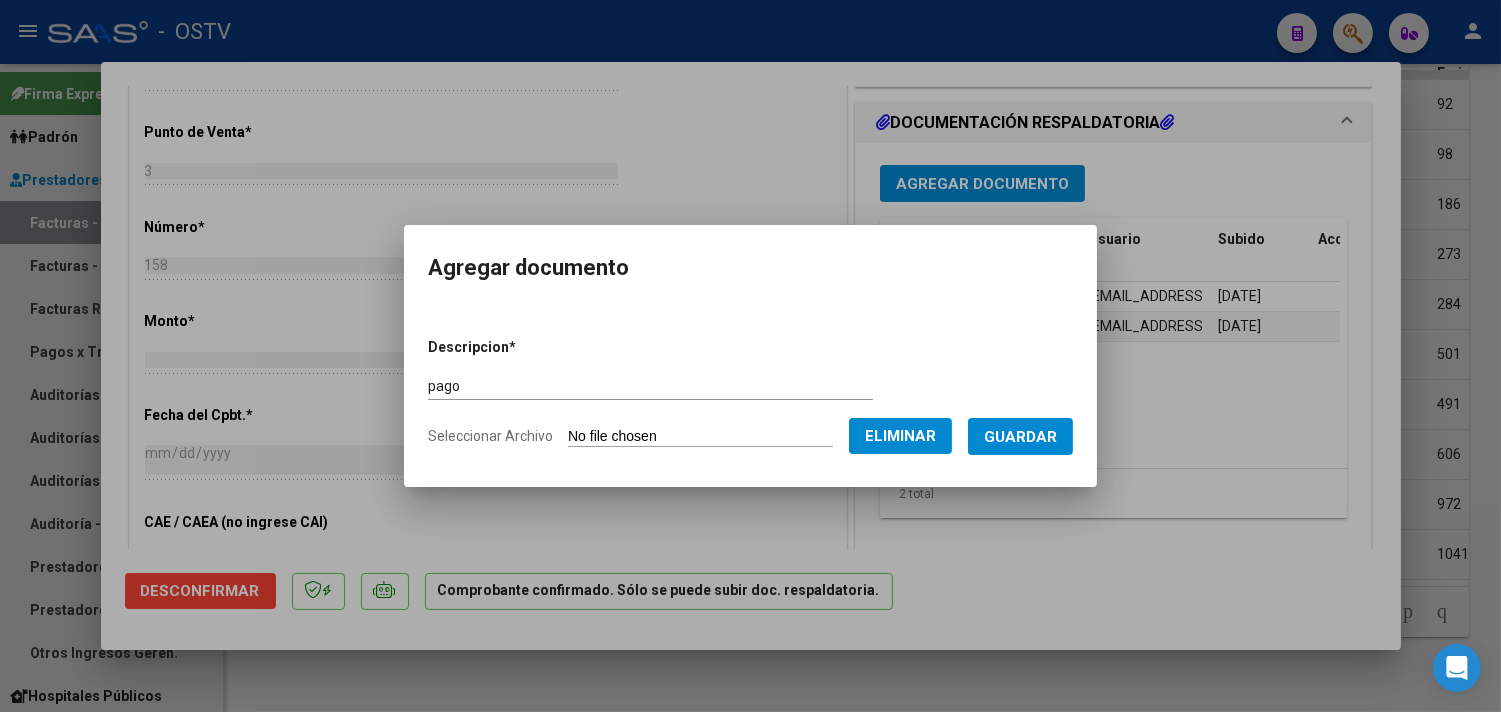 click on "Guardar" at bounding box center (1020, 436) 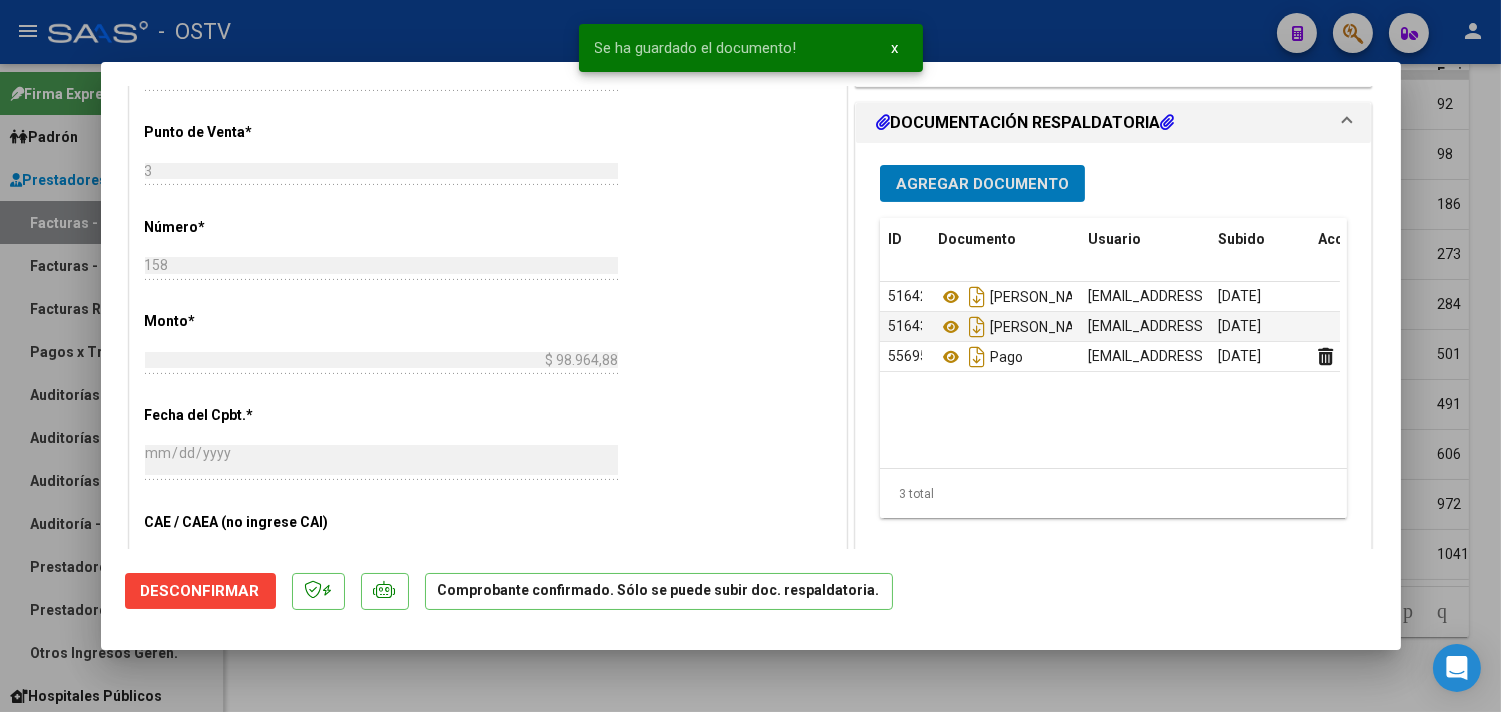 click at bounding box center [750, 356] 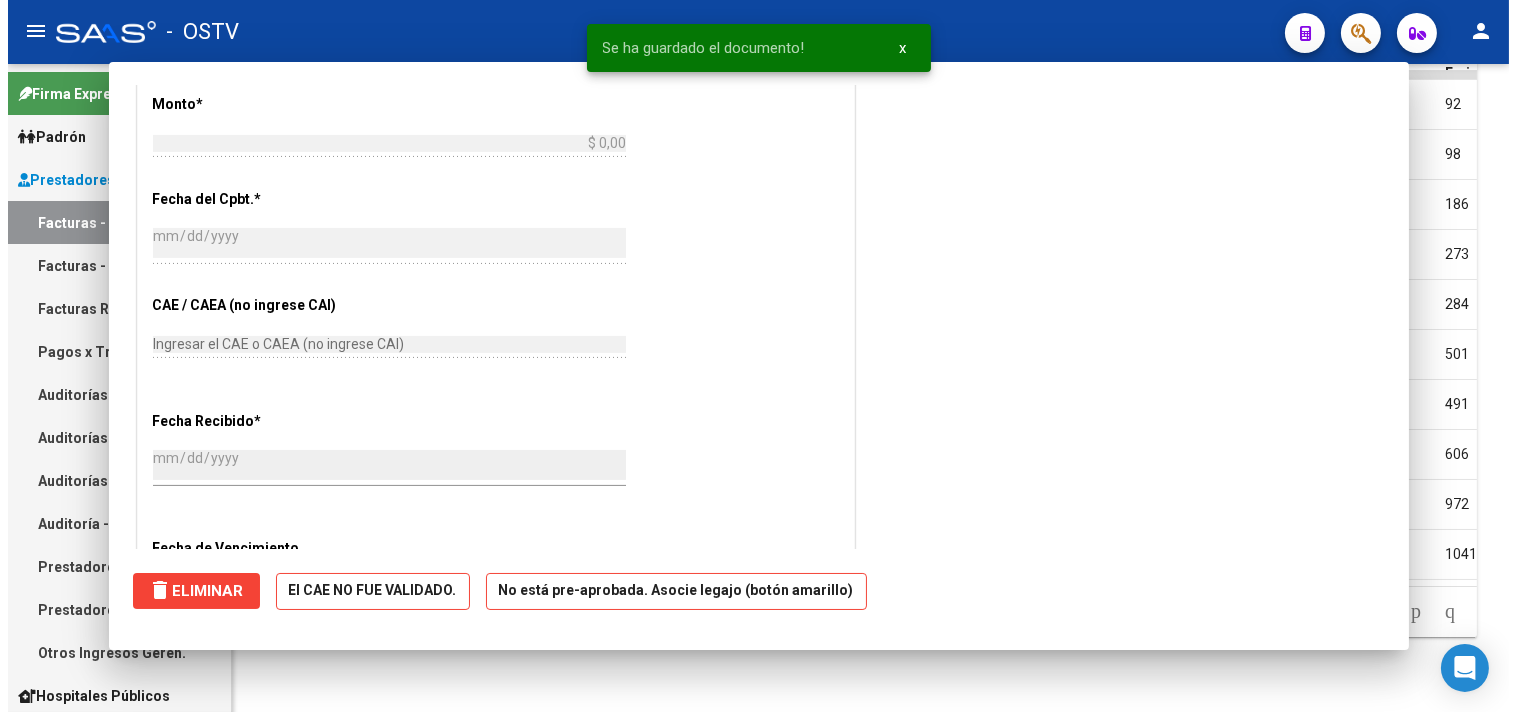 scroll, scrollTop: 783, scrollLeft: 0, axis: vertical 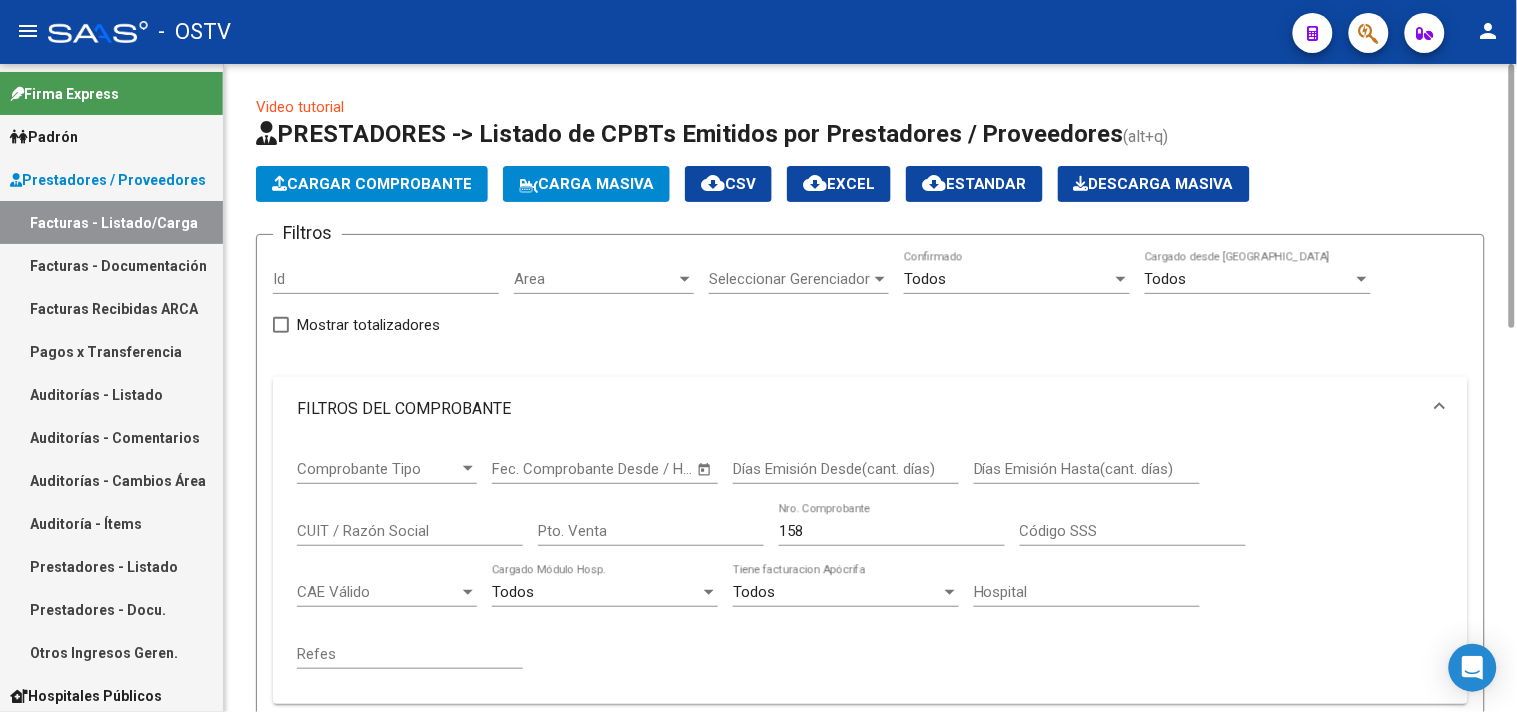 click on "158" at bounding box center [892, 531] 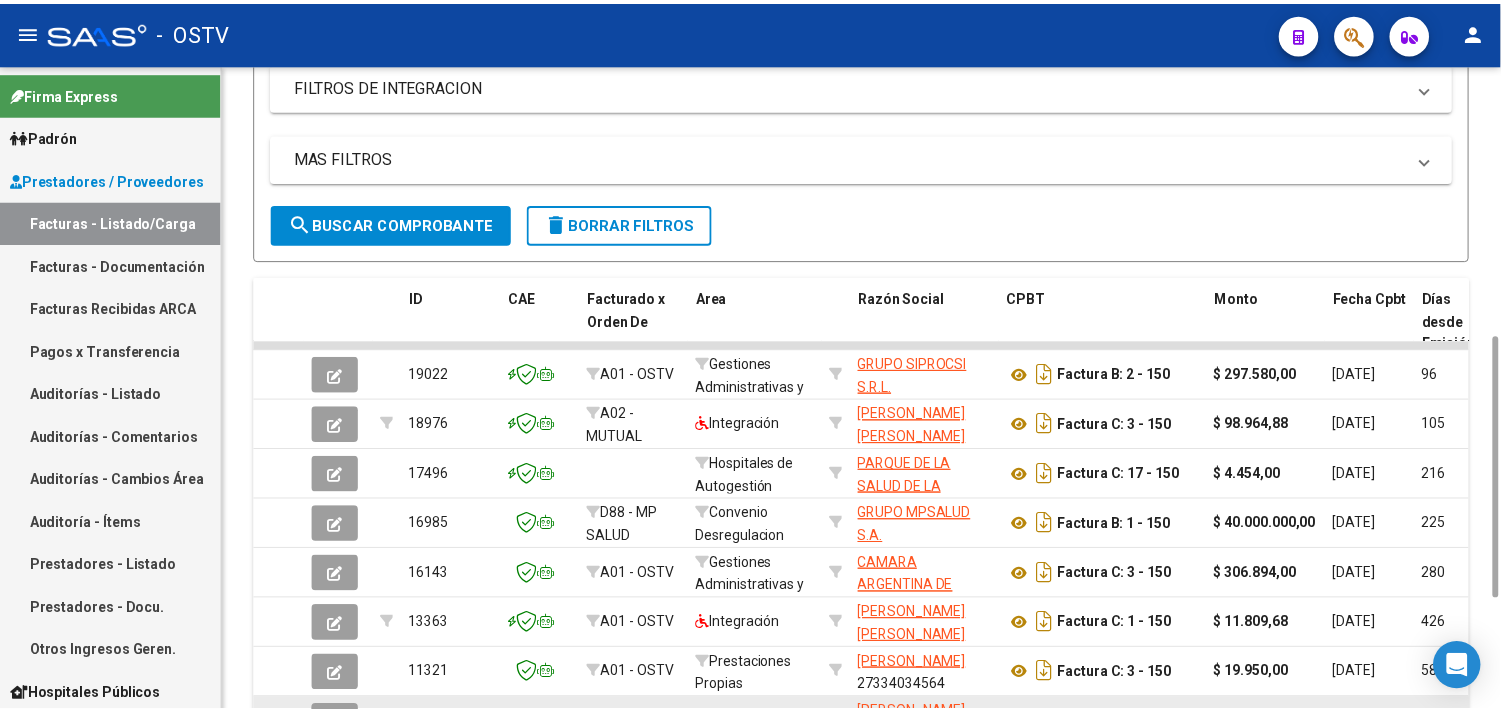 scroll, scrollTop: 888, scrollLeft: 0, axis: vertical 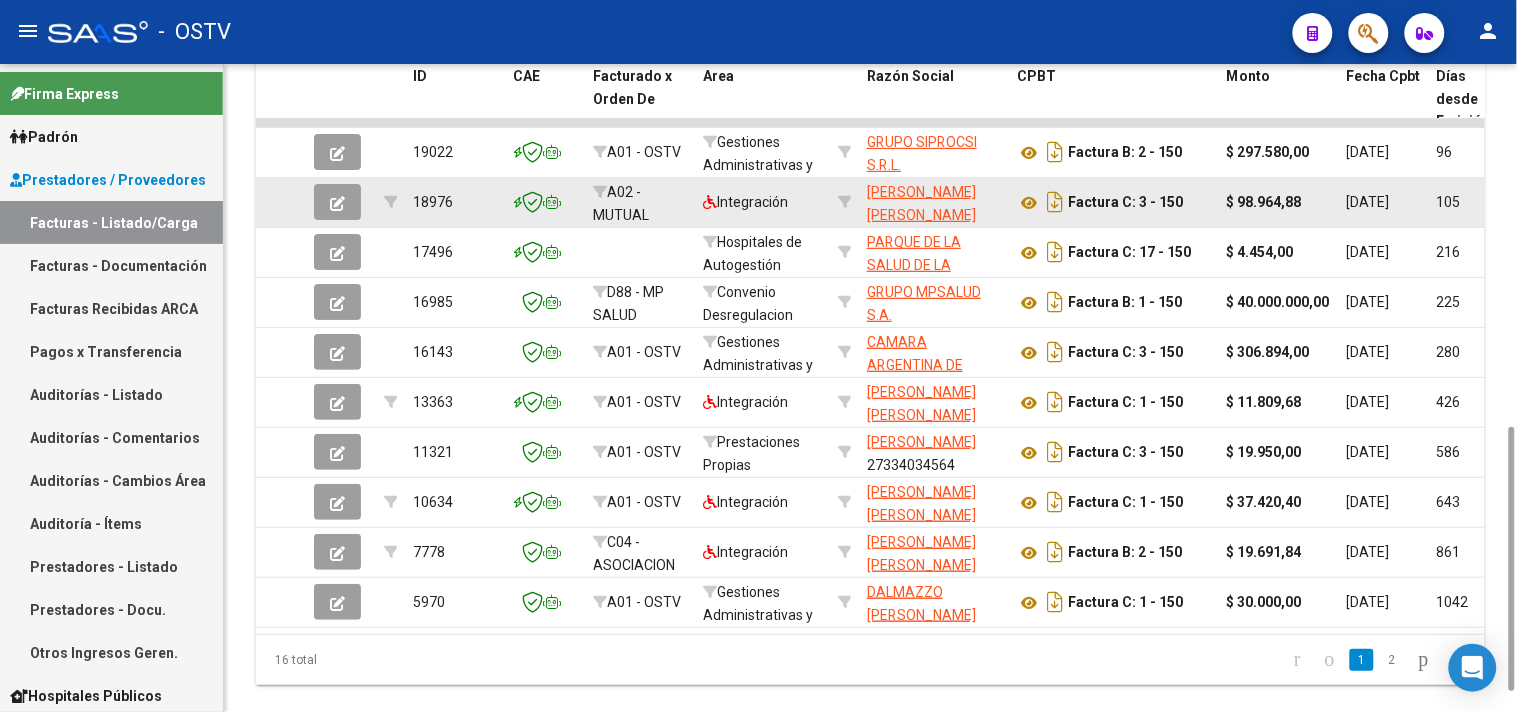 type on "150" 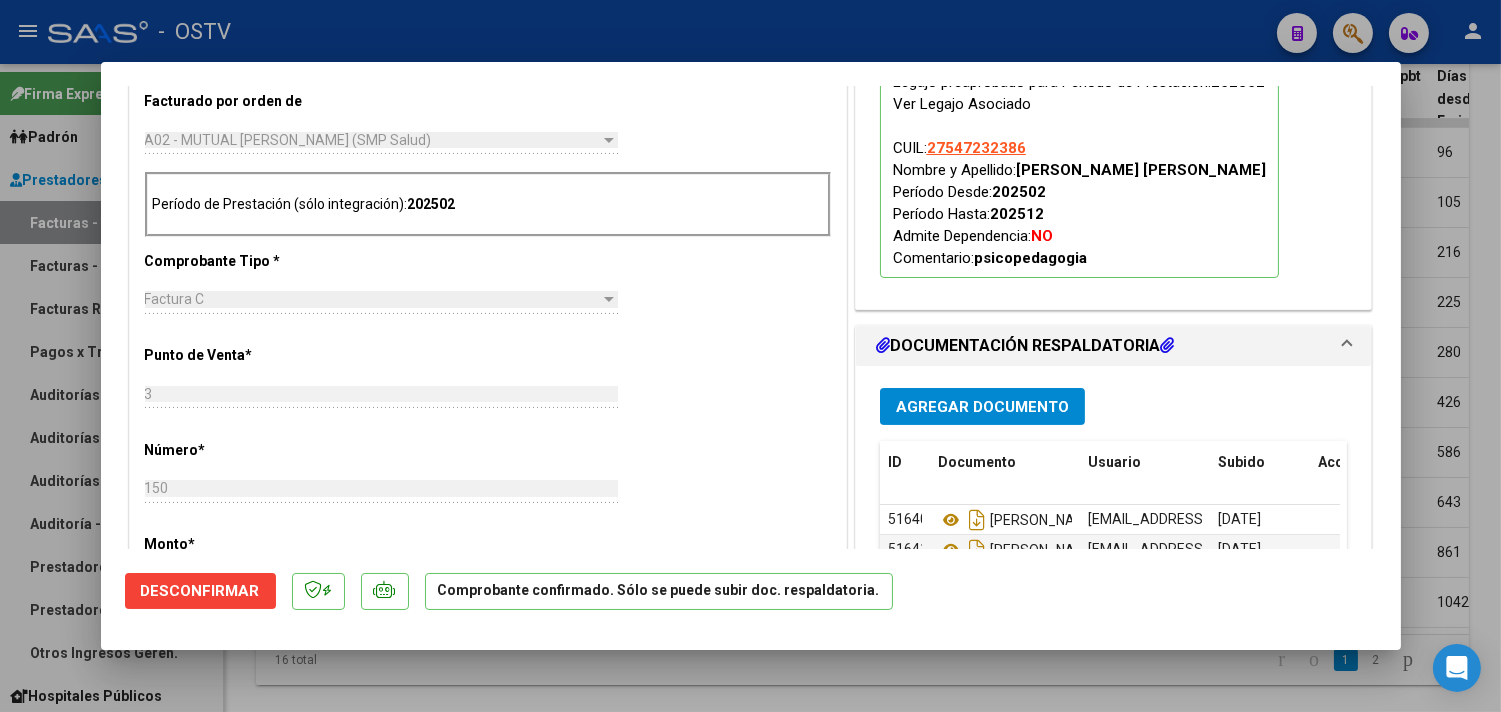 scroll, scrollTop: 1000, scrollLeft: 0, axis: vertical 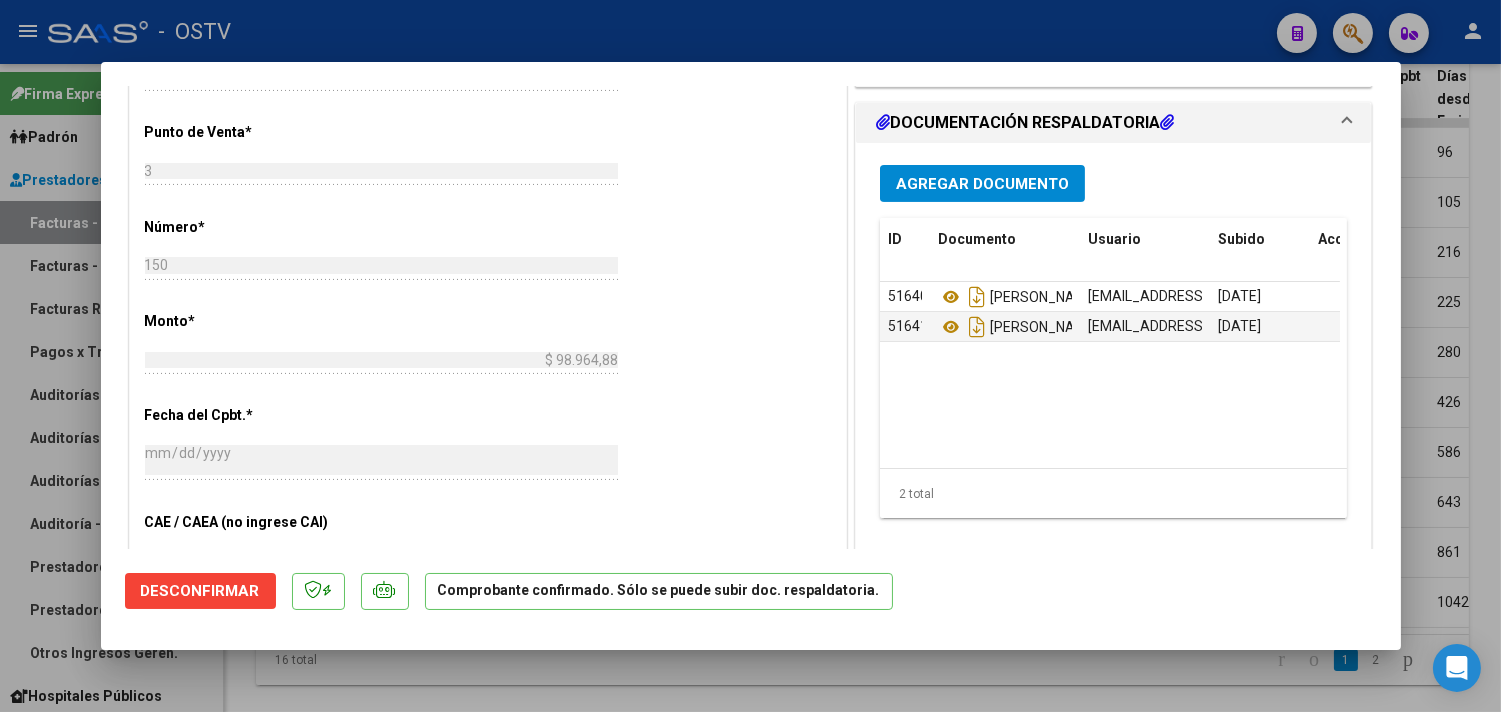 click on "Agregar Documento" at bounding box center [982, 184] 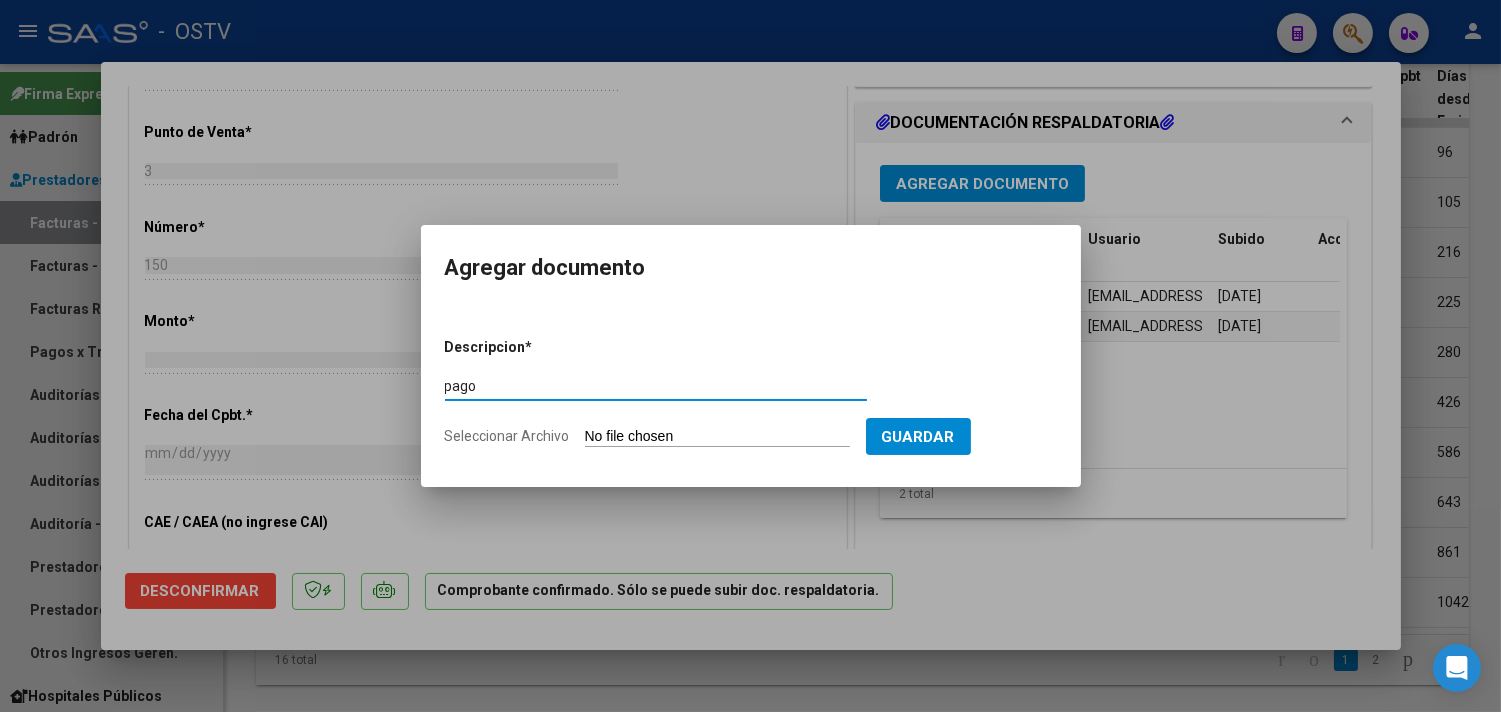 type on "pago" 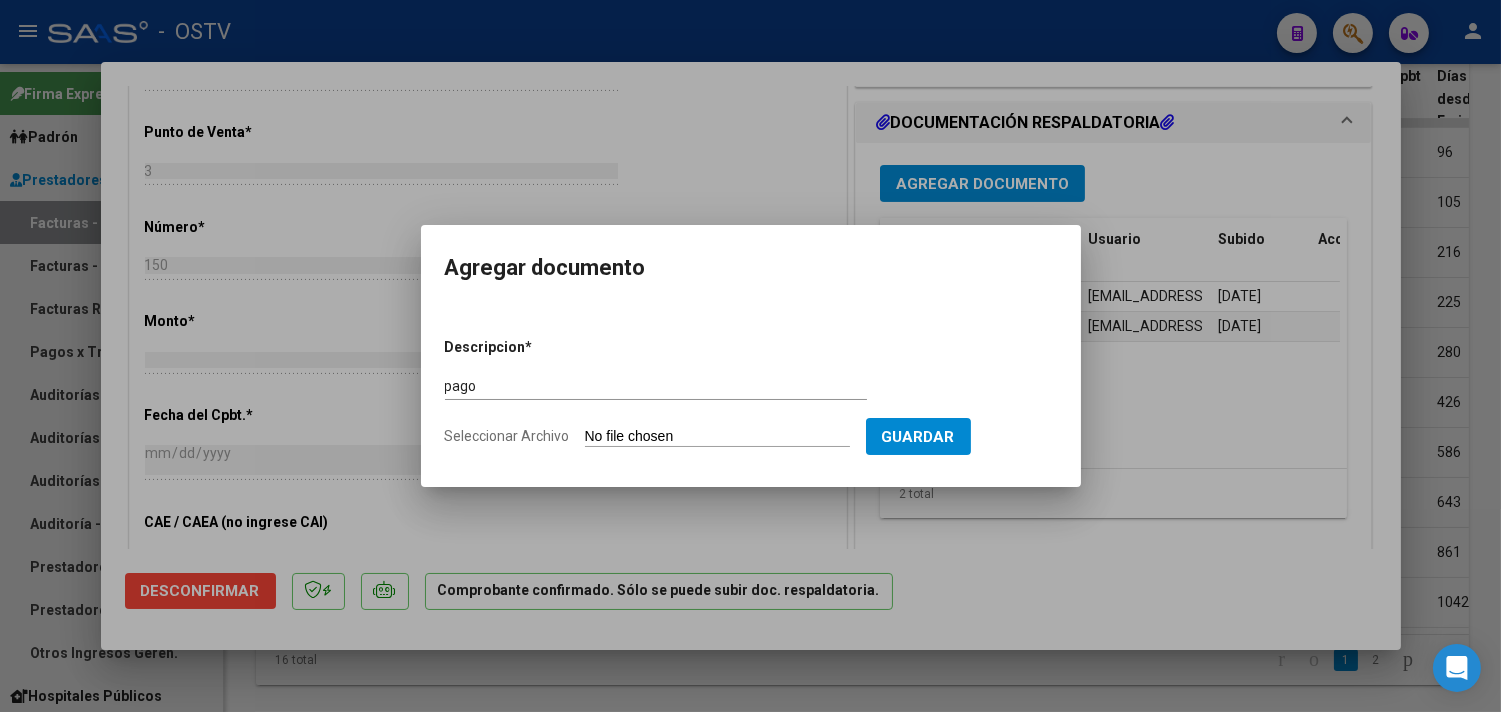 click on "Seleccionar Archivo" at bounding box center [717, 437] 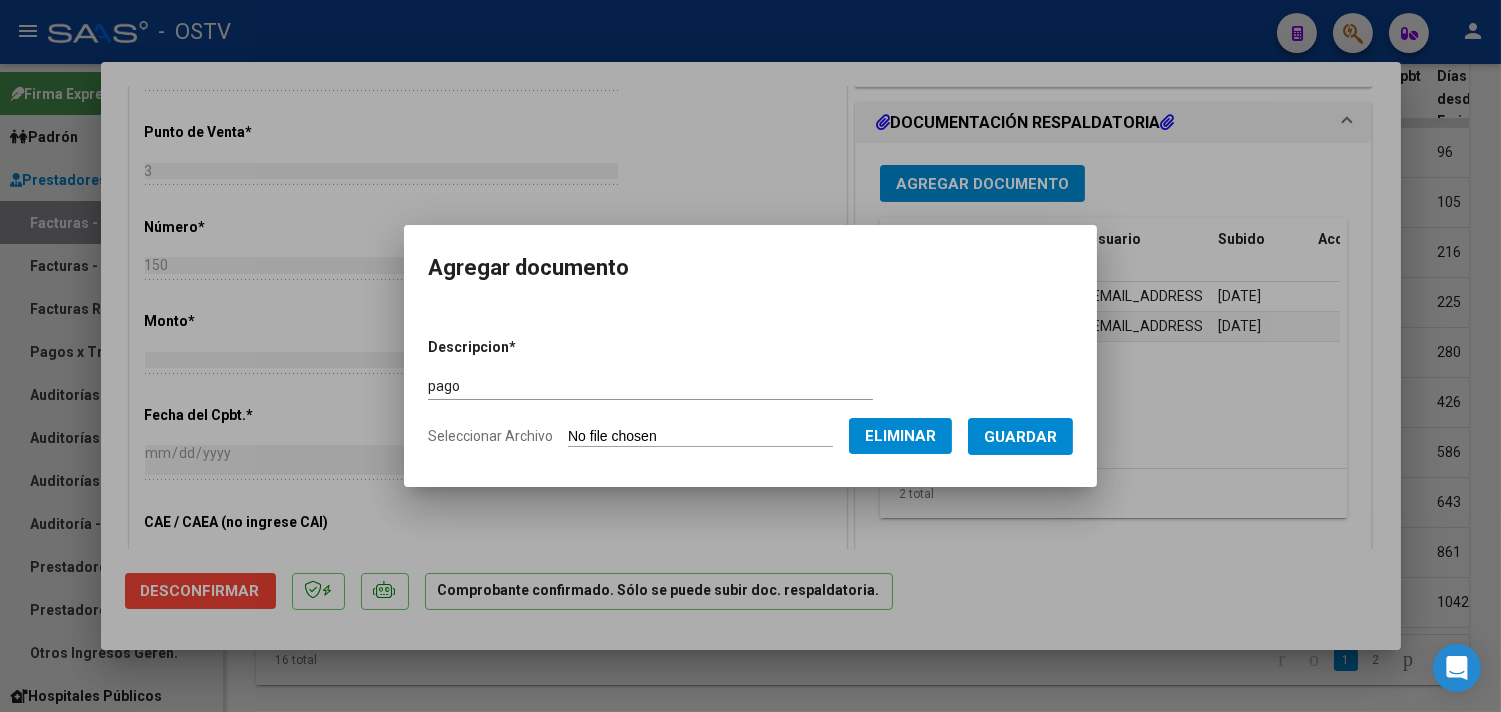 click on "Guardar" at bounding box center (1020, 436) 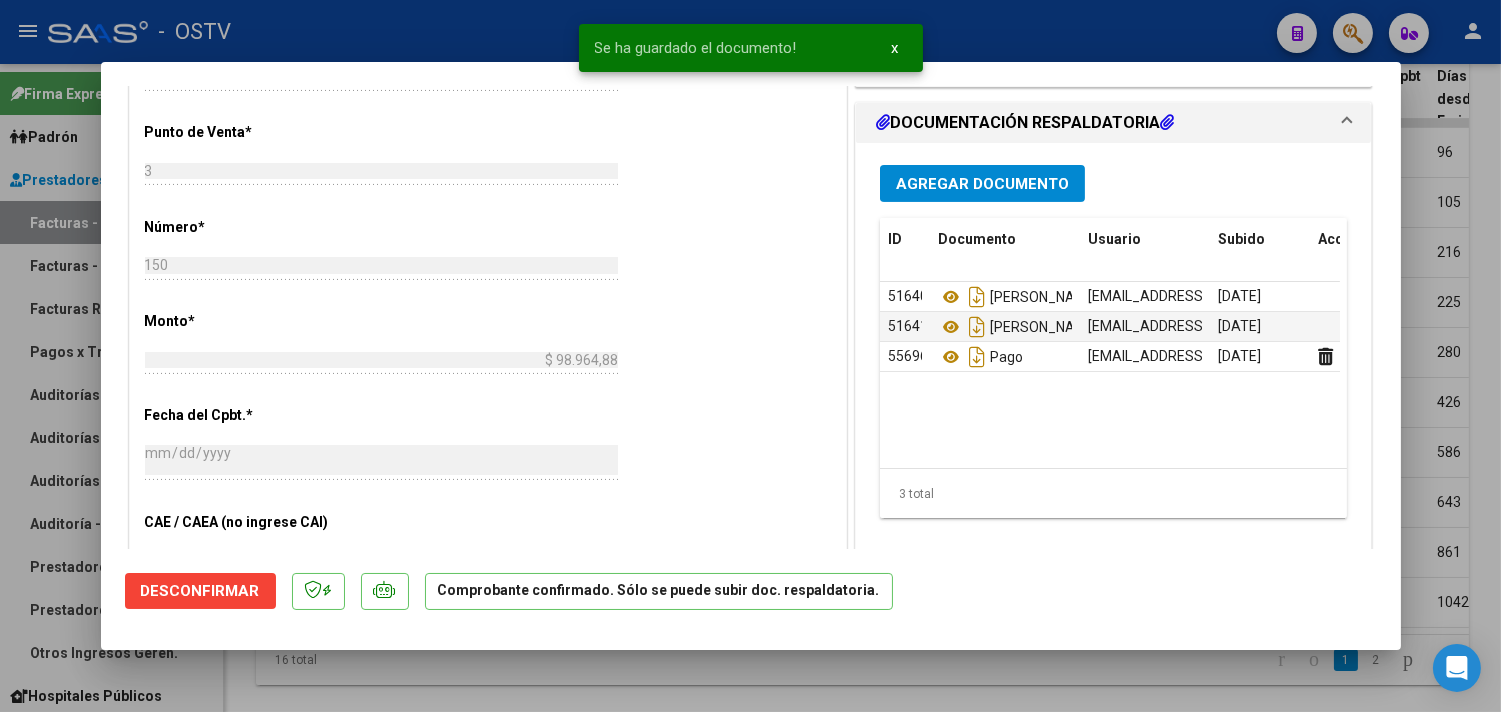 click at bounding box center [750, 356] 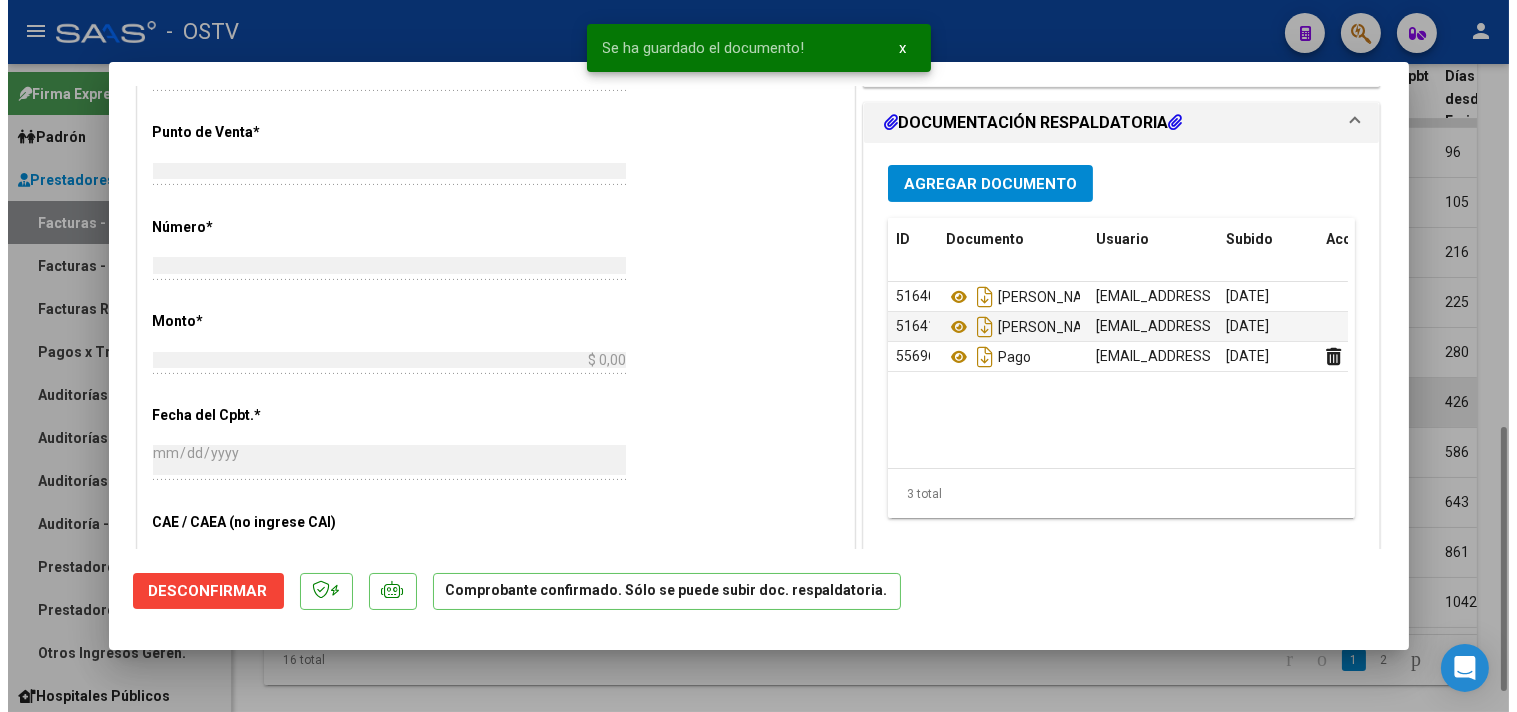 scroll, scrollTop: 0, scrollLeft: 0, axis: both 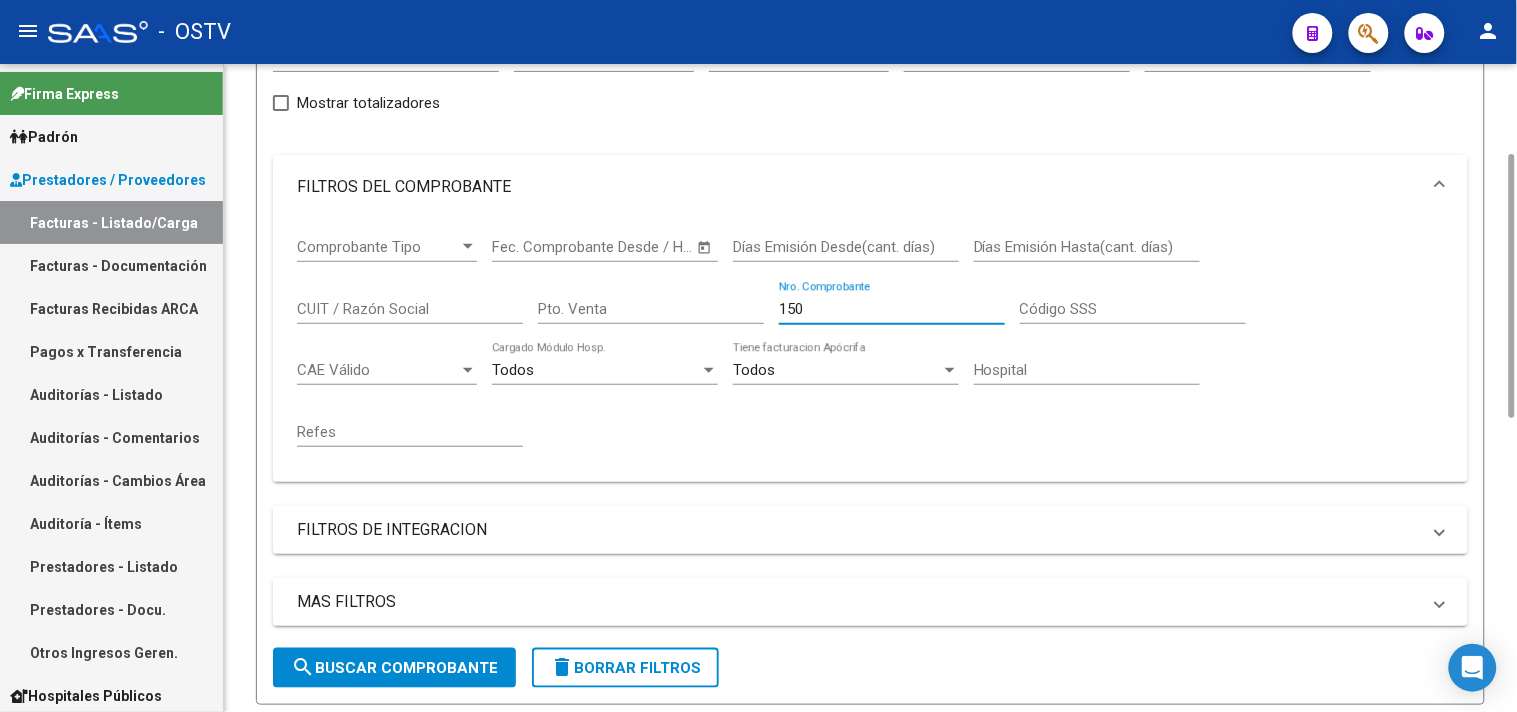 click on "150" at bounding box center (892, 309) 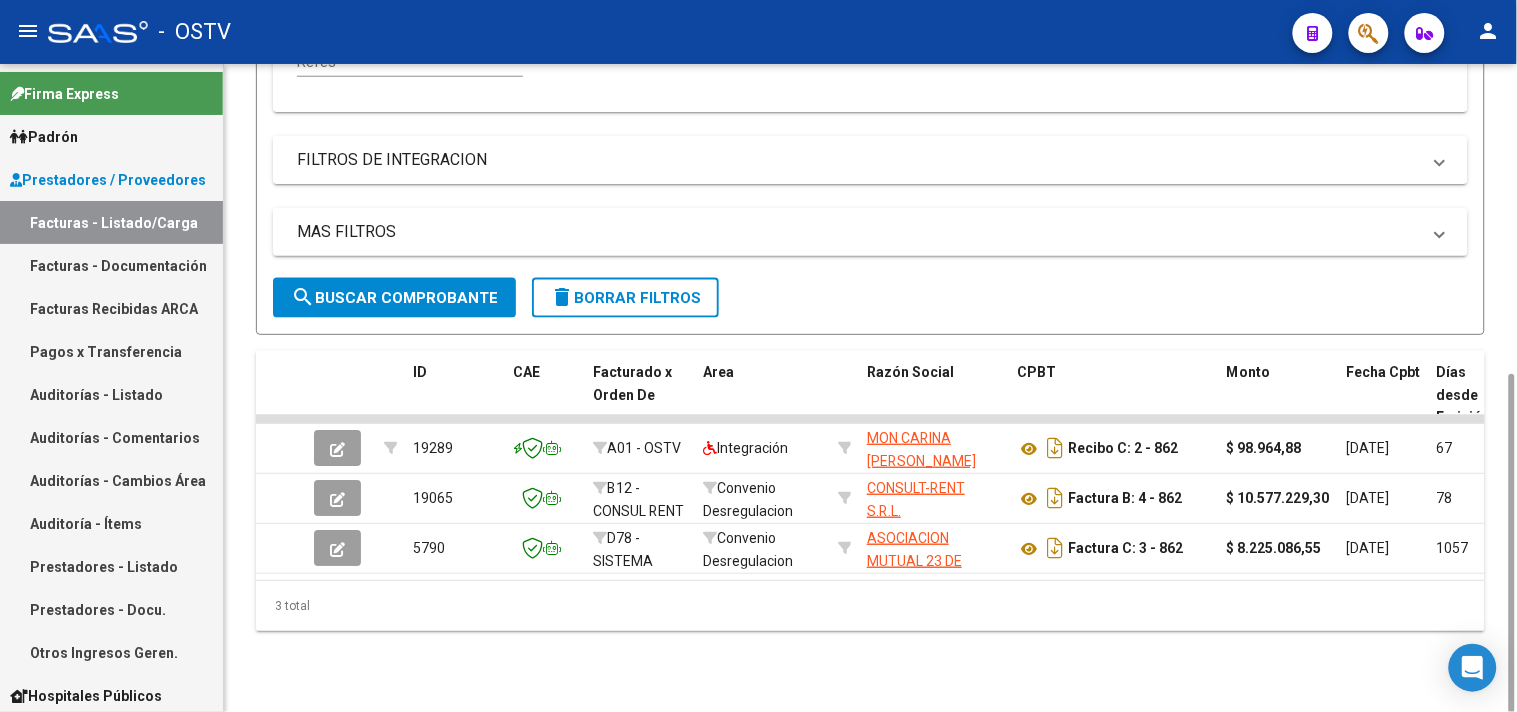 scroll, scrollTop: 595, scrollLeft: 0, axis: vertical 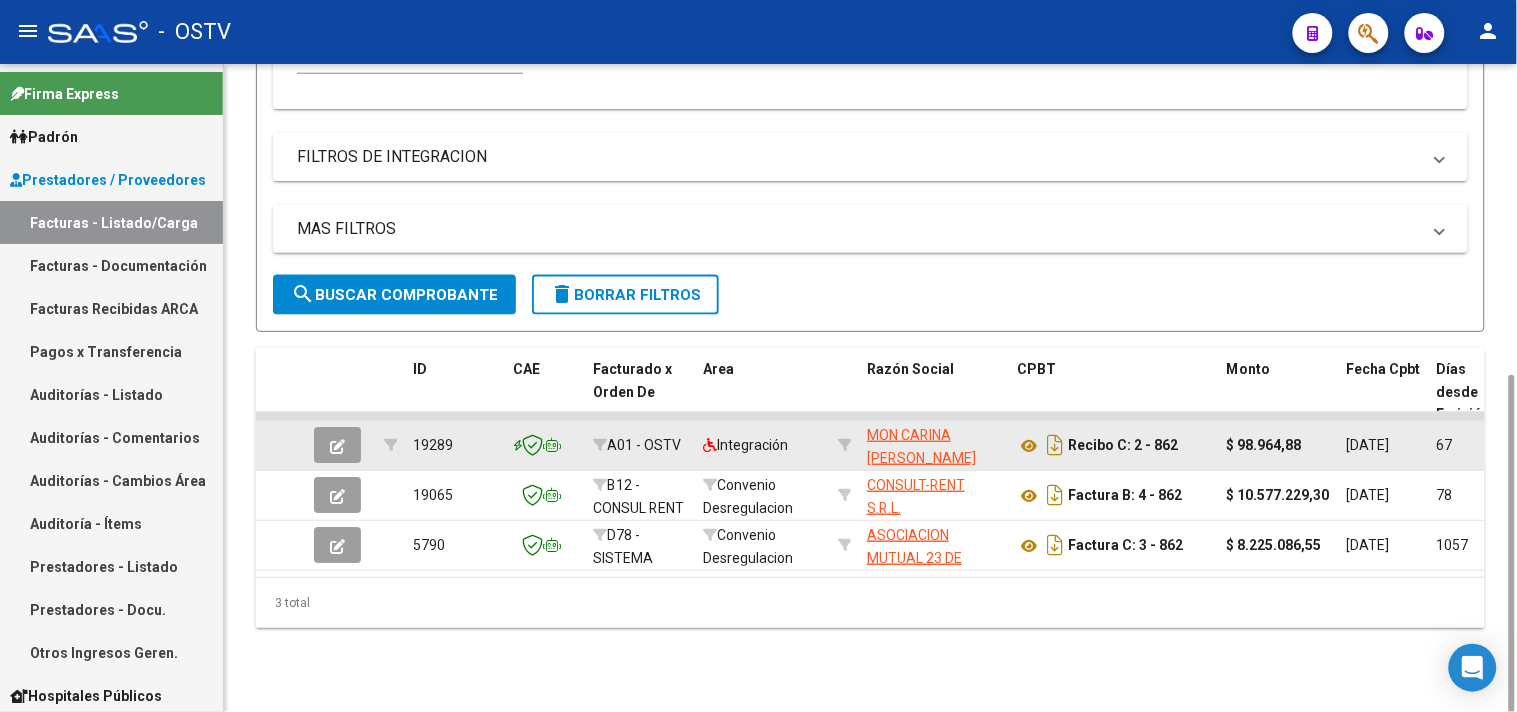 type on "862" 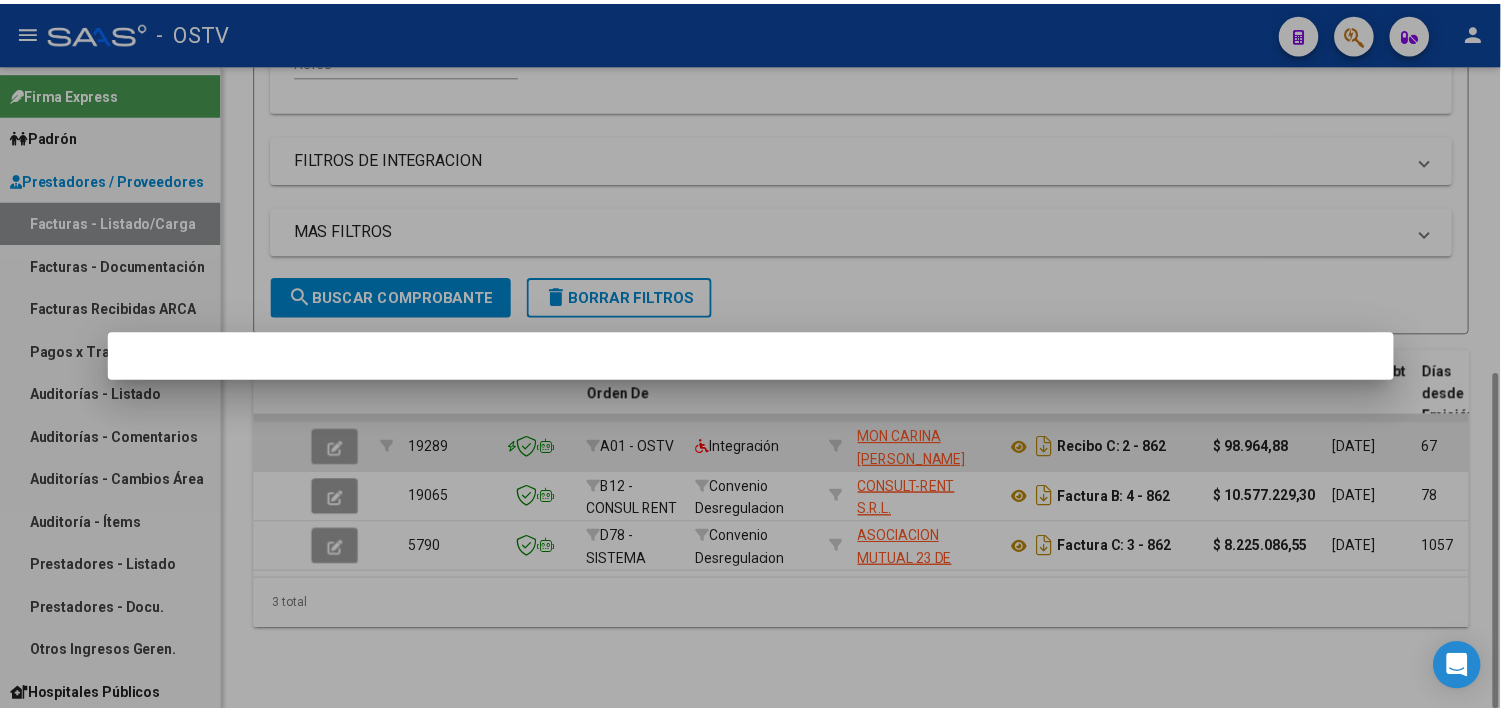 scroll, scrollTop: 592, scrollLeft: 0, axis: vertical 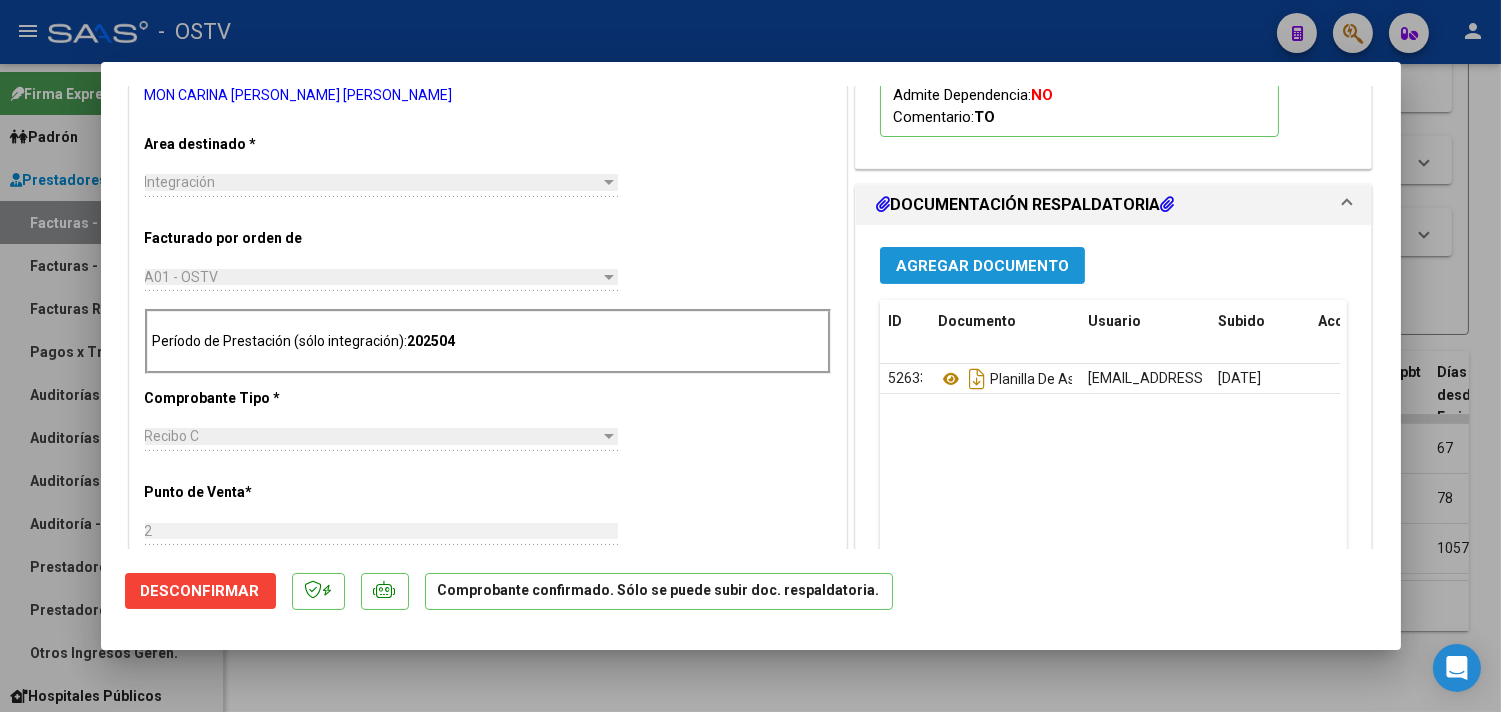 click on "Agregar Documento" at bounding box center [982, 266] 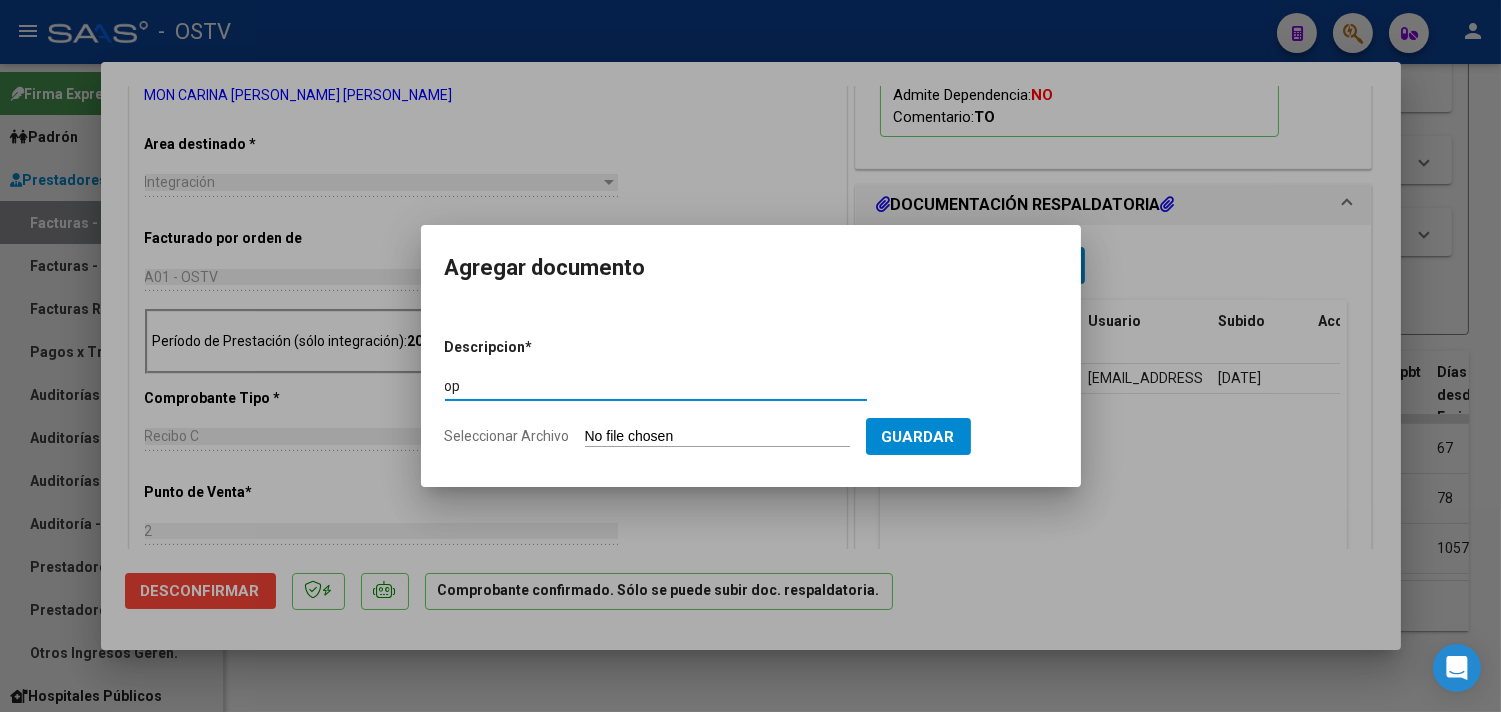 type on "op" 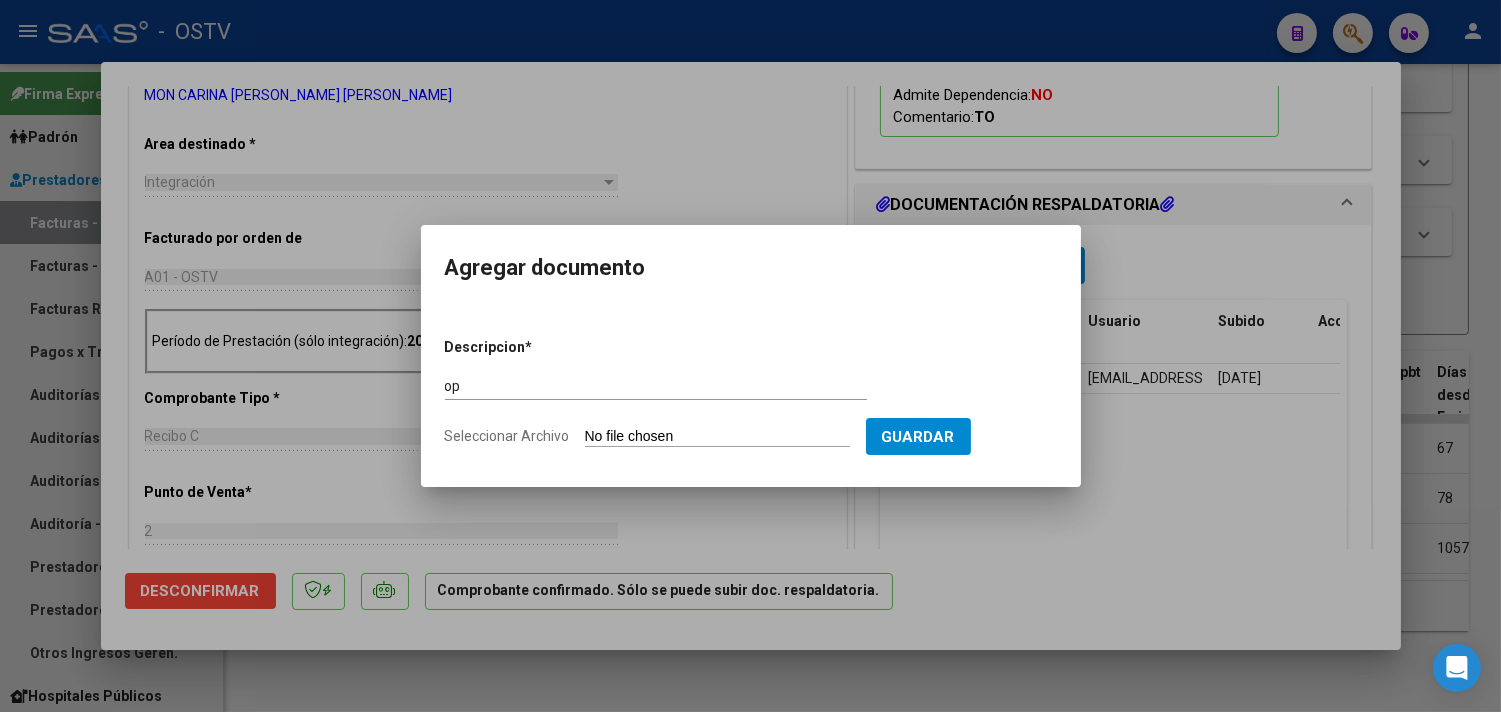 click on "Descripcion  *   op Escriba aquí una descripcion  Seleccionar Archivo Guardar" at bounding box center [751, 392] 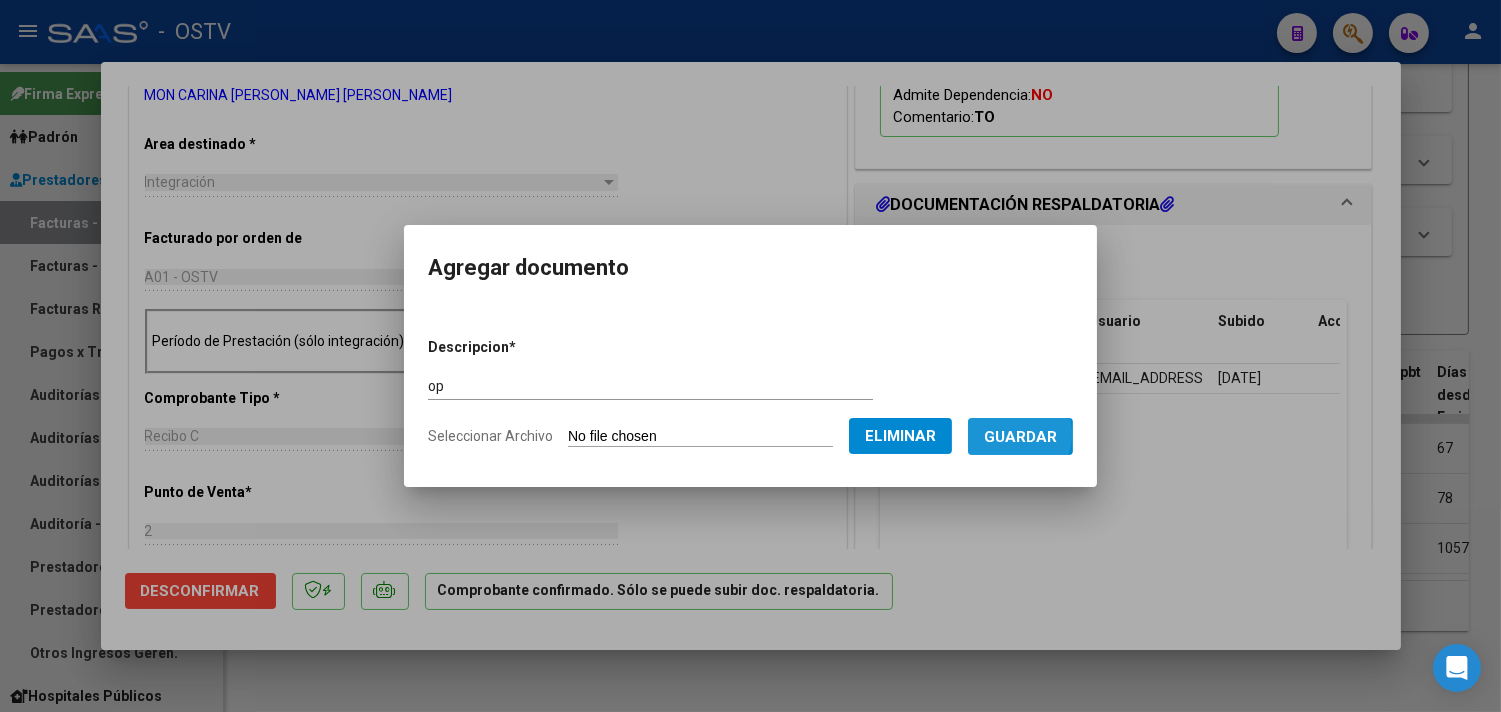 click on "Guardar" at bounding box center [1020, 437] 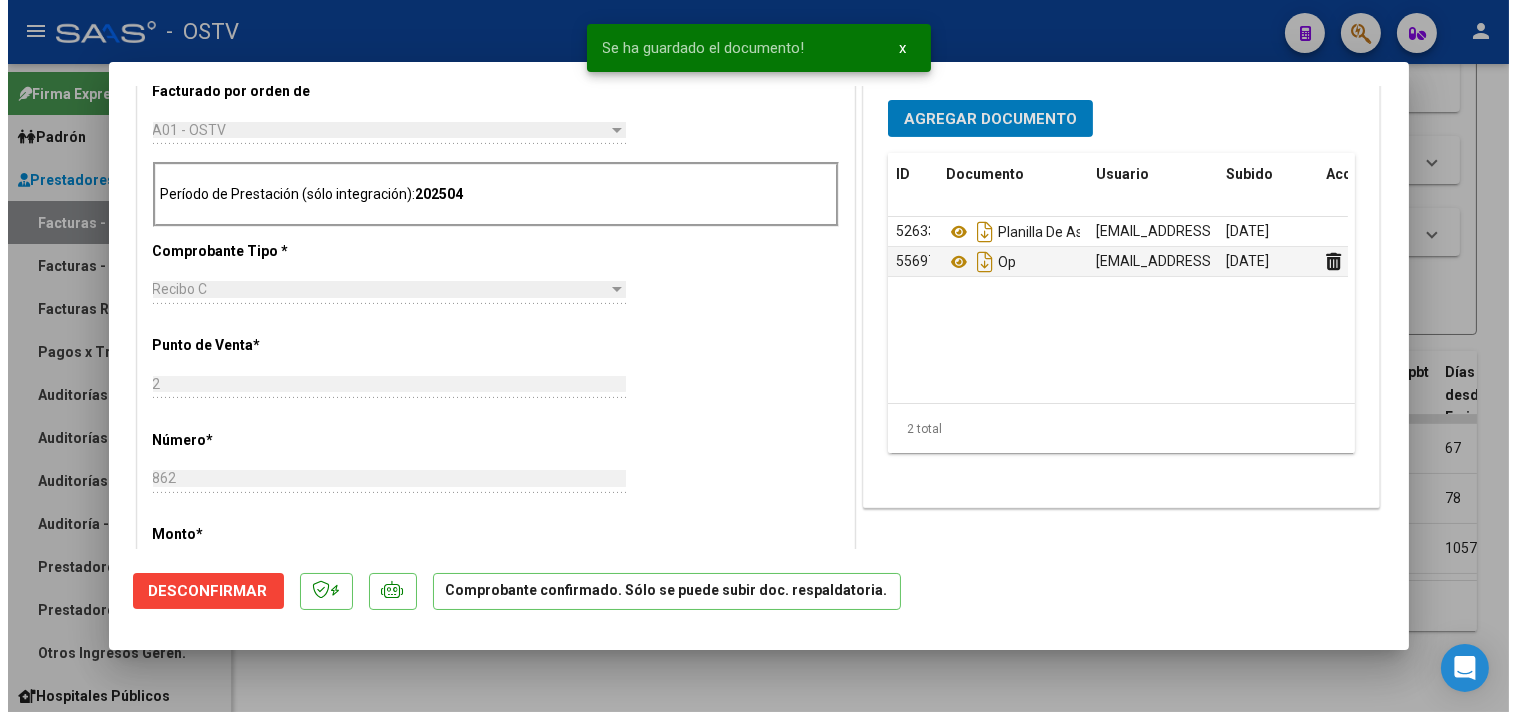 scroll, scrollTop: 755, scrollLeft: 0, axis: vertical 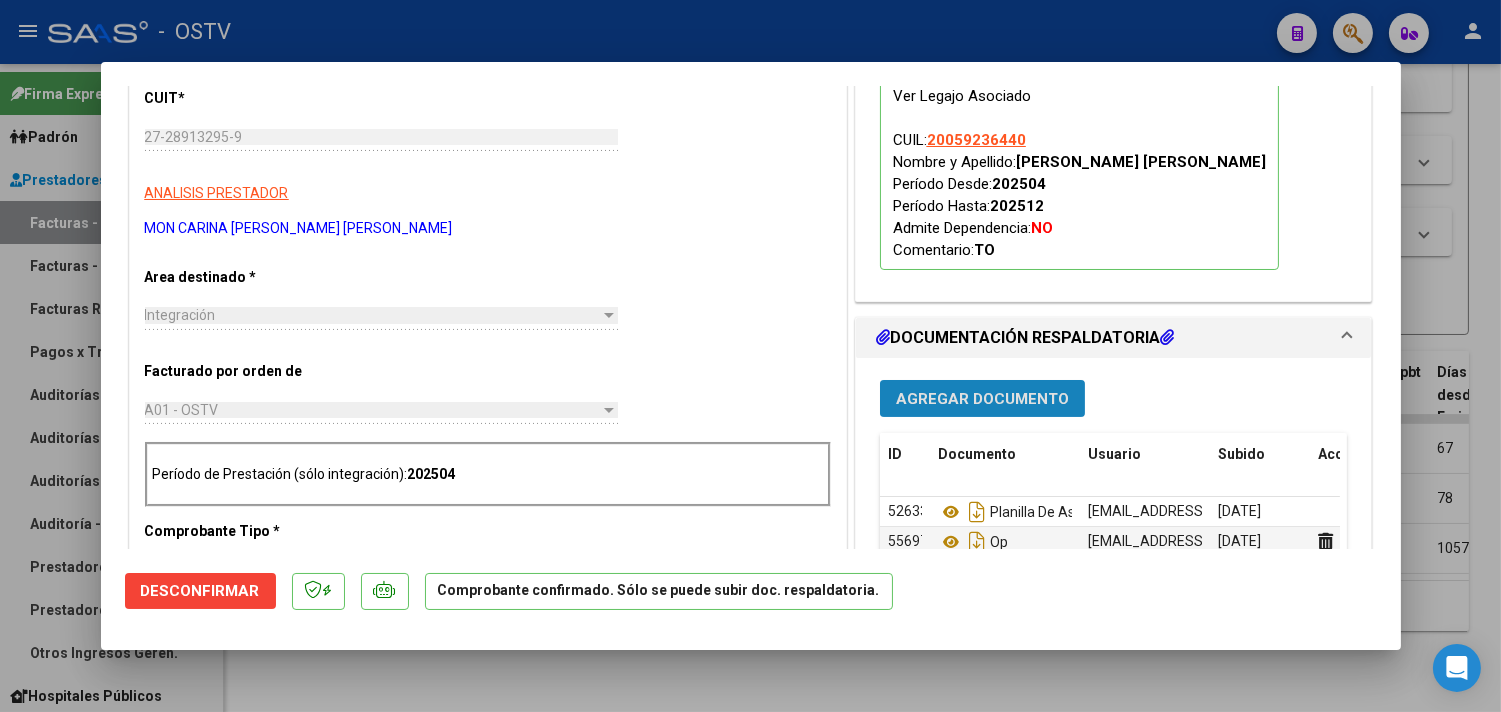 click on "Agregar Documento" at bounding box center [982, 399] 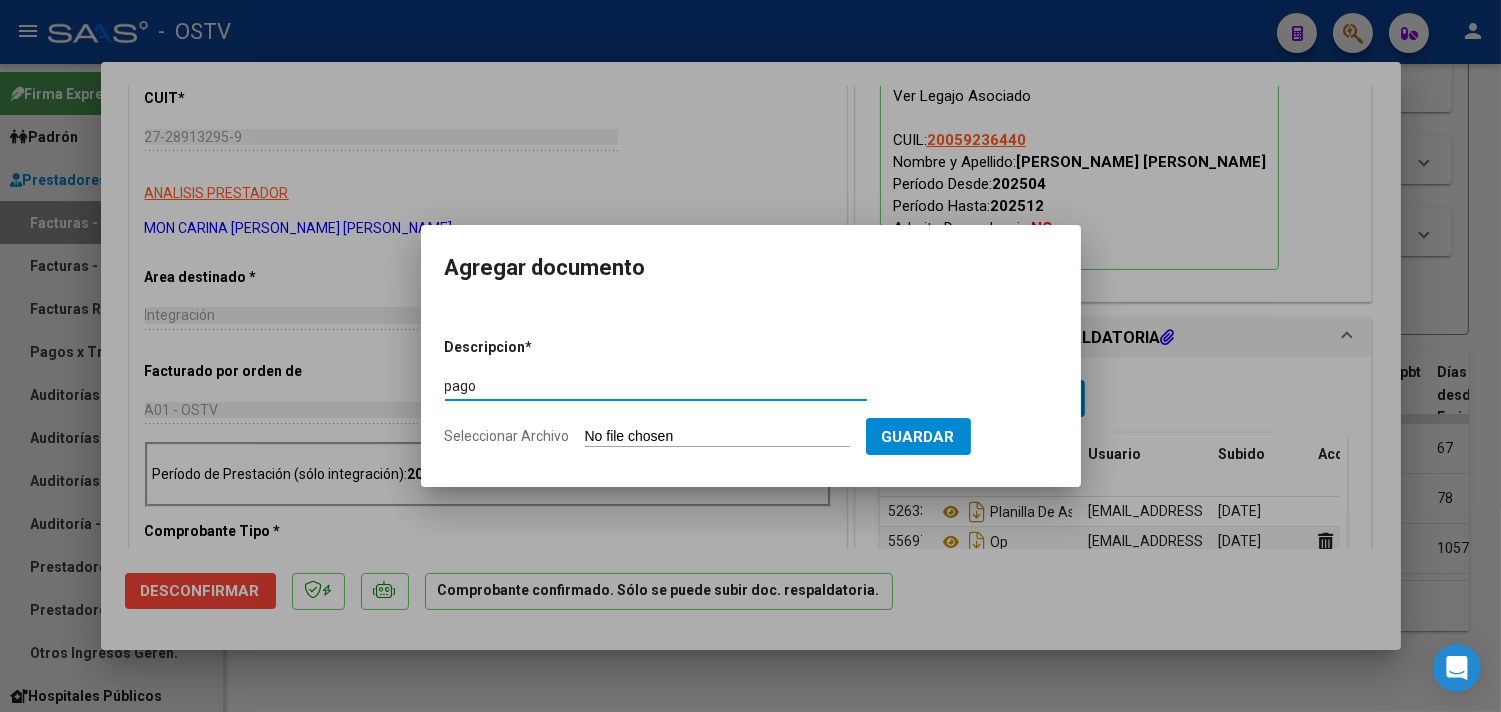 type on "pago" 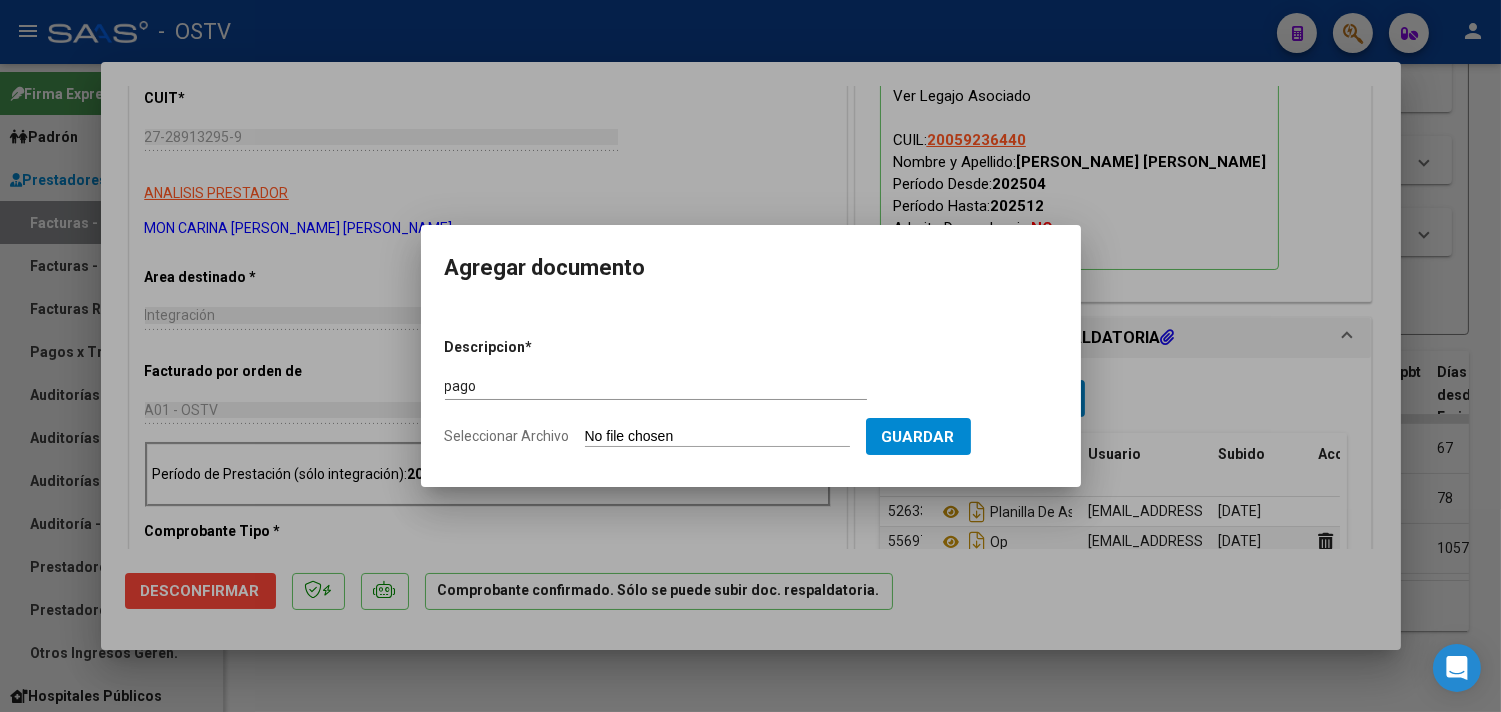 click on "Seleccionar Archivo" at bounding box center (717, 437) 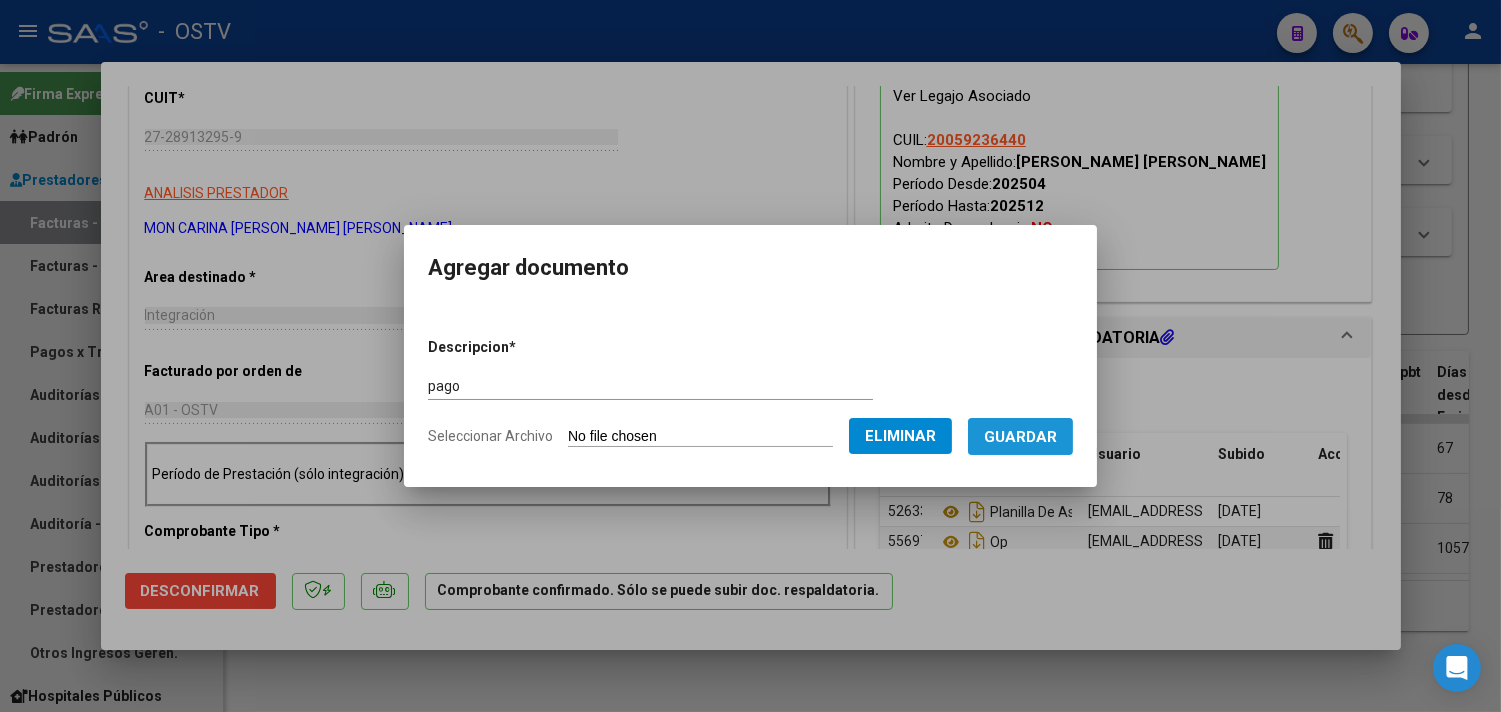 click on "Guardar" at bounding box center [1020, 437] 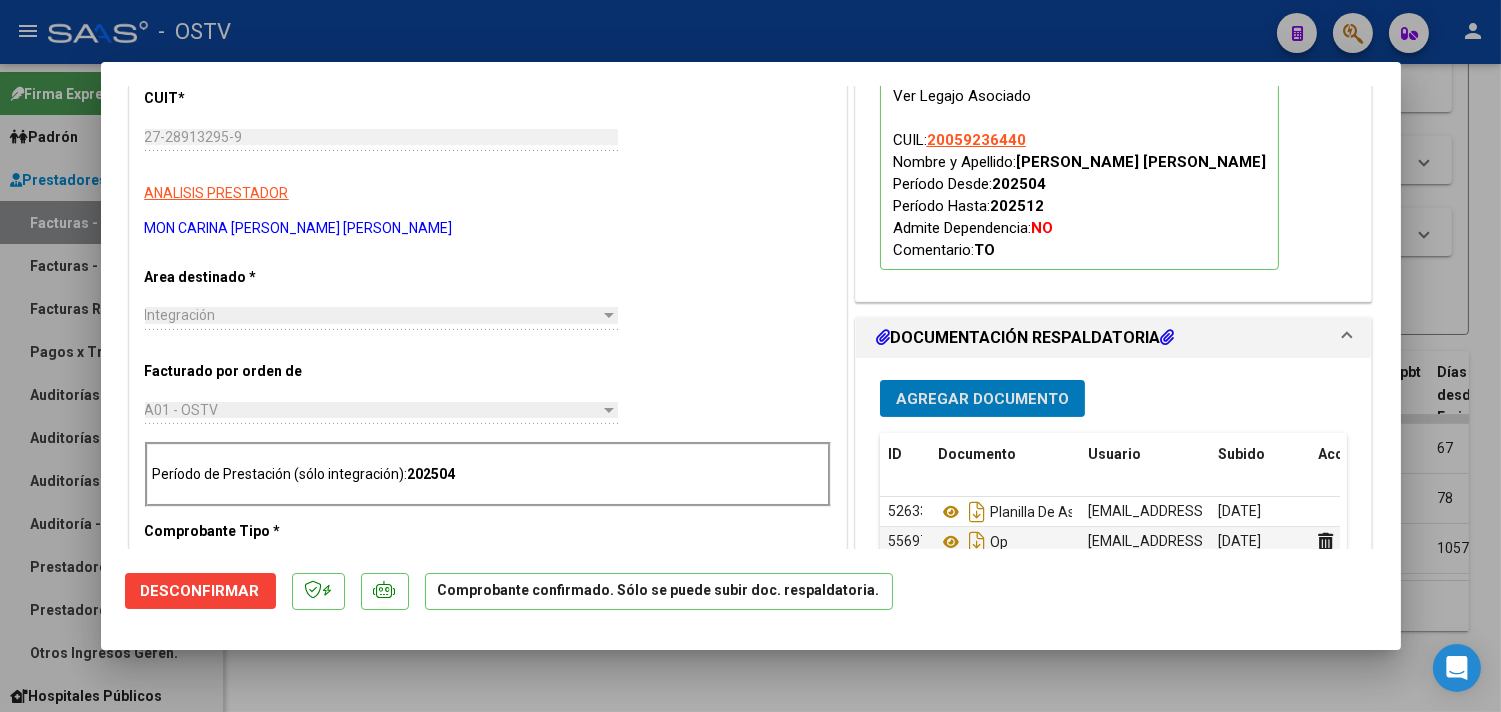 click at bounding box center [750, 356] 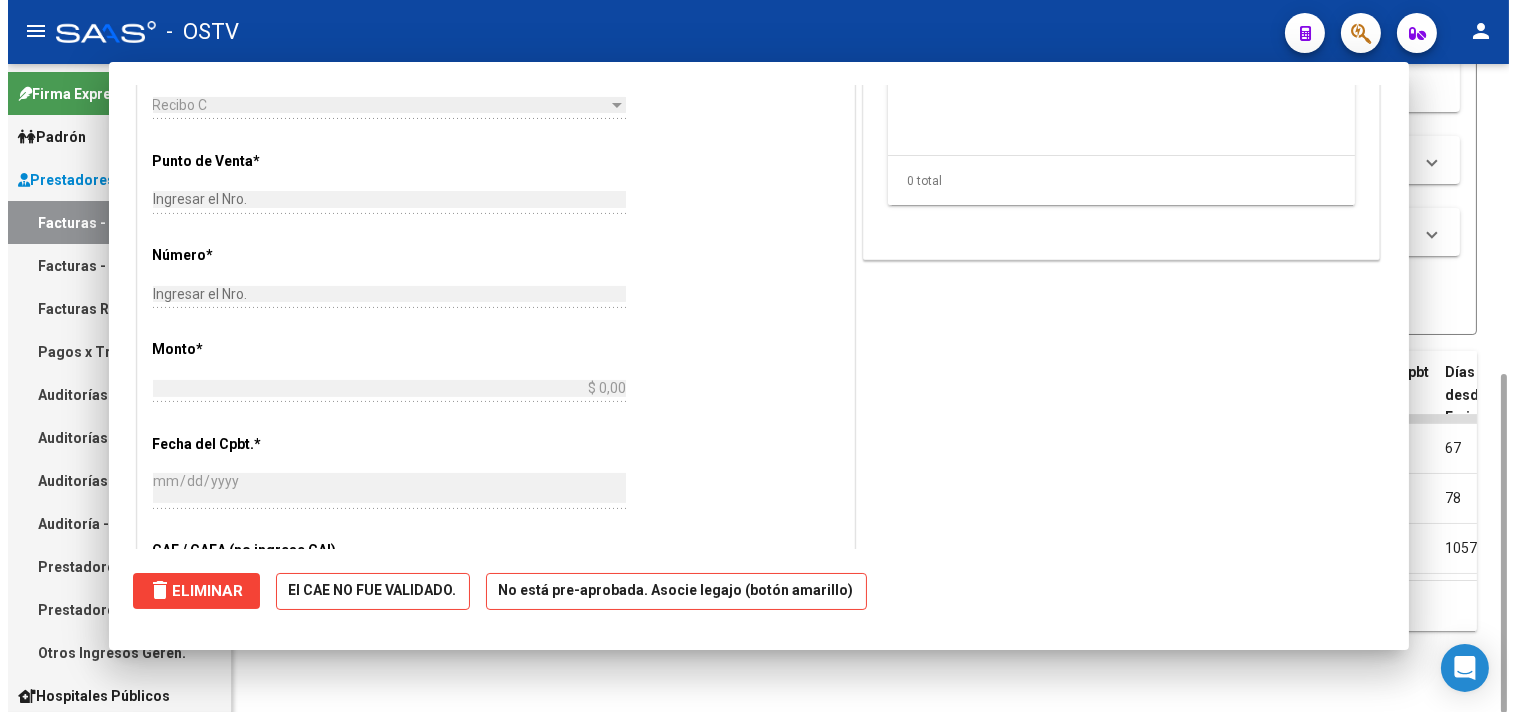 scroll, scrollTop: 0, scrollLeft: 0, axis: both 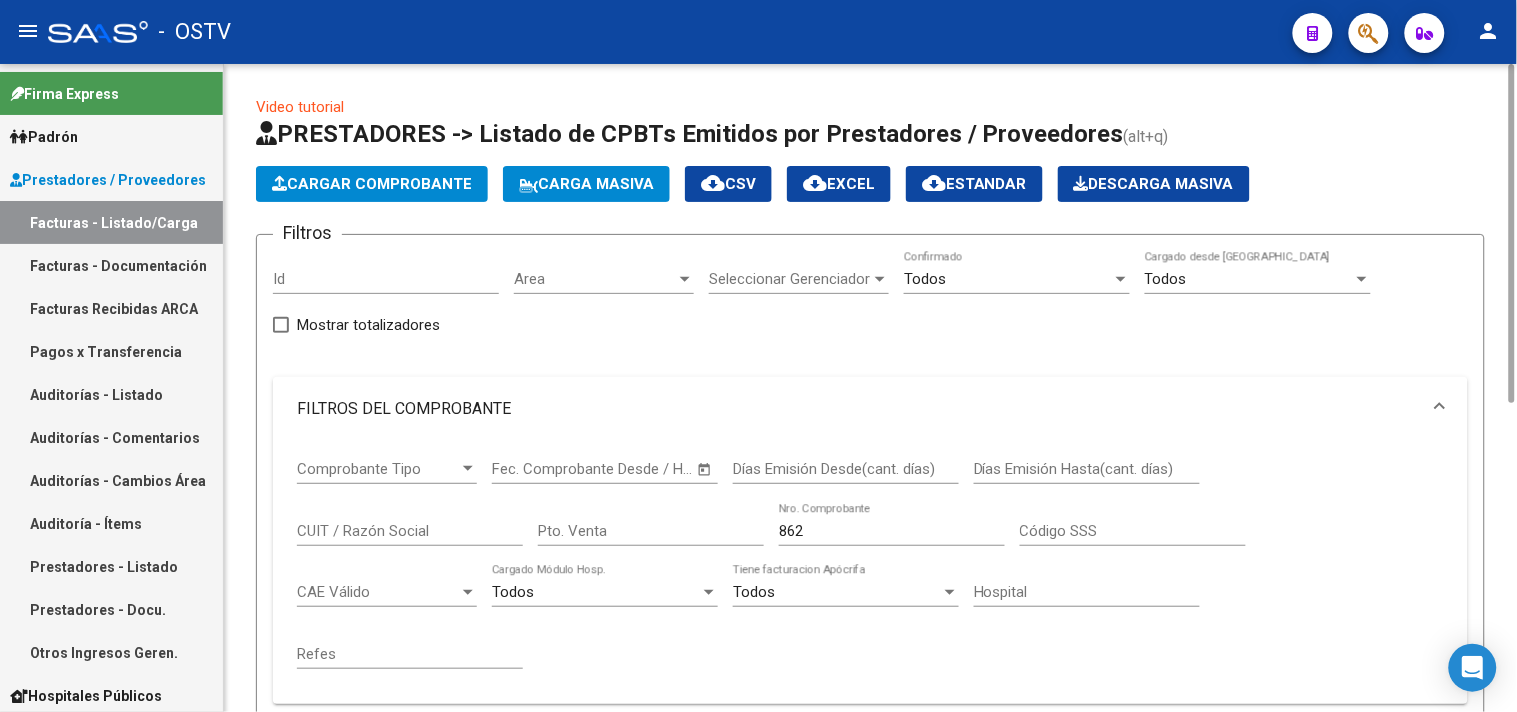 click on "862" at bounding box center (892, 531) 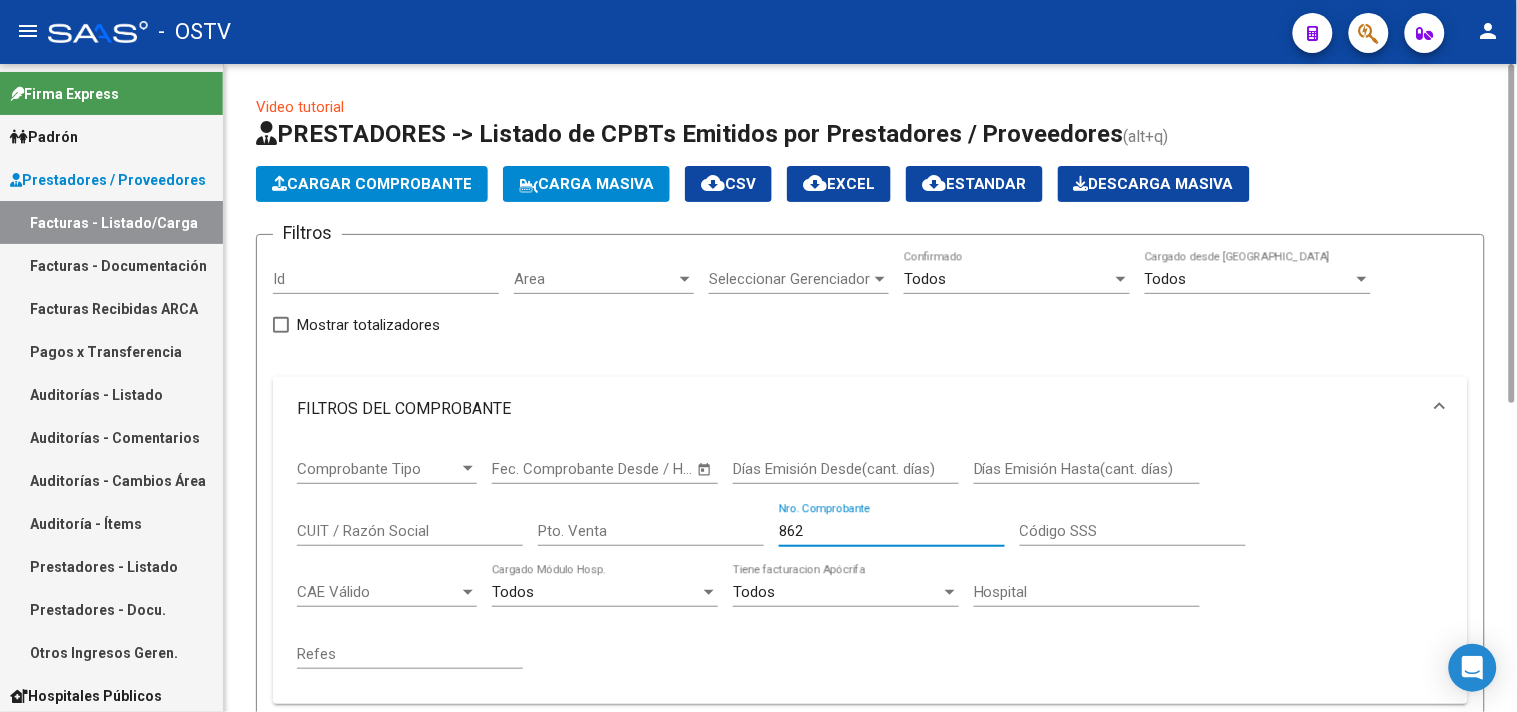 click on "862" at bounding box center (892, 531) 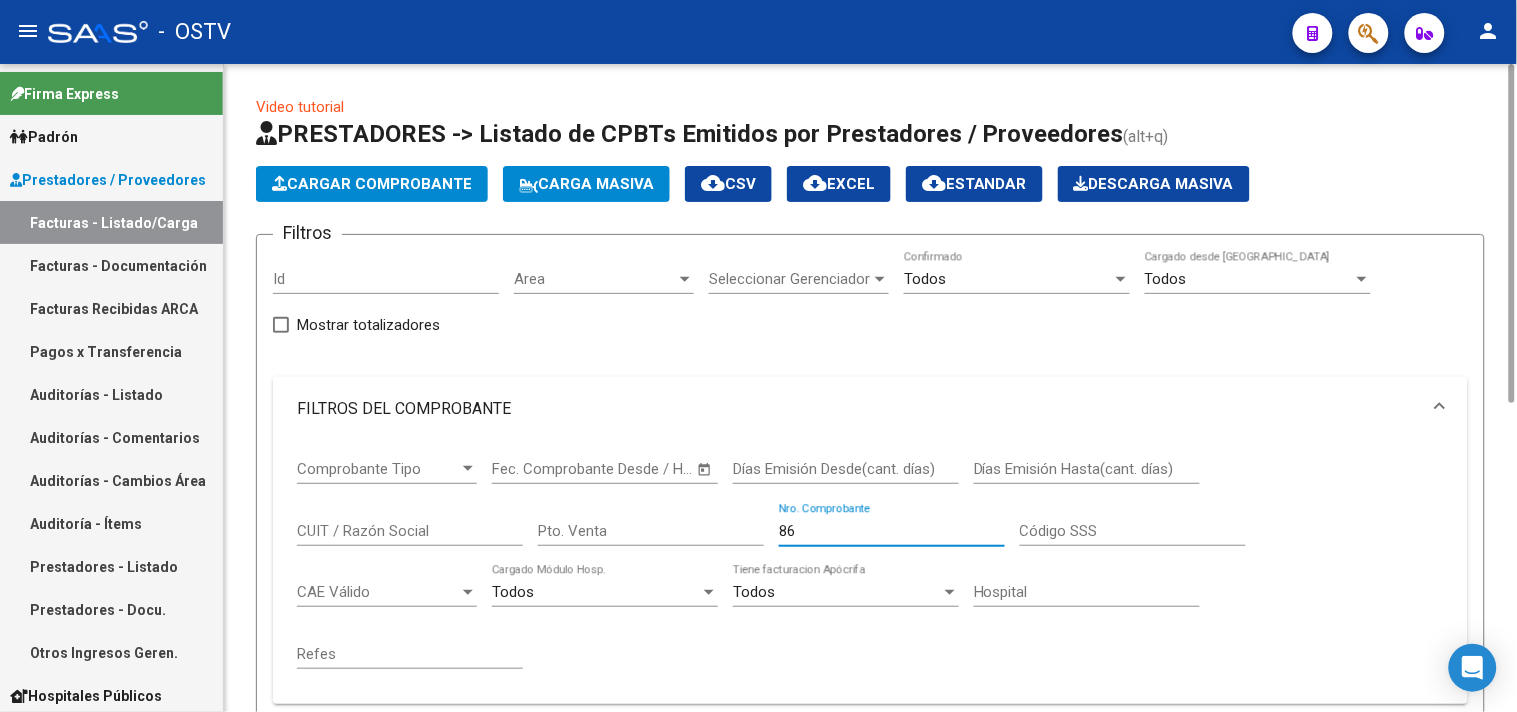 type on "8" 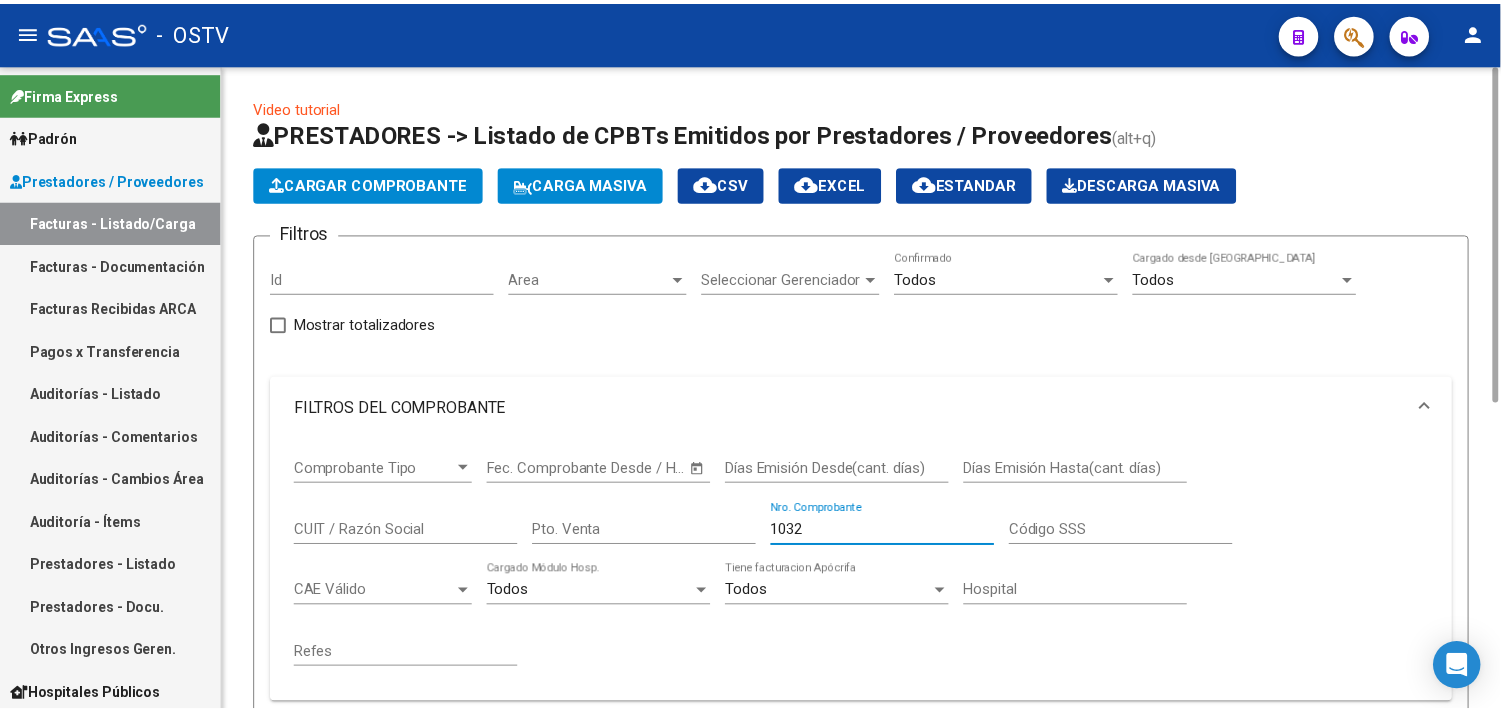scroll, scrollTop: 444, scrollLeft: 0, axis: vertical 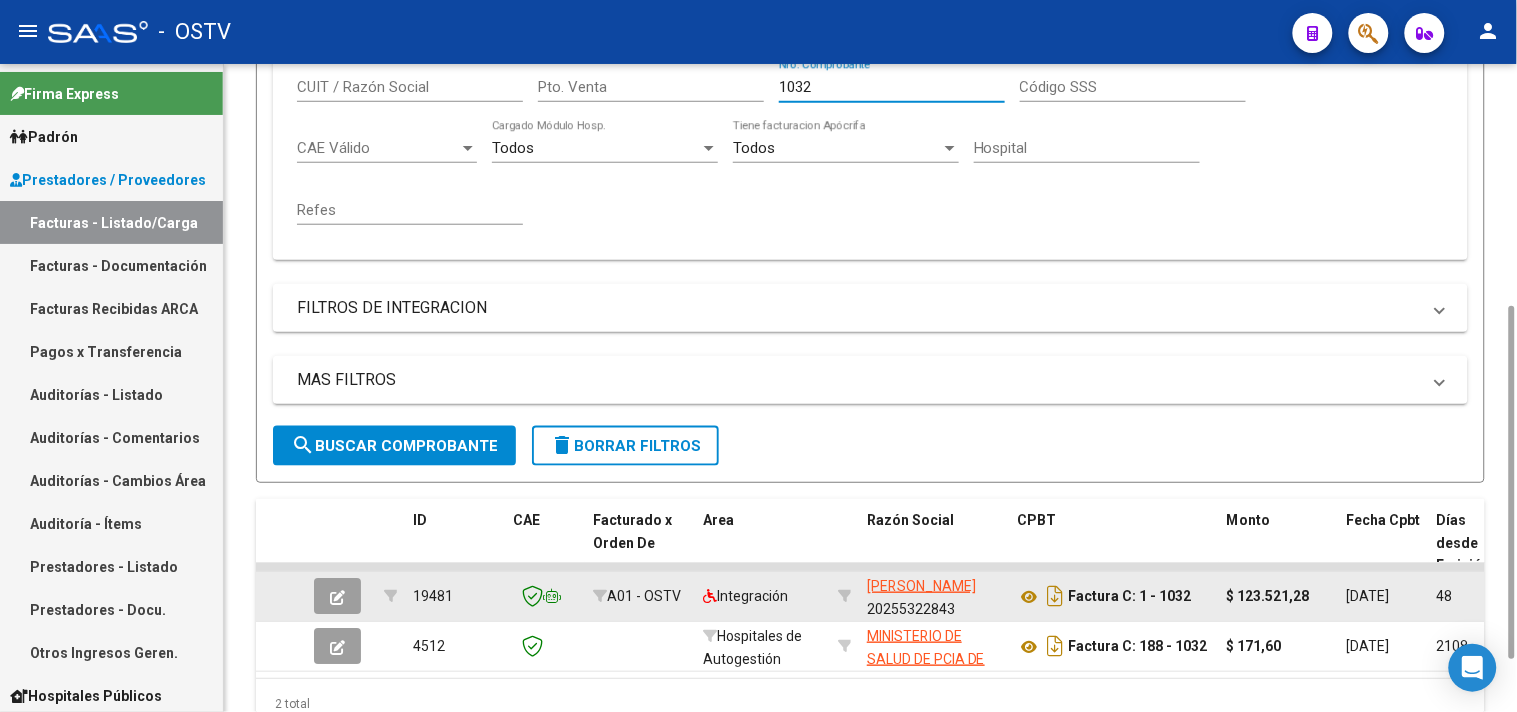 type on "1032" 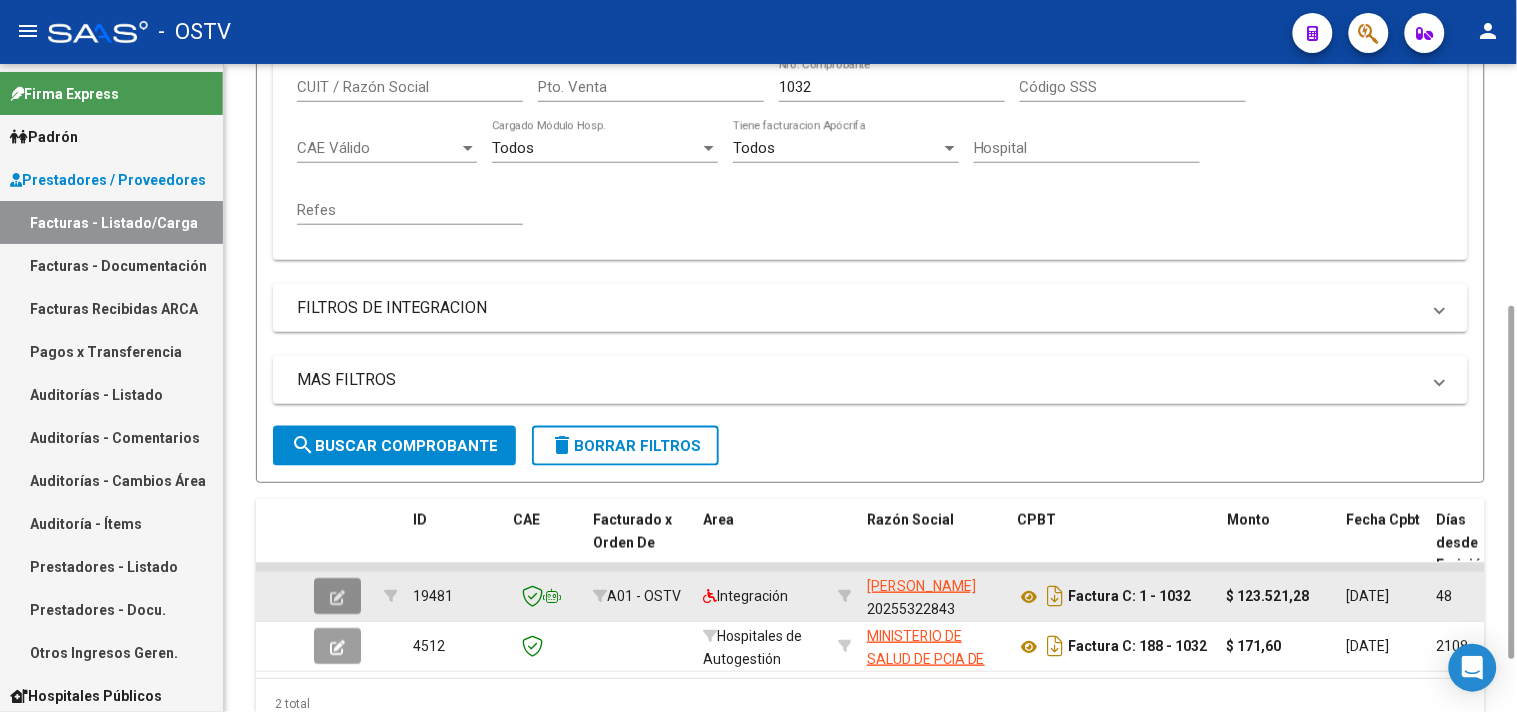 click 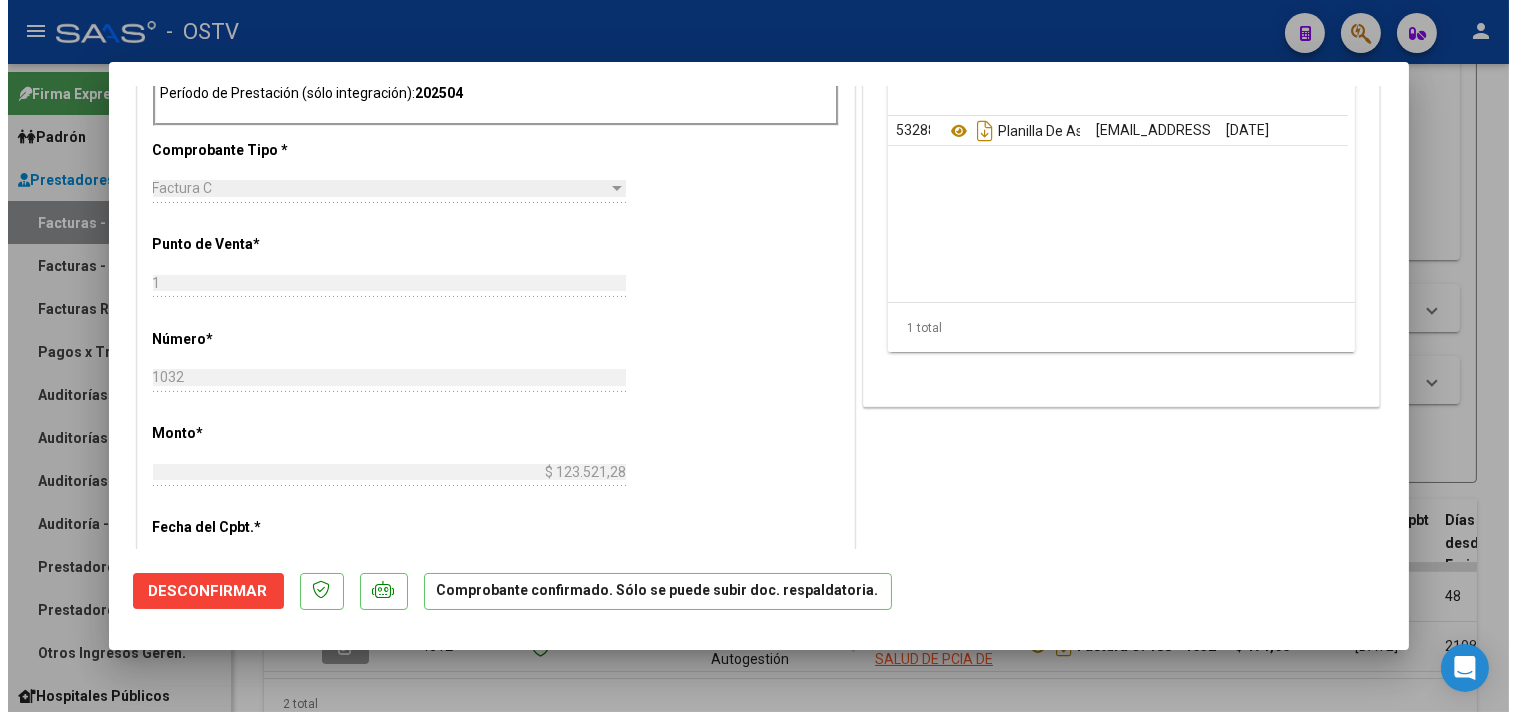 scroll, scrollTop: 666, scrollLeft: 0, axis: vertical 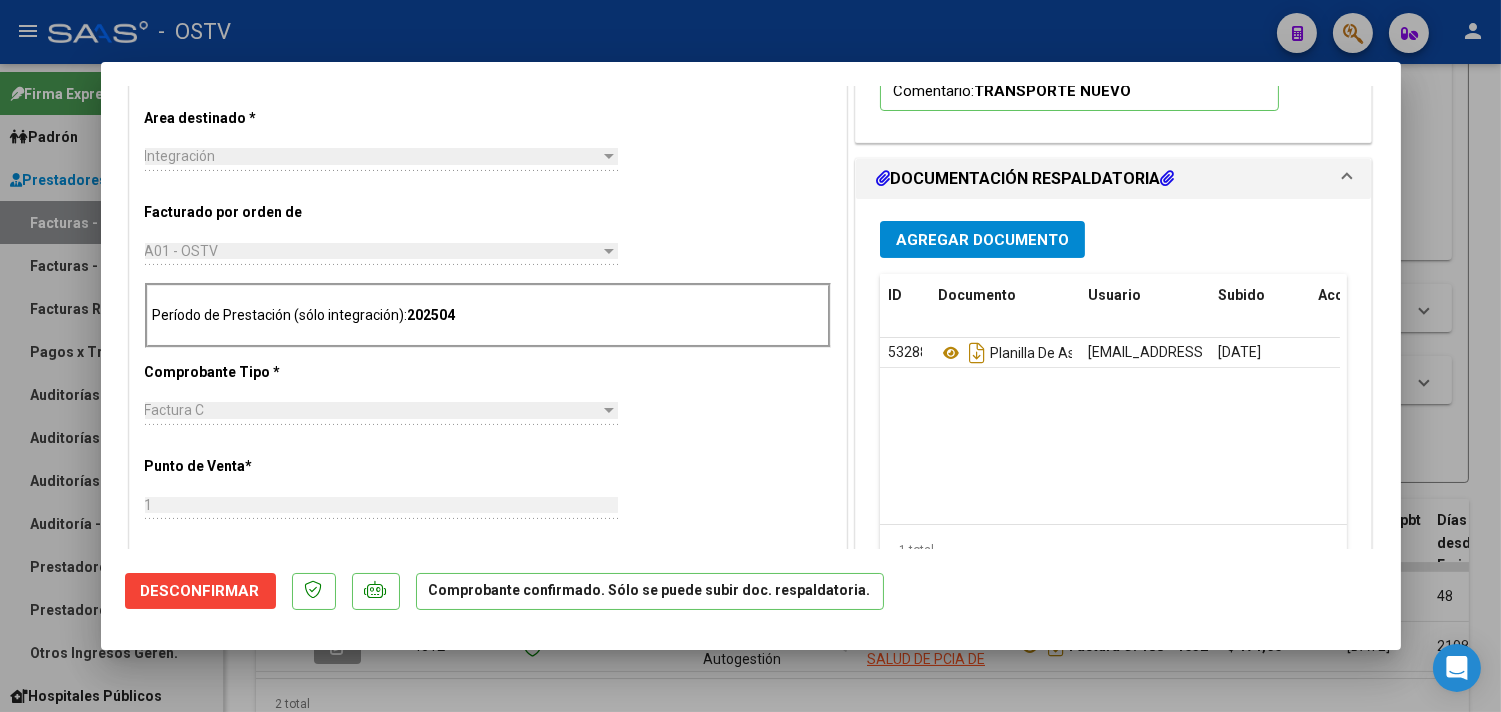 click on "Agregar Documento" at bounding box center (982, 240) 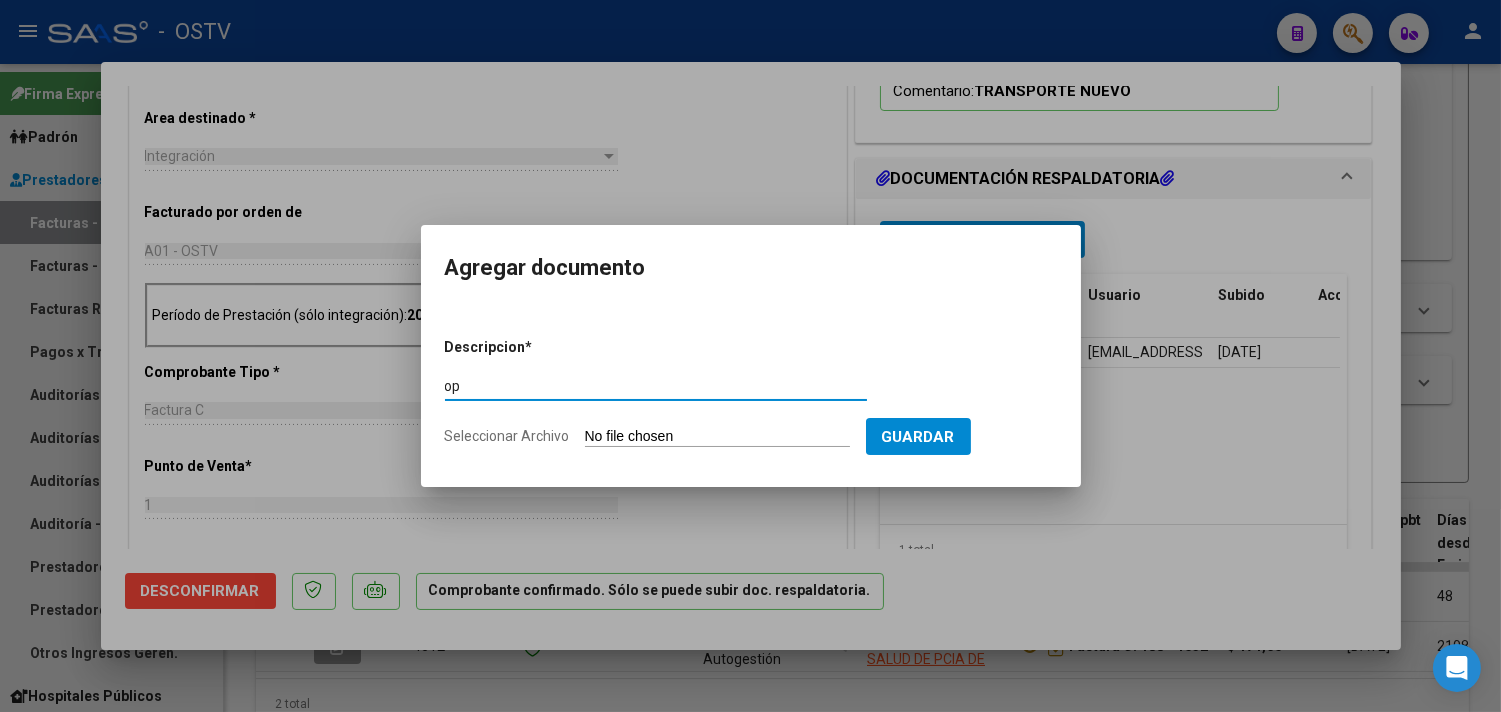 type on "op" 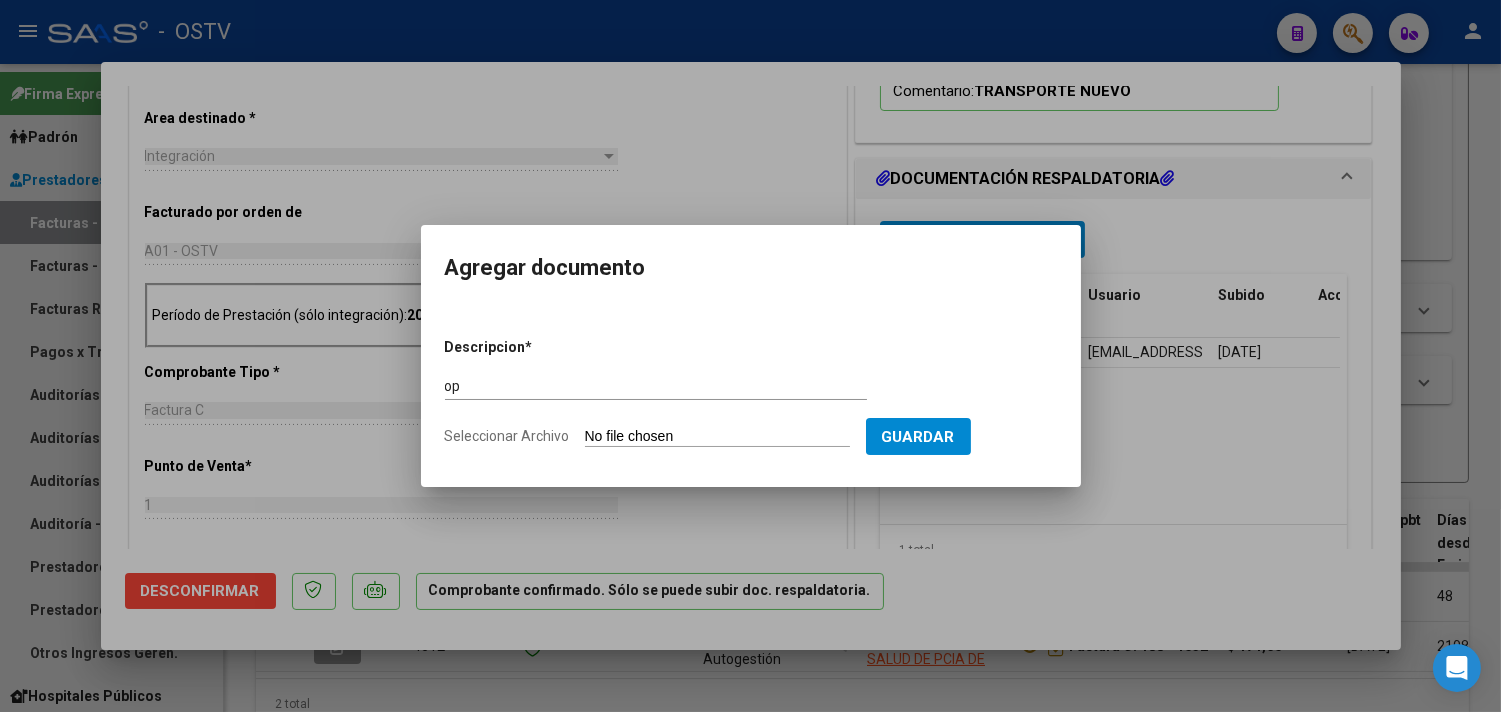 click on "Seleccionar Archivo" at bounding box center [717, 437] 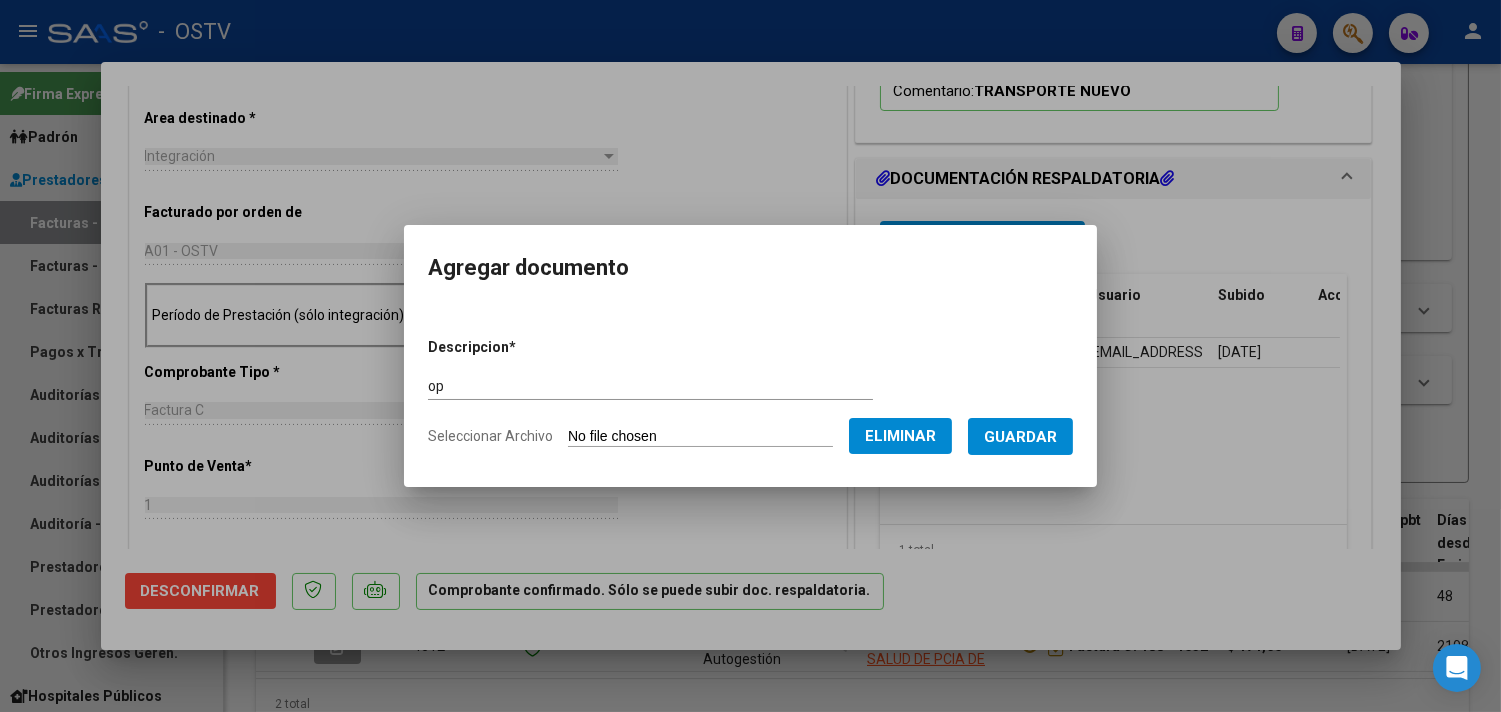 click on "Guardar" at bounding box center (1020, 437) 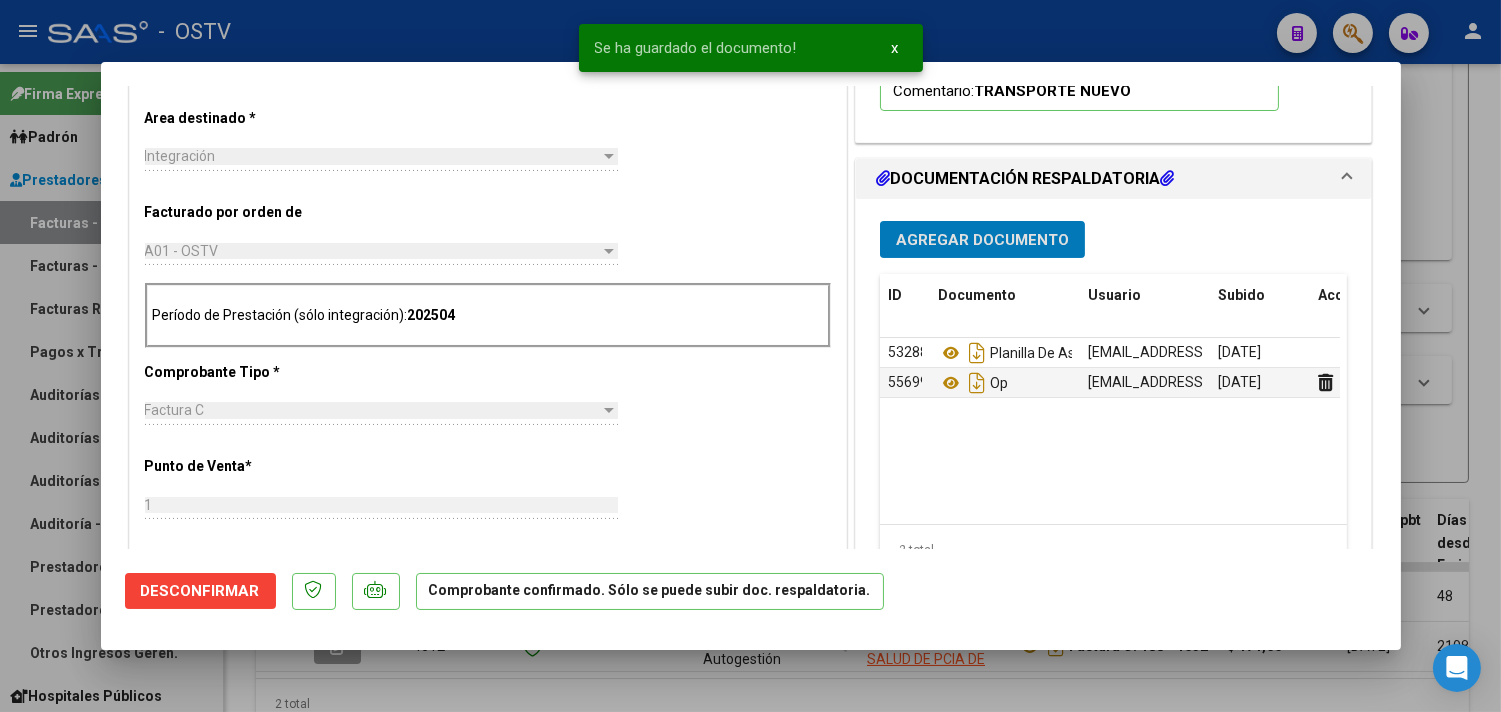 click on "Agregar Documento" at bounding box center [982, 240] 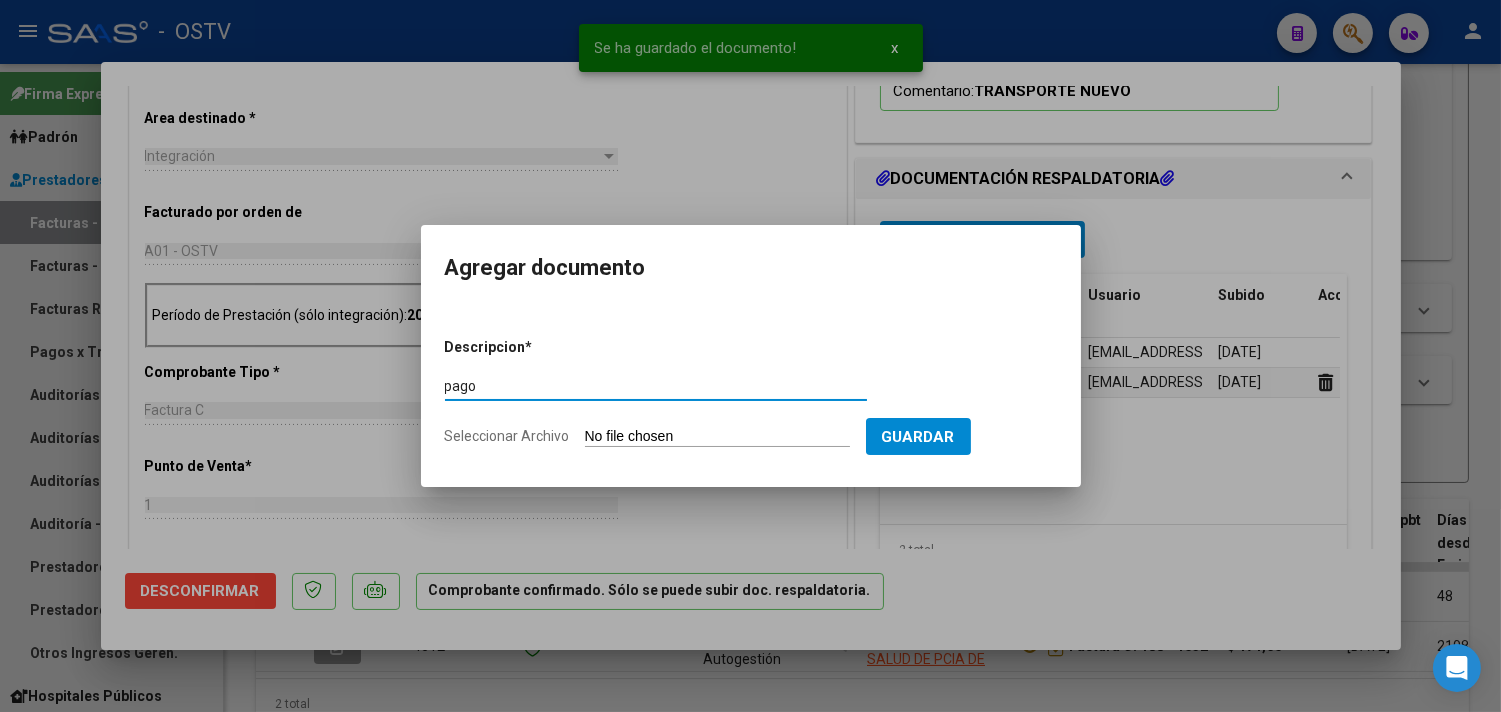 type on "pago" 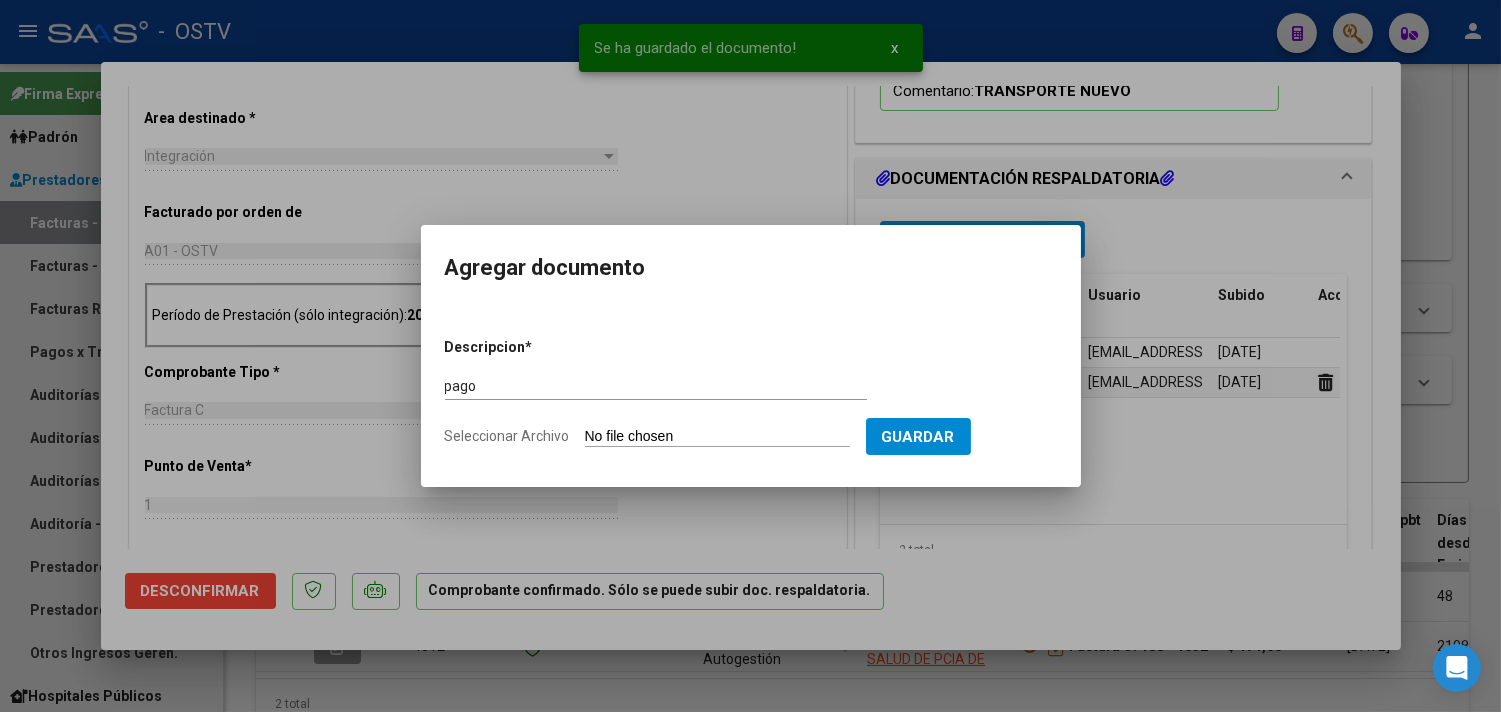 click on "Seleccionar Archivo" at bounding box center (717, 437) 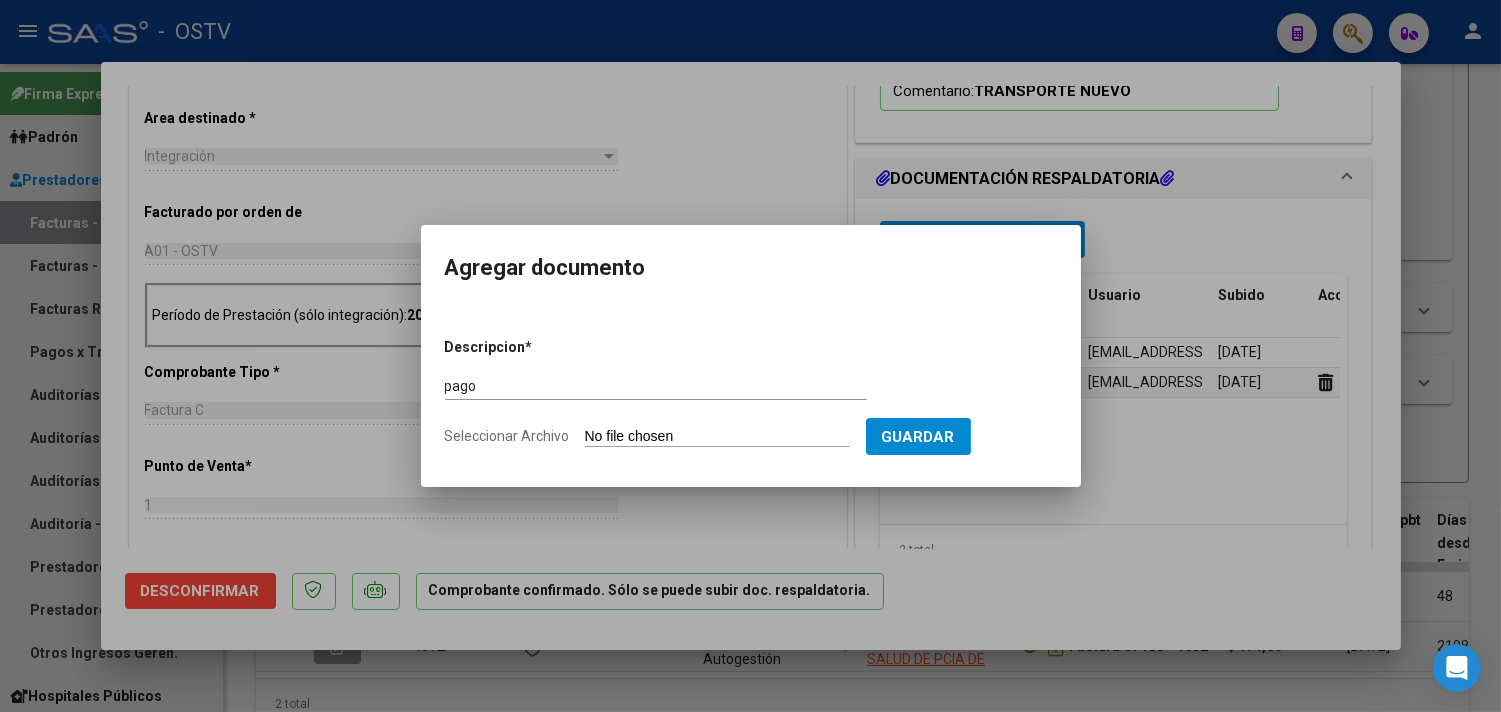 type on "C:\fakepath\Pago OP 56758 Mon.pdf" 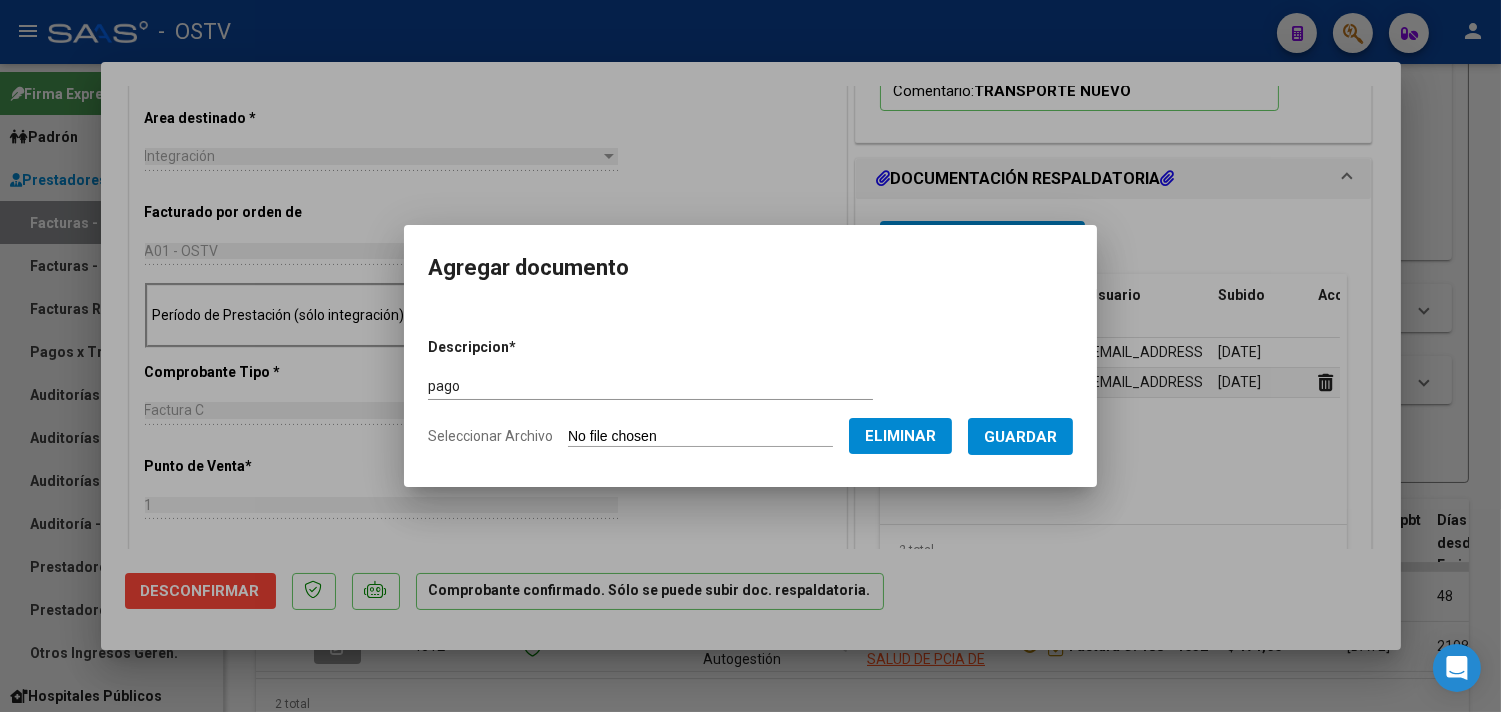 click on "Eliminar" 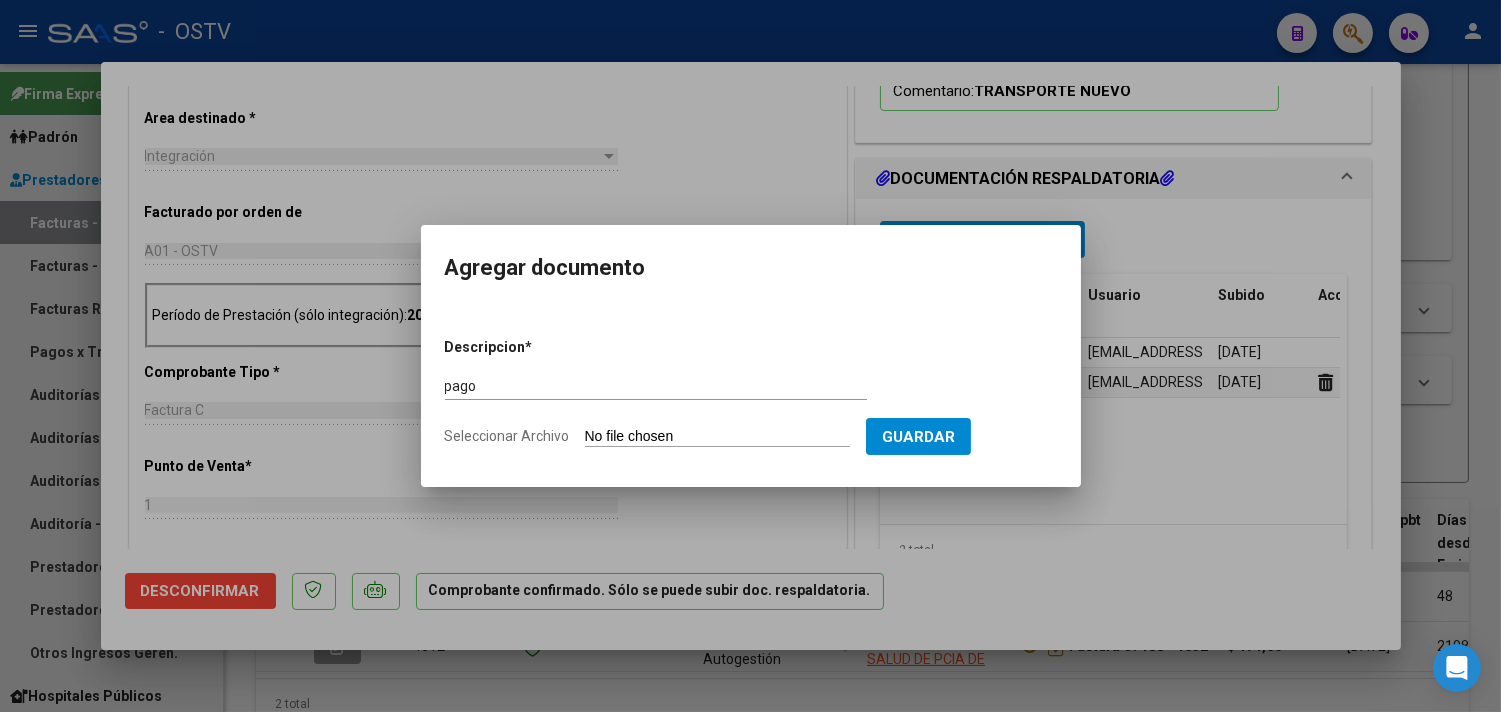 click at bounding box center (750, 356) 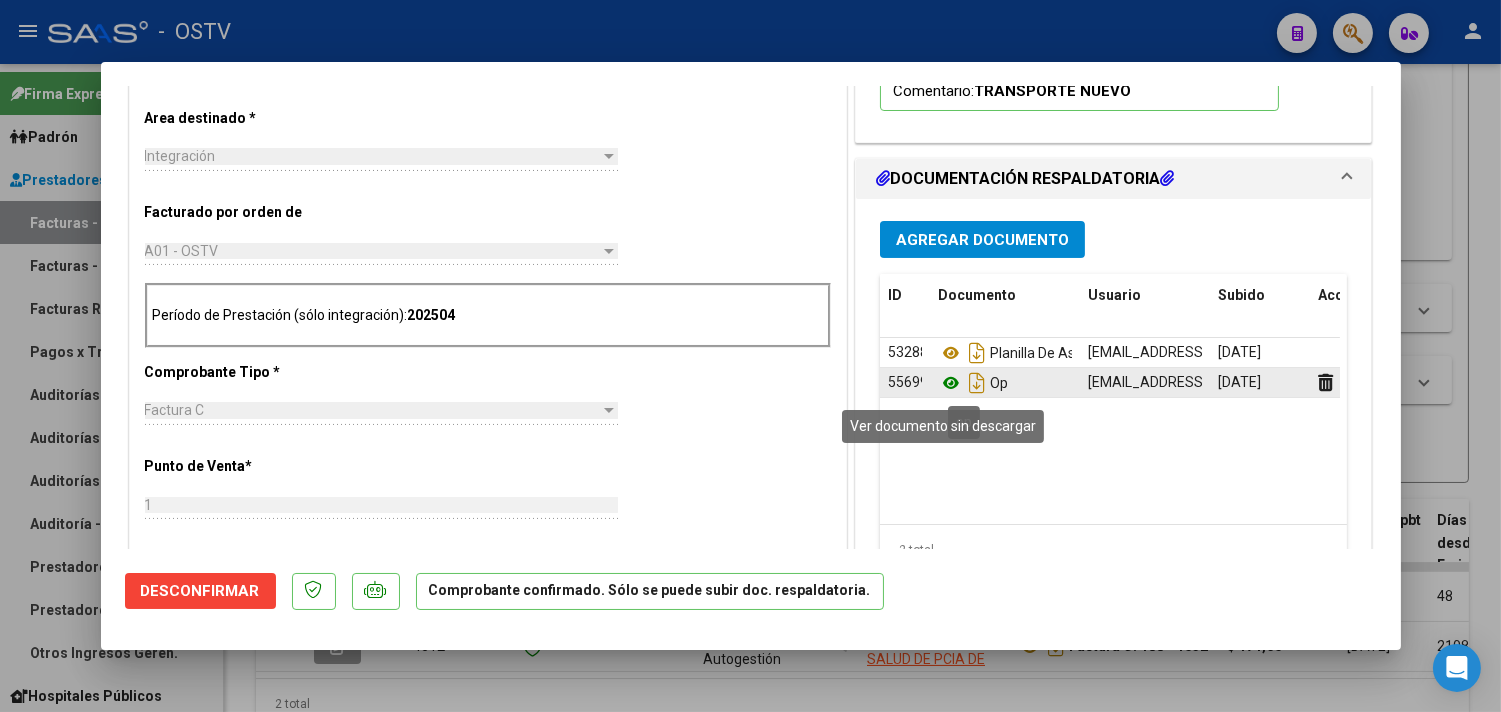 click 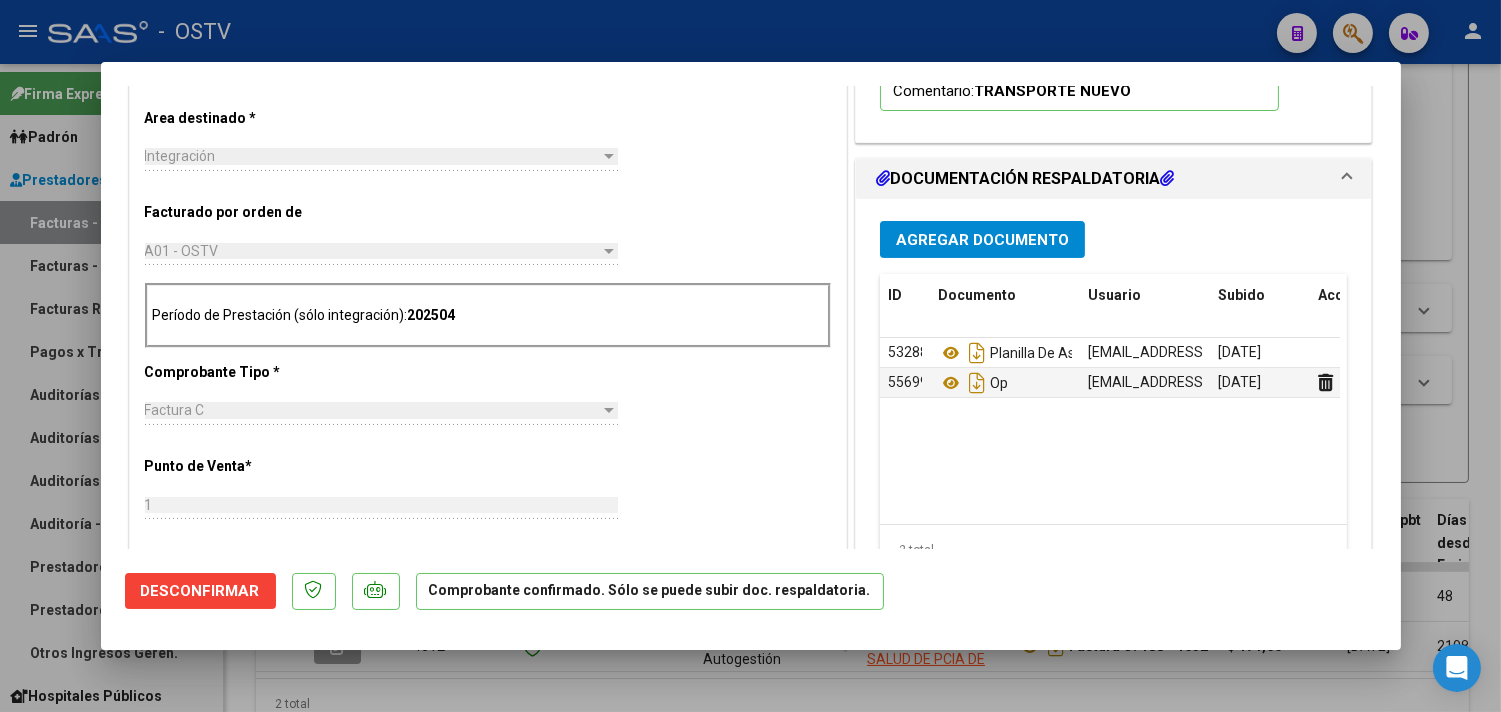 click on "Agregar Documento" at bounding box center (982, 240) 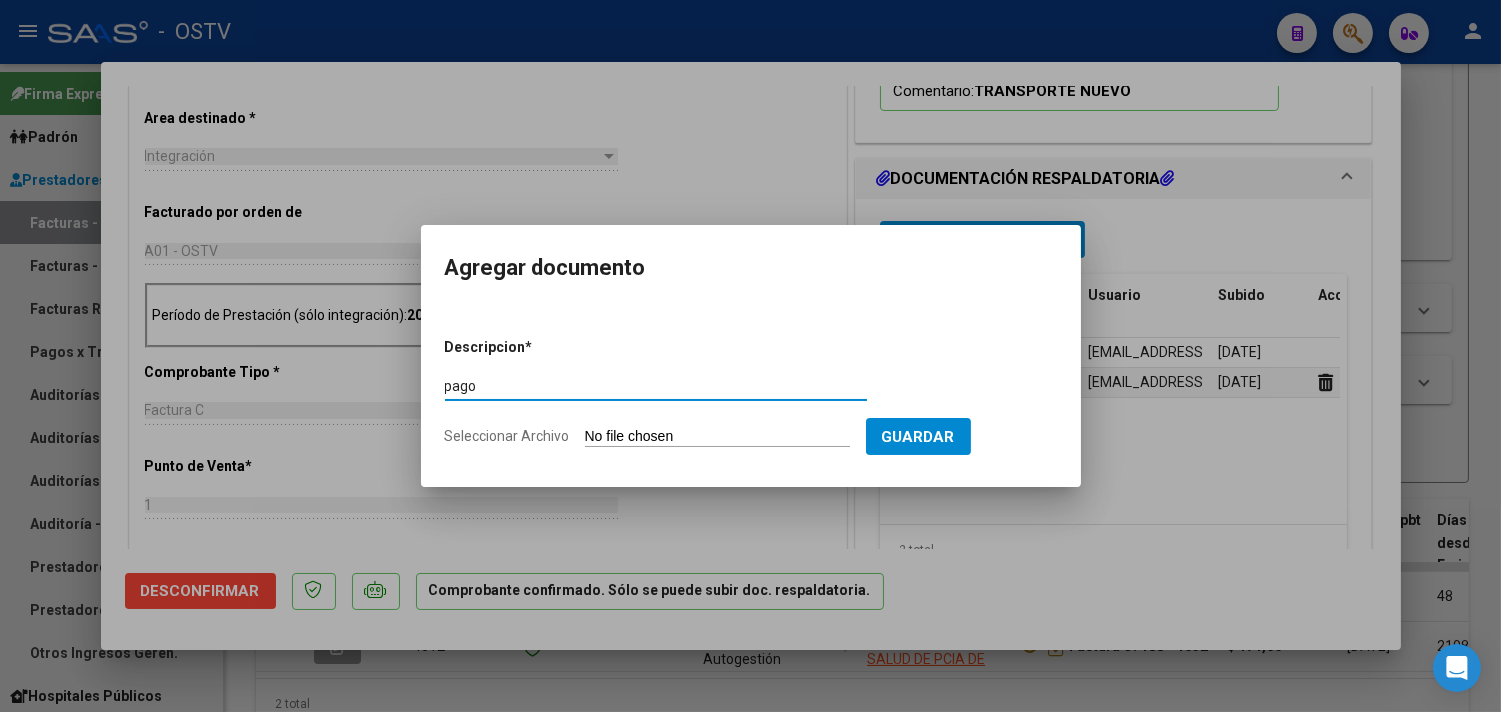 type on "pago" 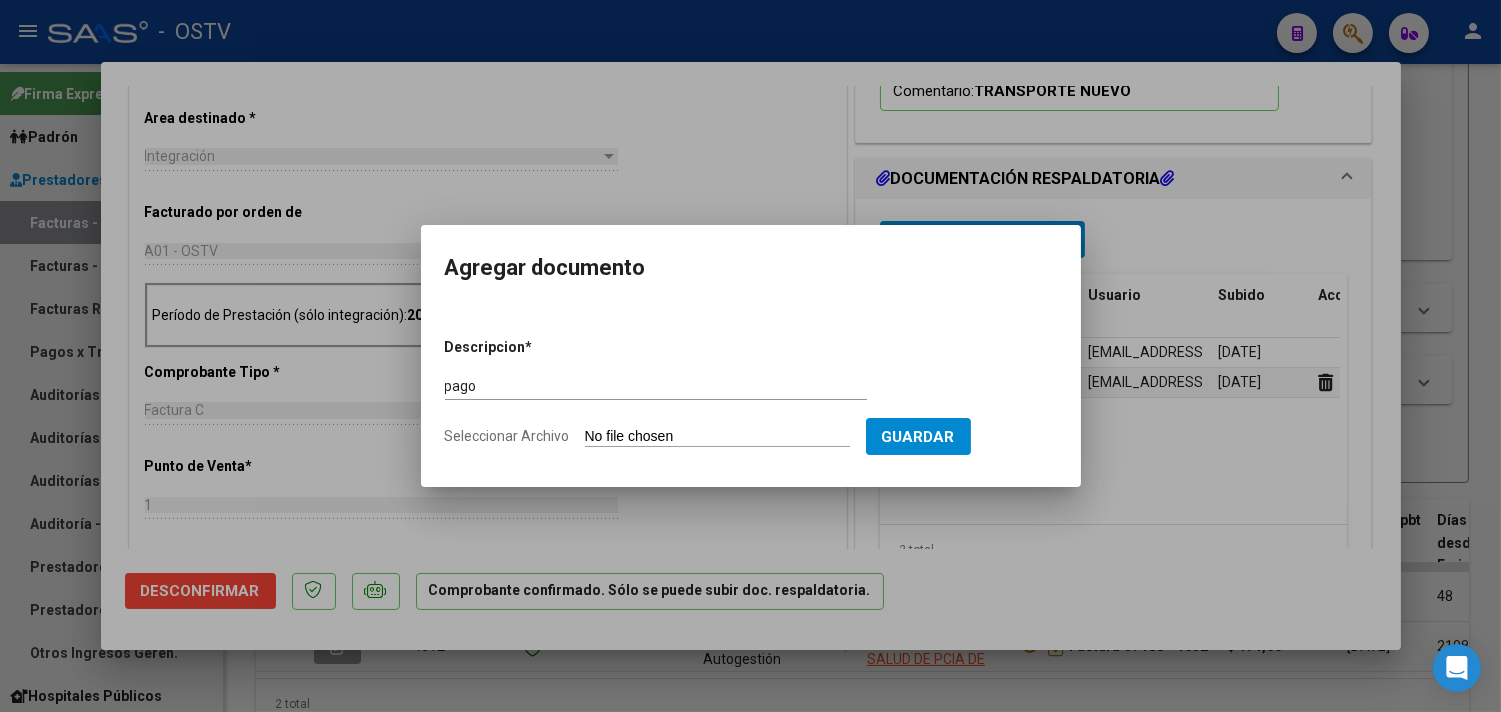click on "Seleccionar Archivo" at bounding box center (717, 437) 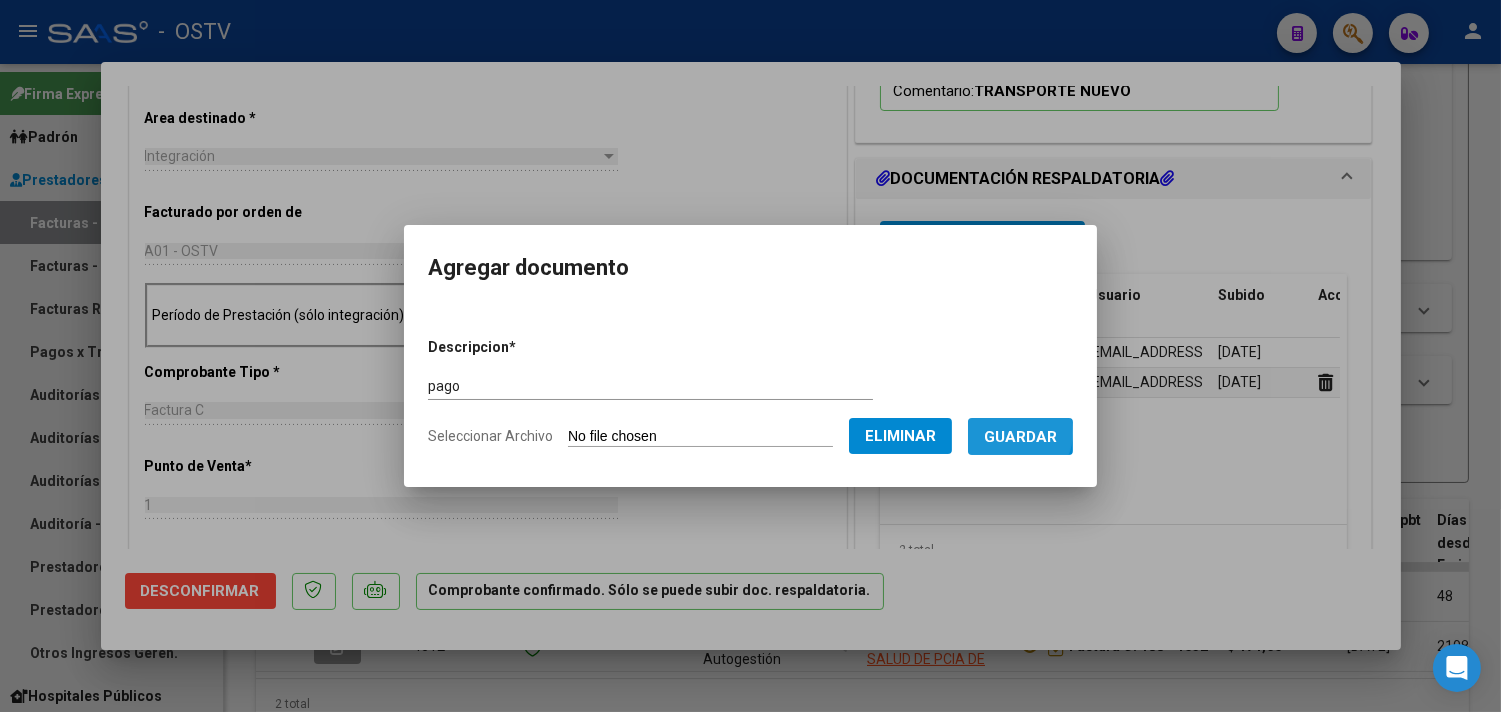 click on "Guardar" at bounding box center (1020, 437) 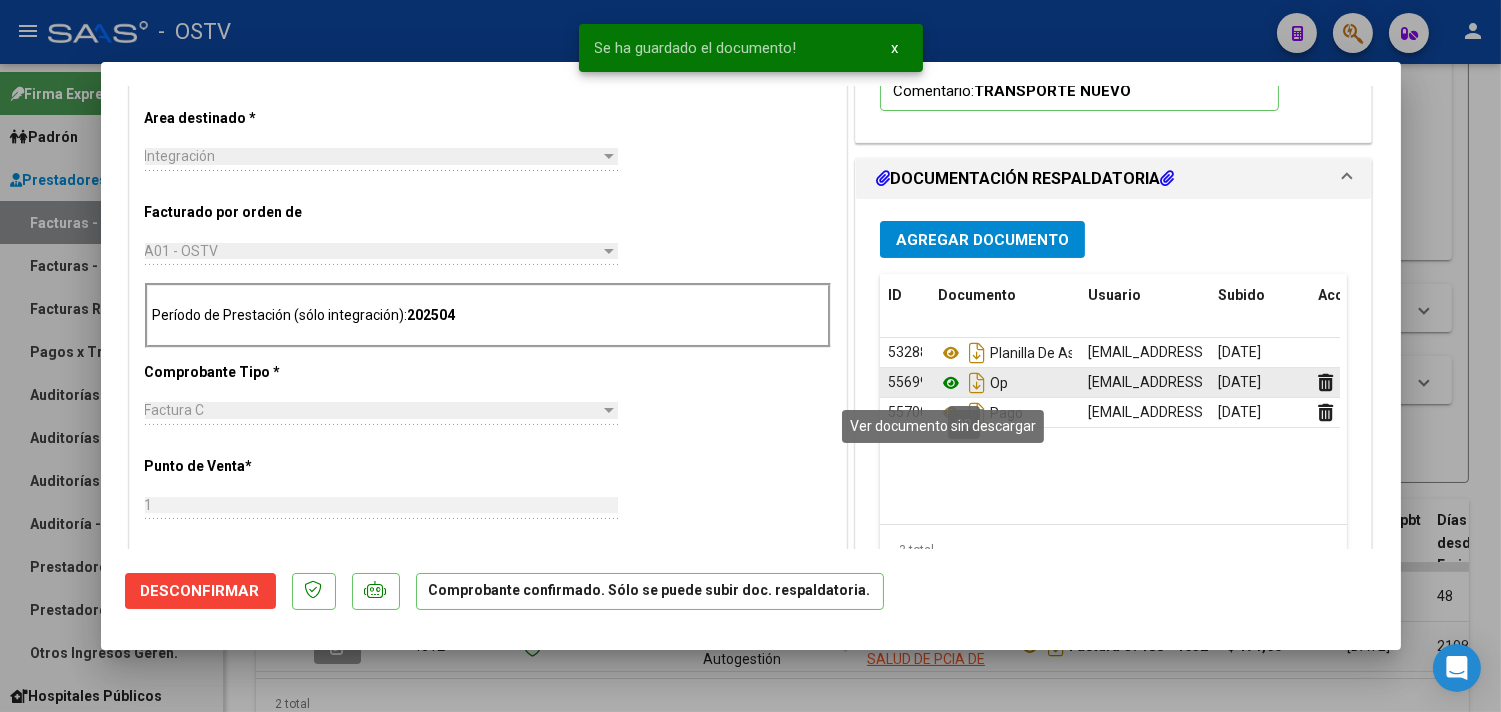 click 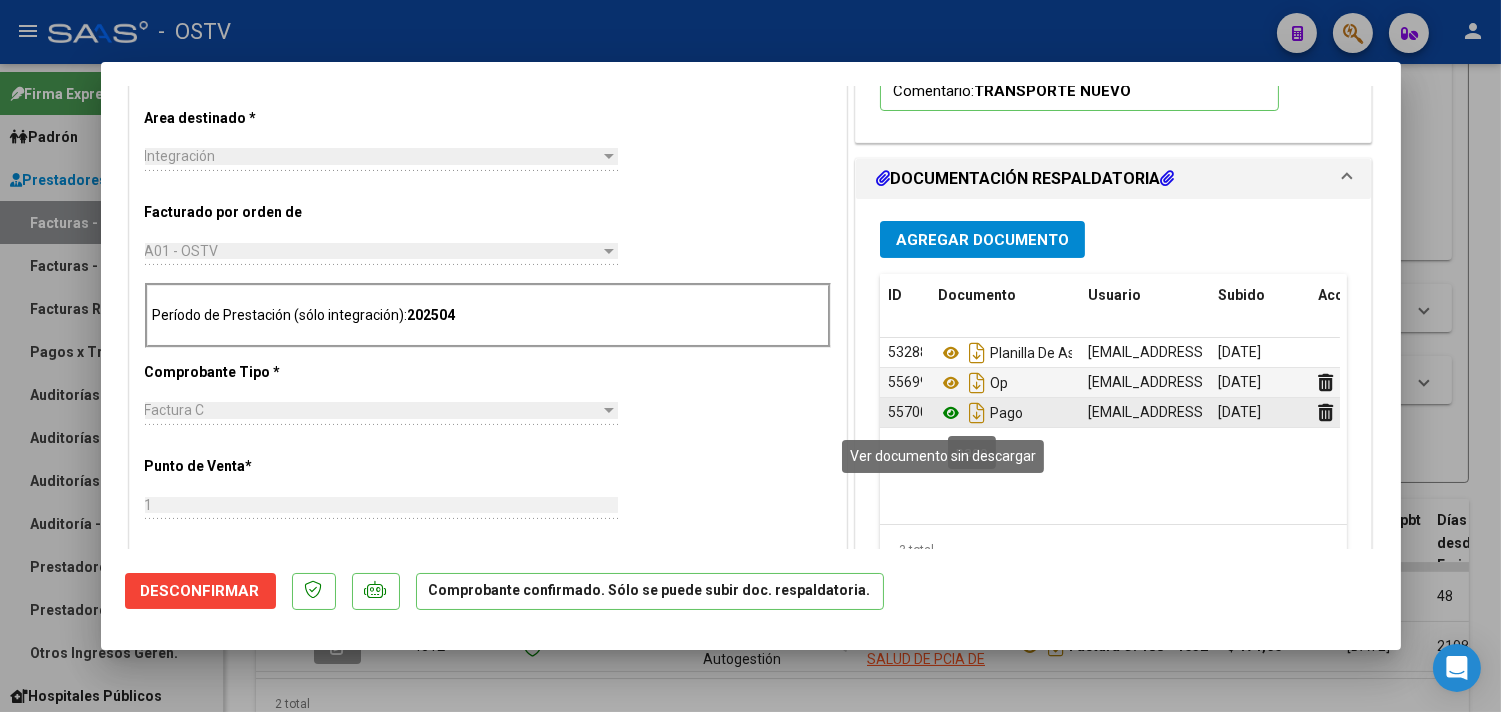 click 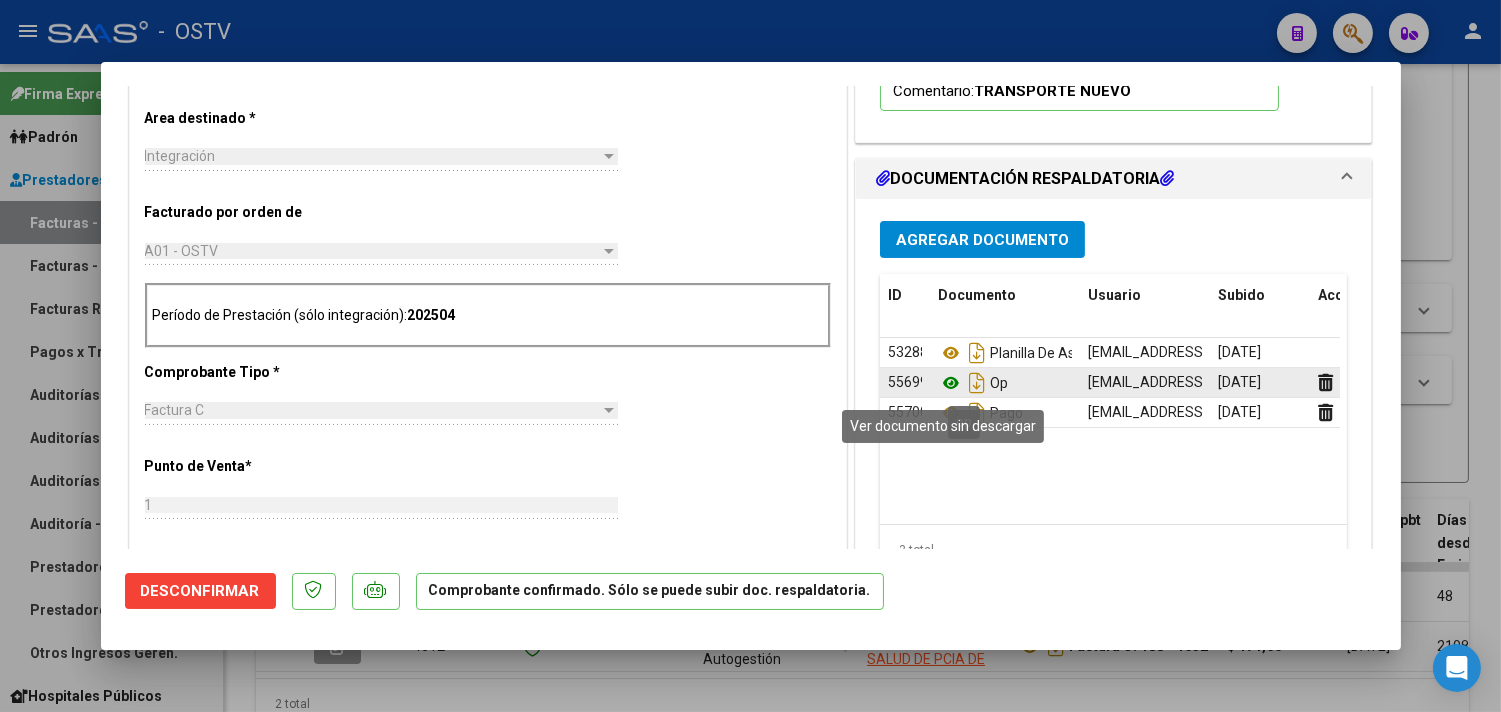 click 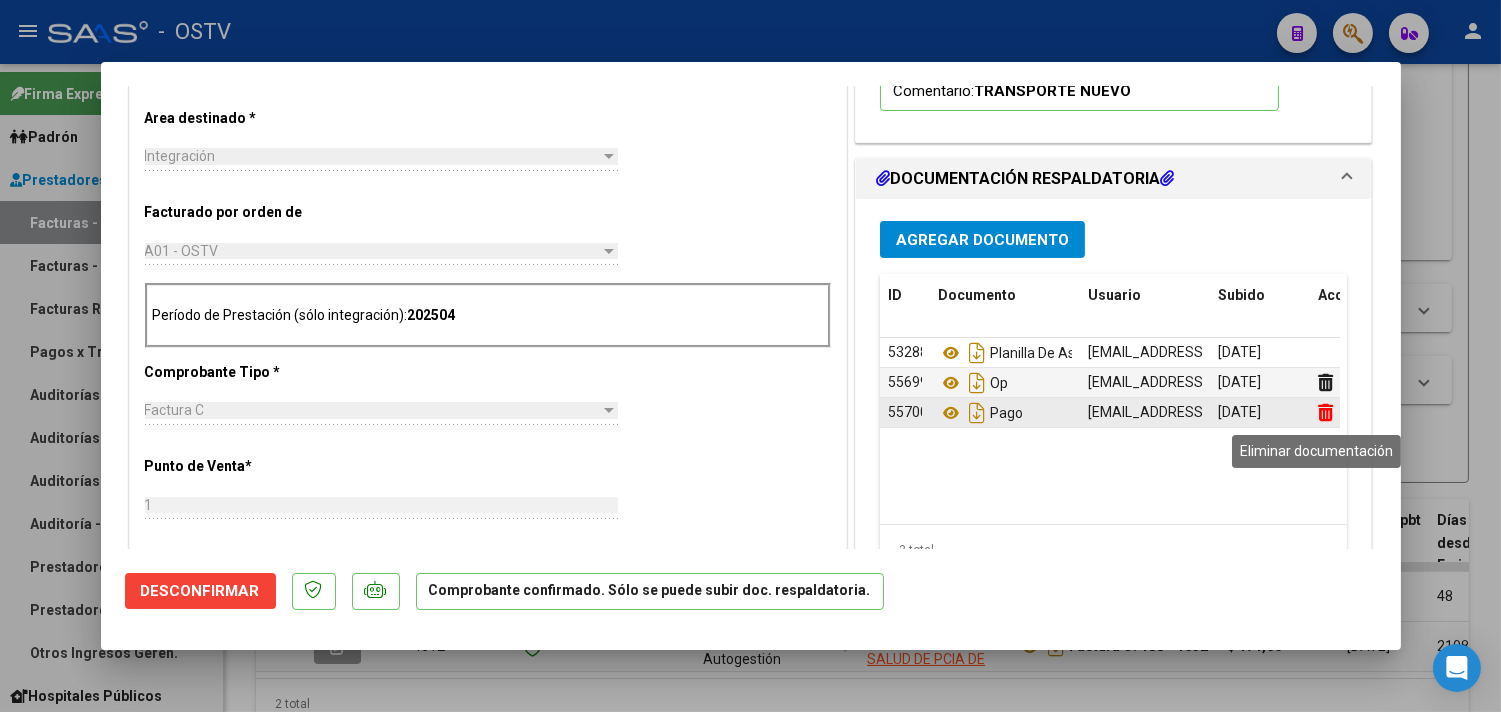 click 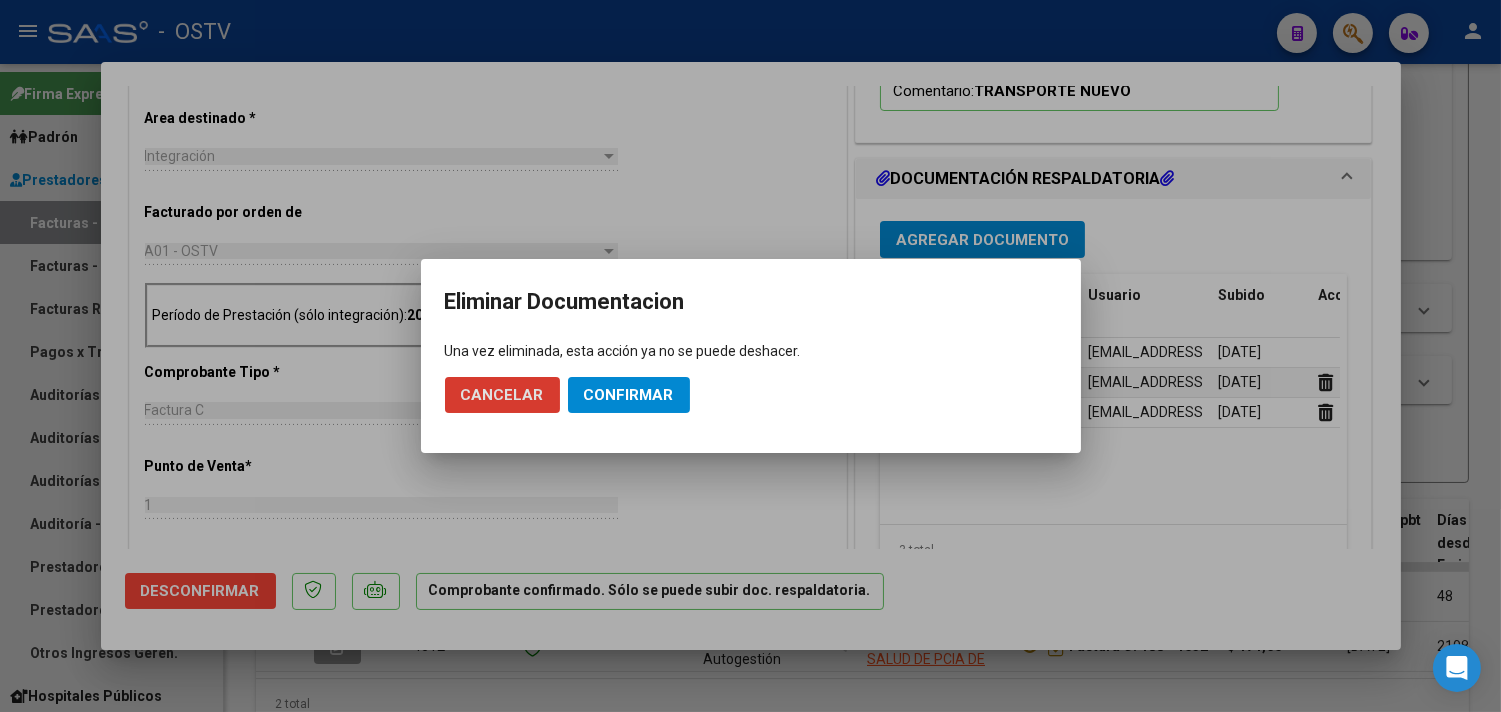 click on "Confirmar" 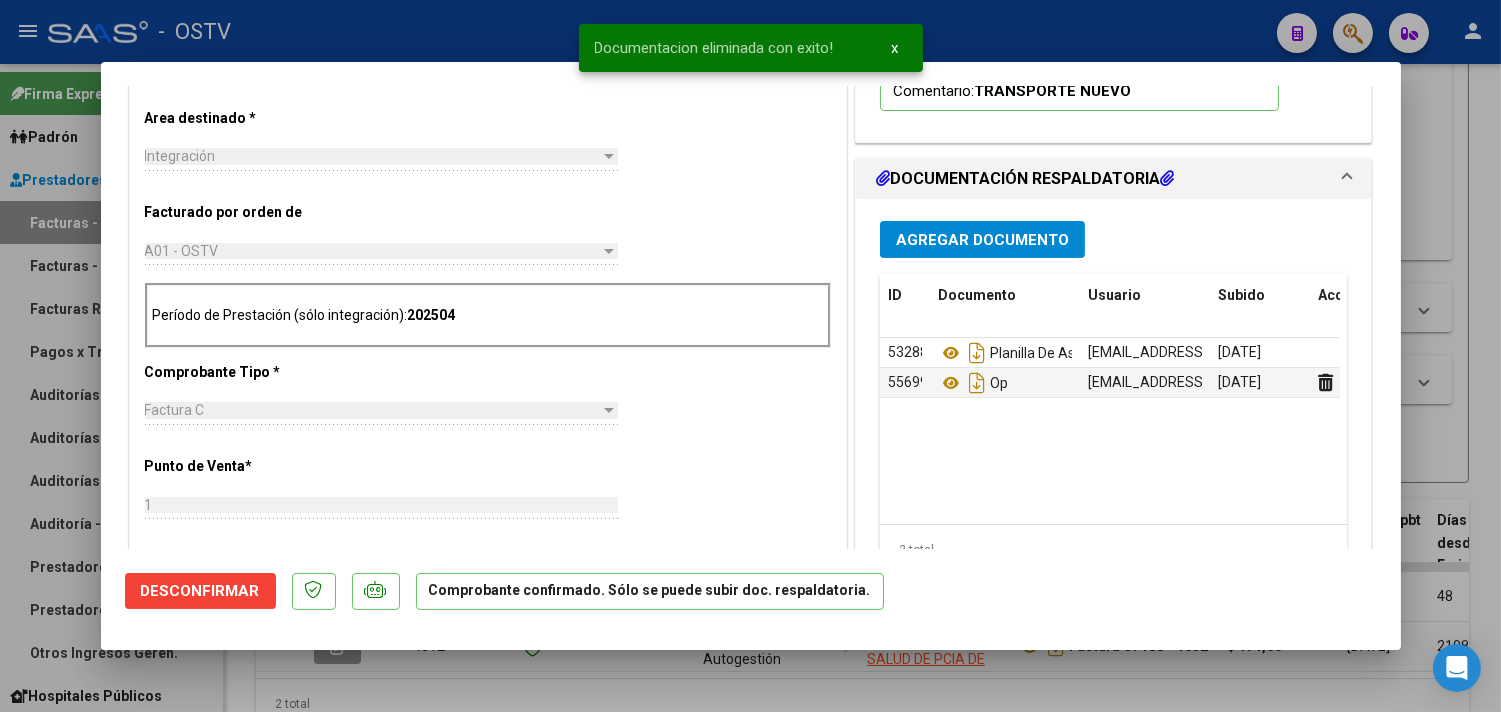 click on "Agregar Documento" at bounding box center (982, 240) 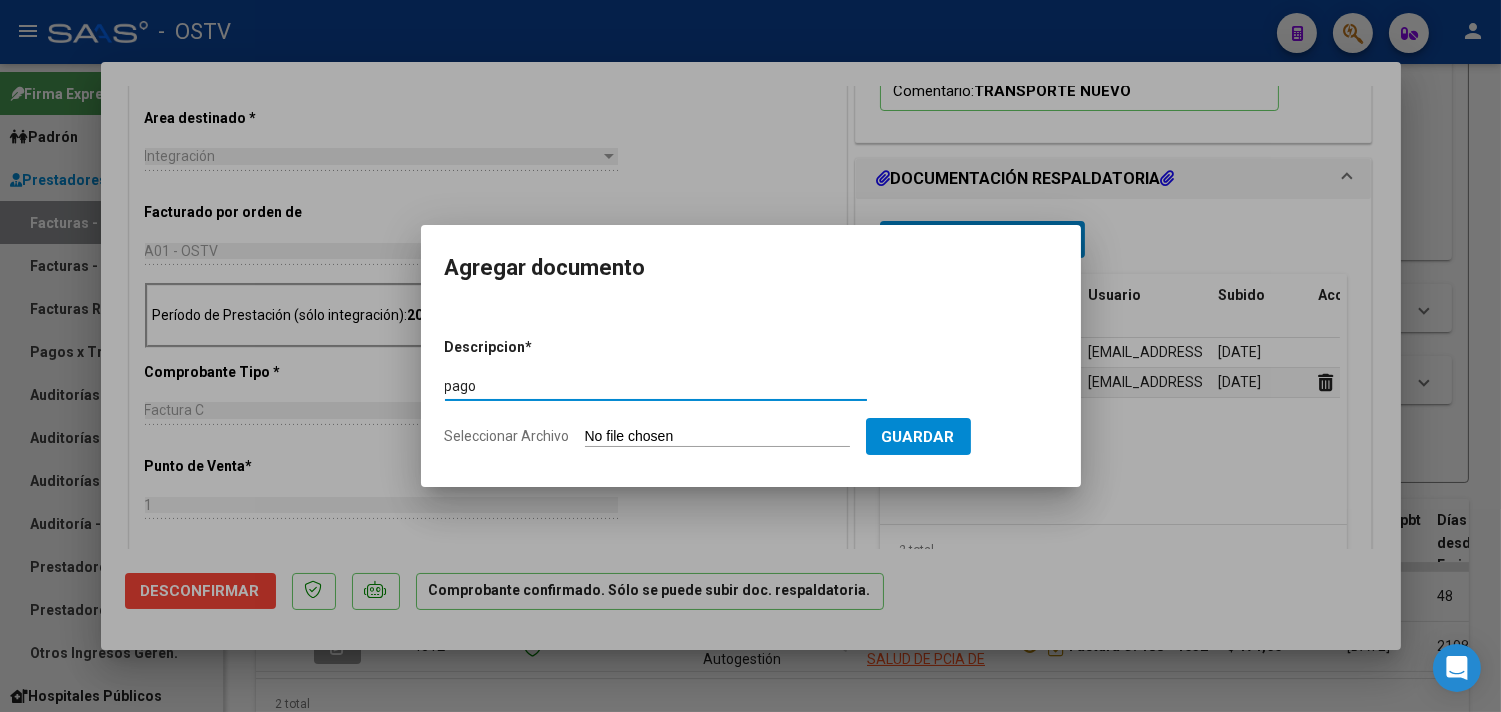 type on "pago" 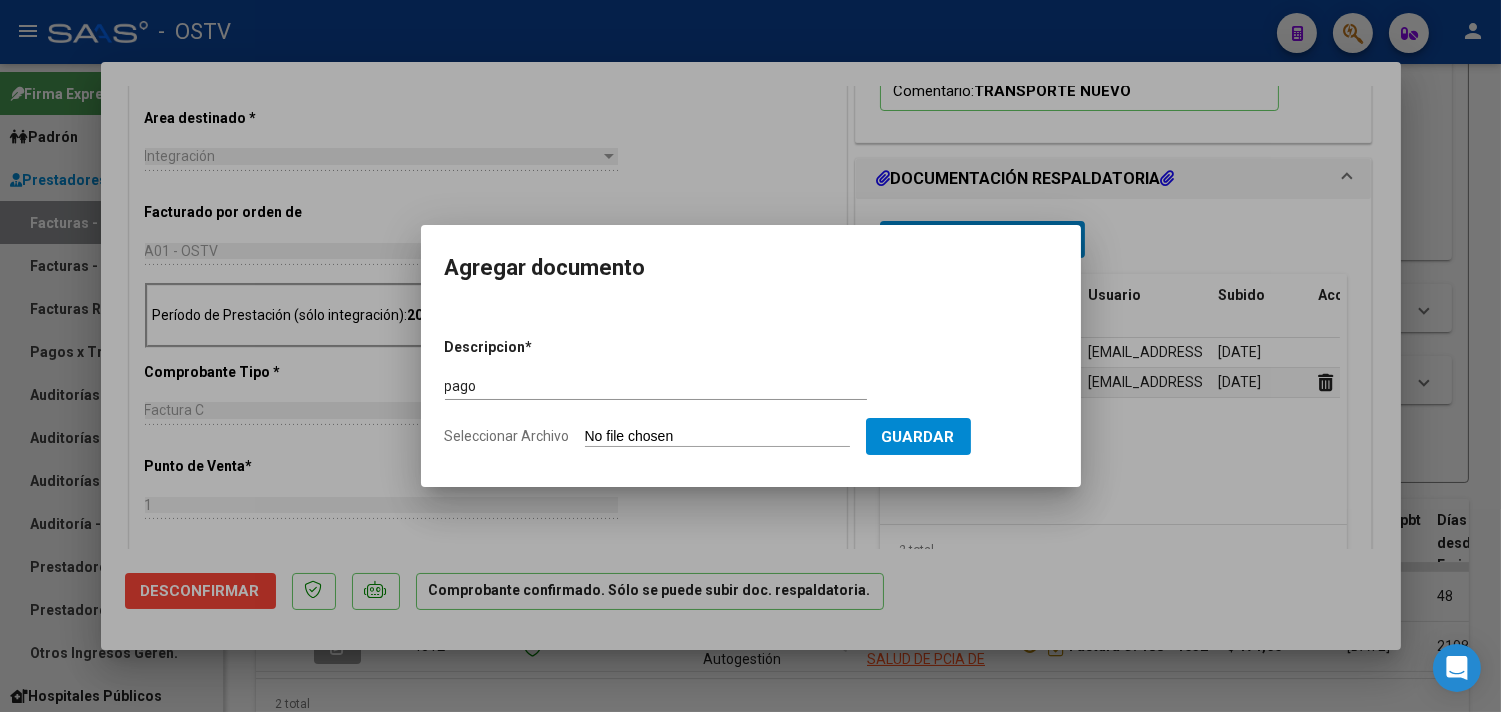 click on "Seleccionar Archivo" at bounding box center (717, 437) 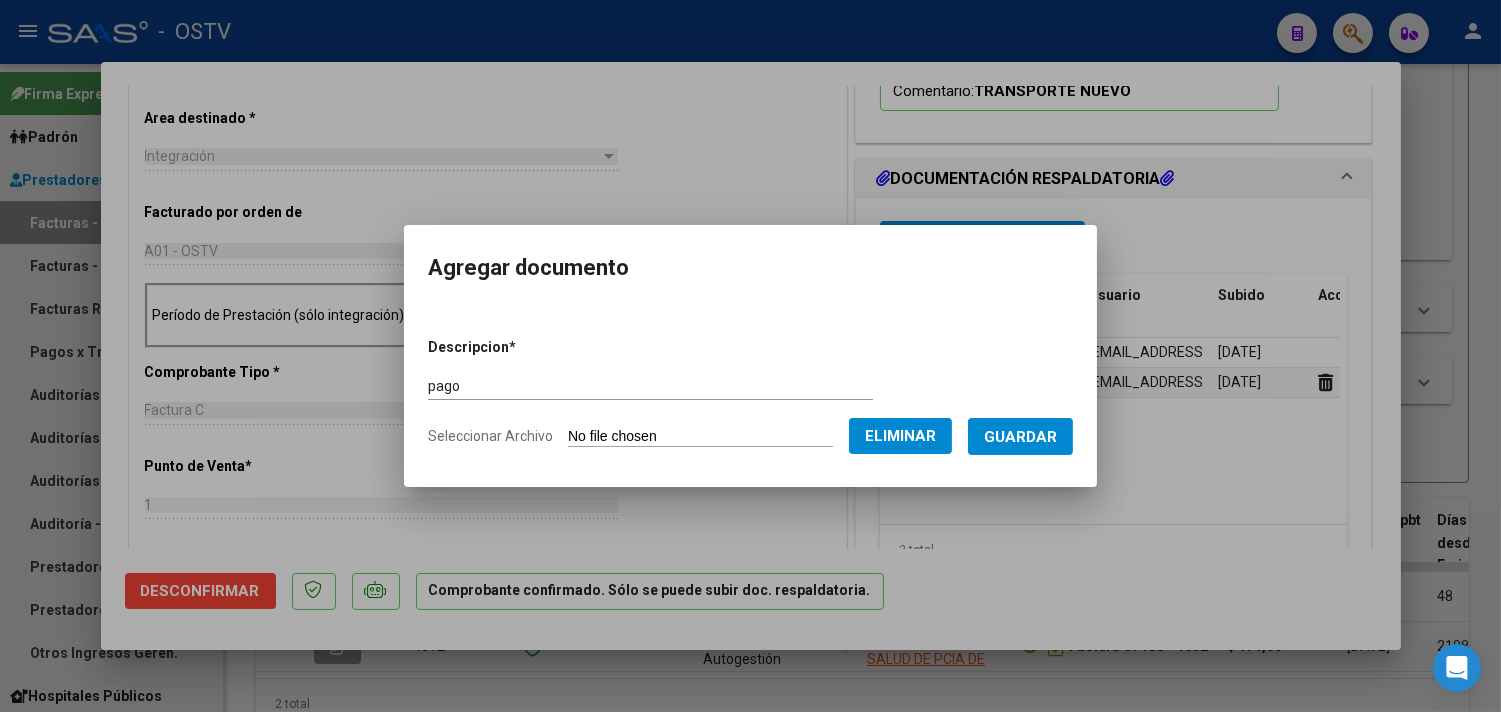 click on "Guardar" at bounding box center [1020, 437] 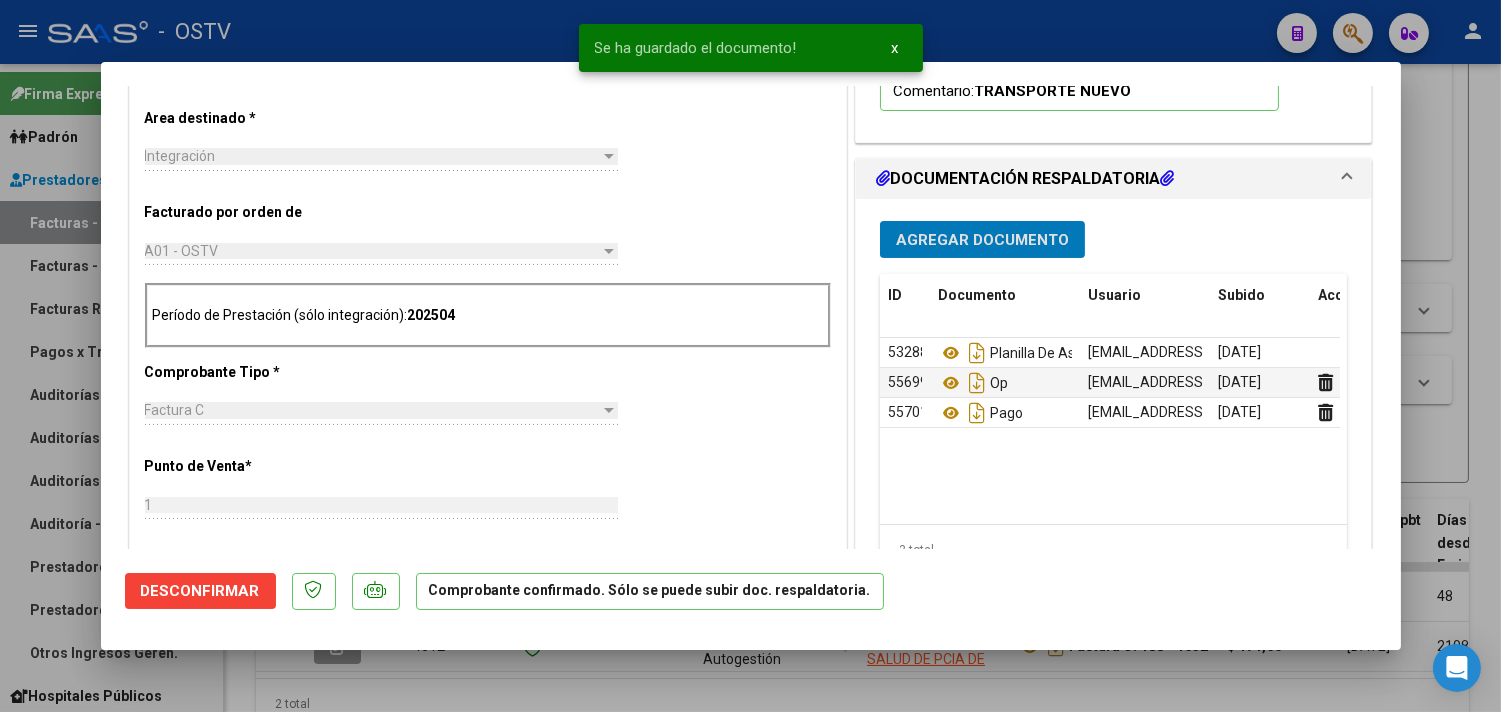 click at bounding box center [750, 356] 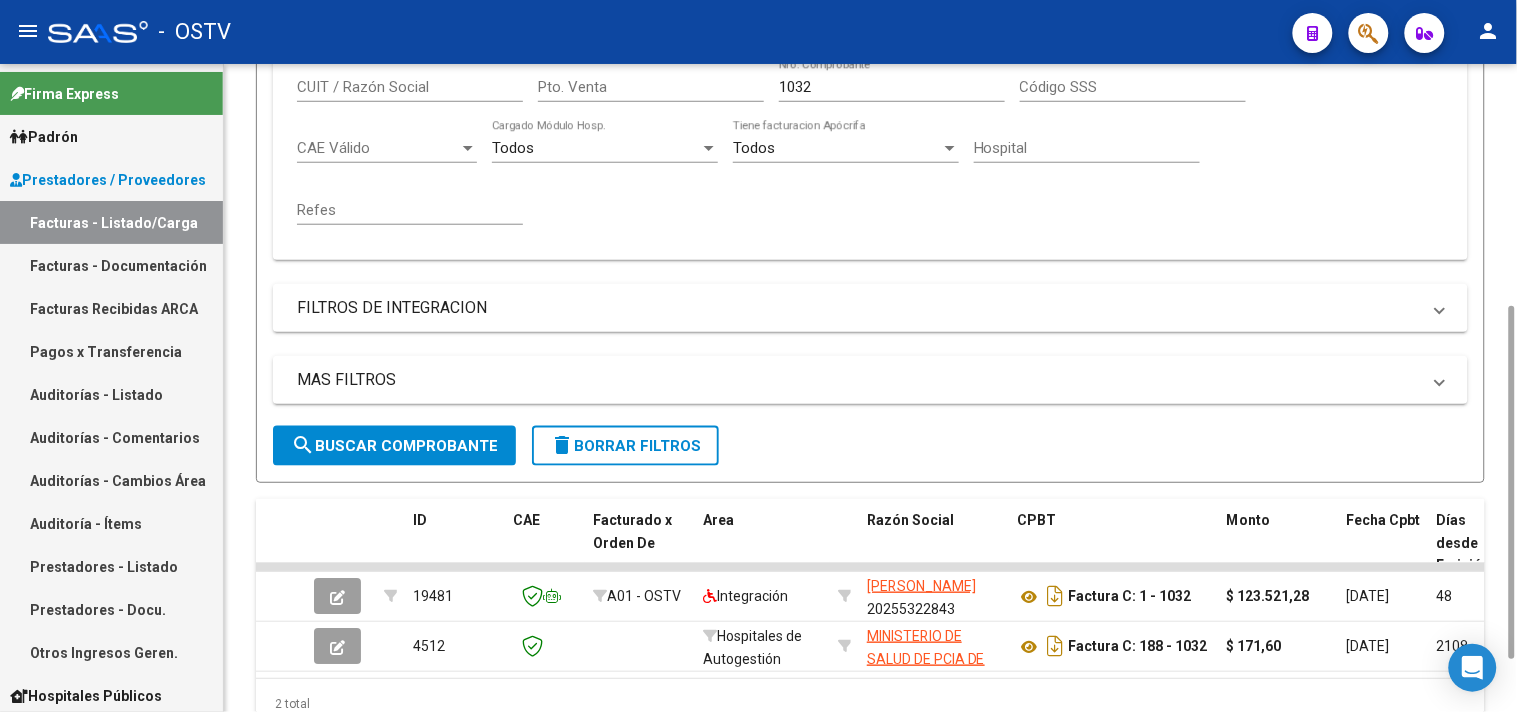 scroll, scrollTop: 0, scrollLeft: 0, axis: both 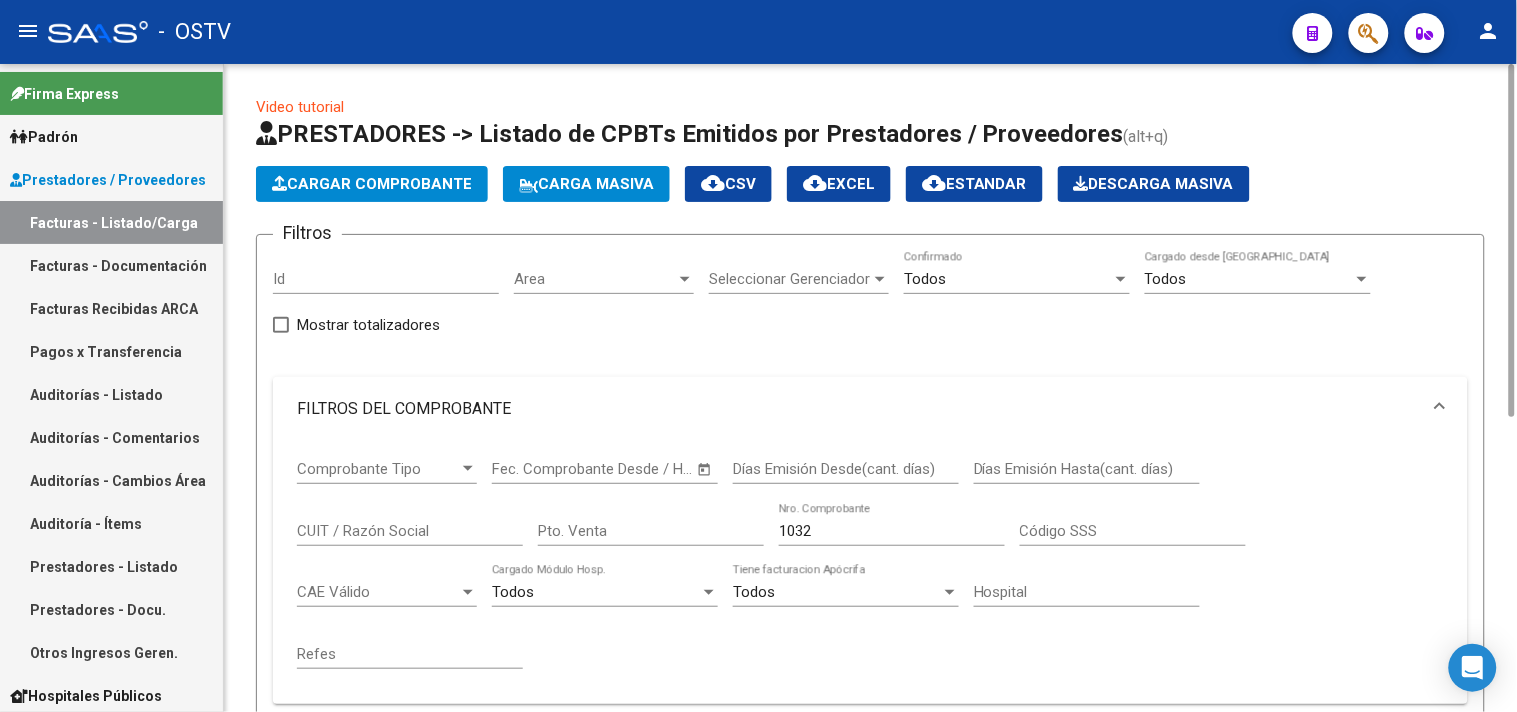 click on "1032 Nro. Comprobante" 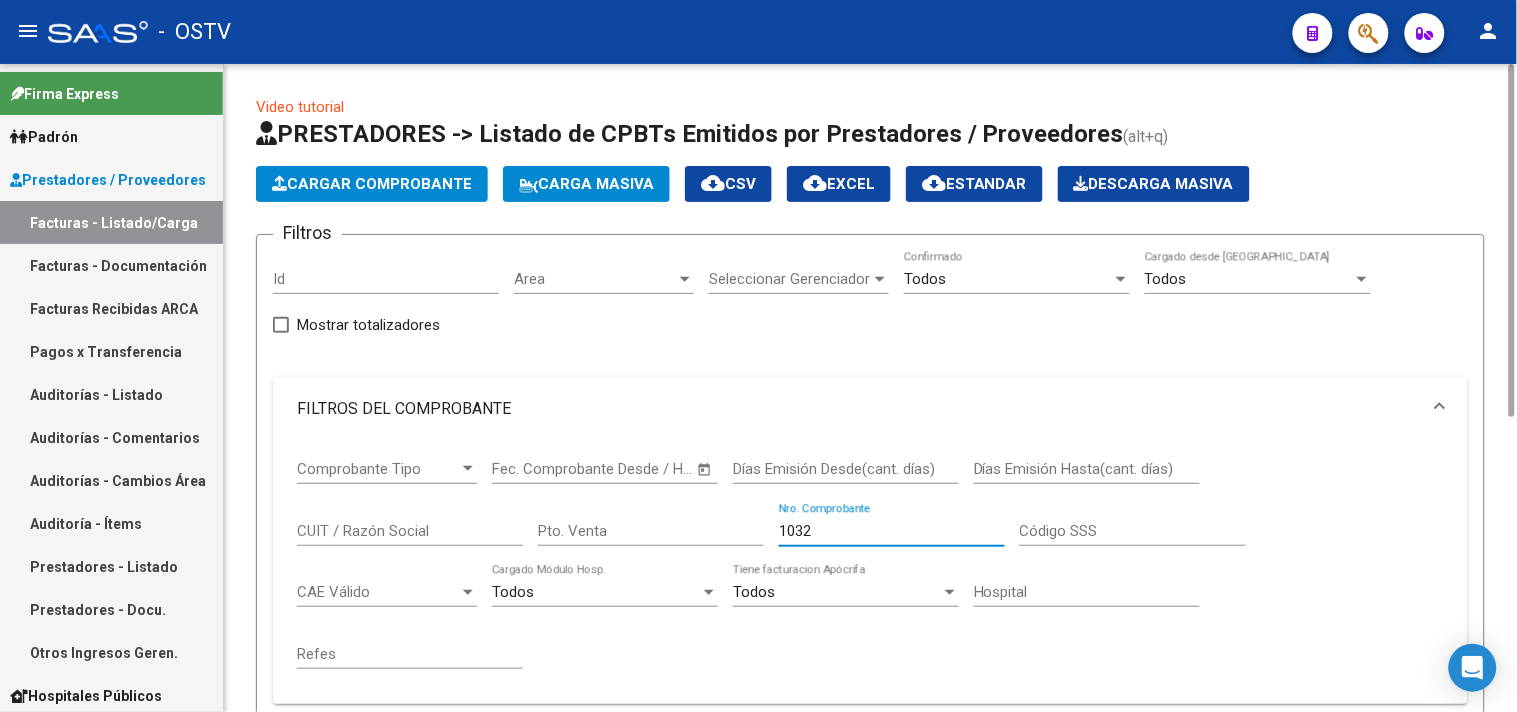 click on "1032" at bounding box center [892, 531] 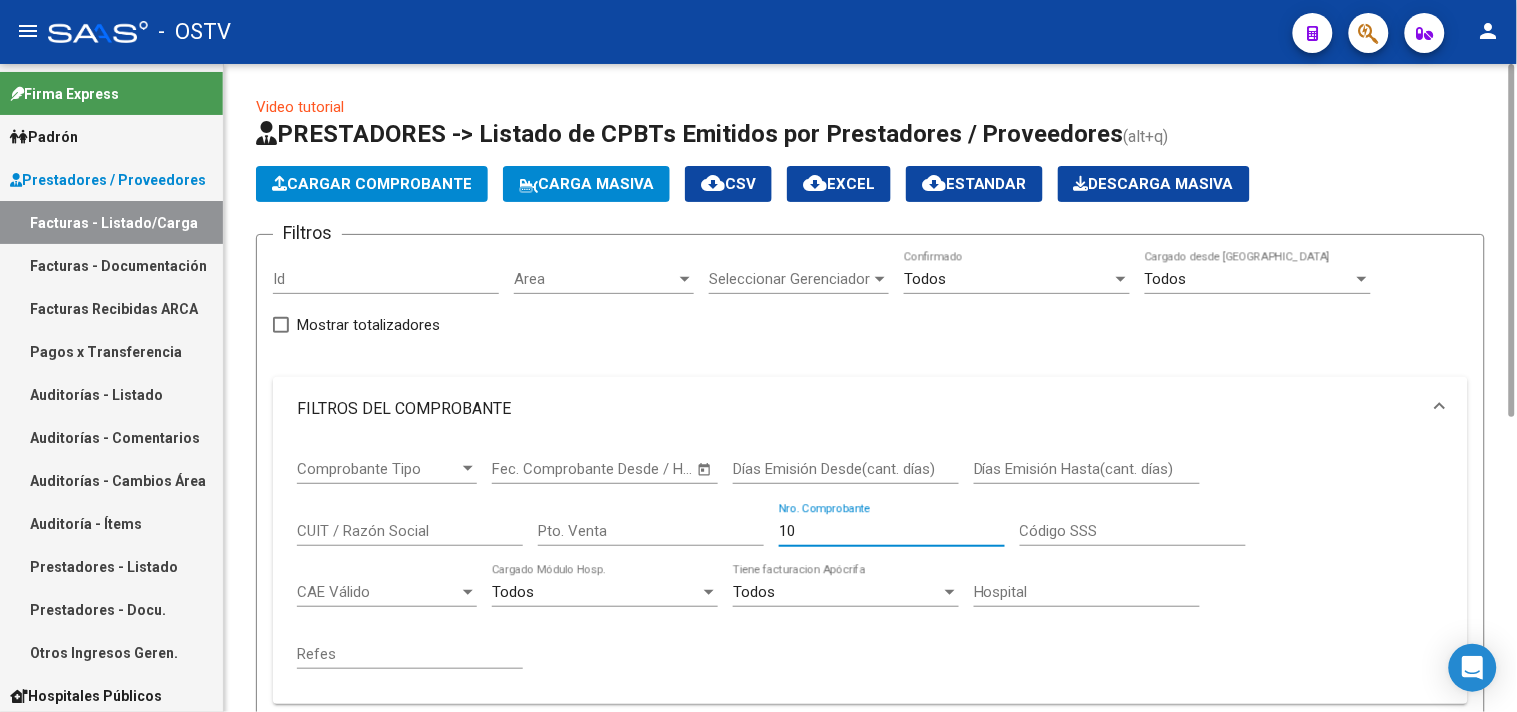 type on "1" 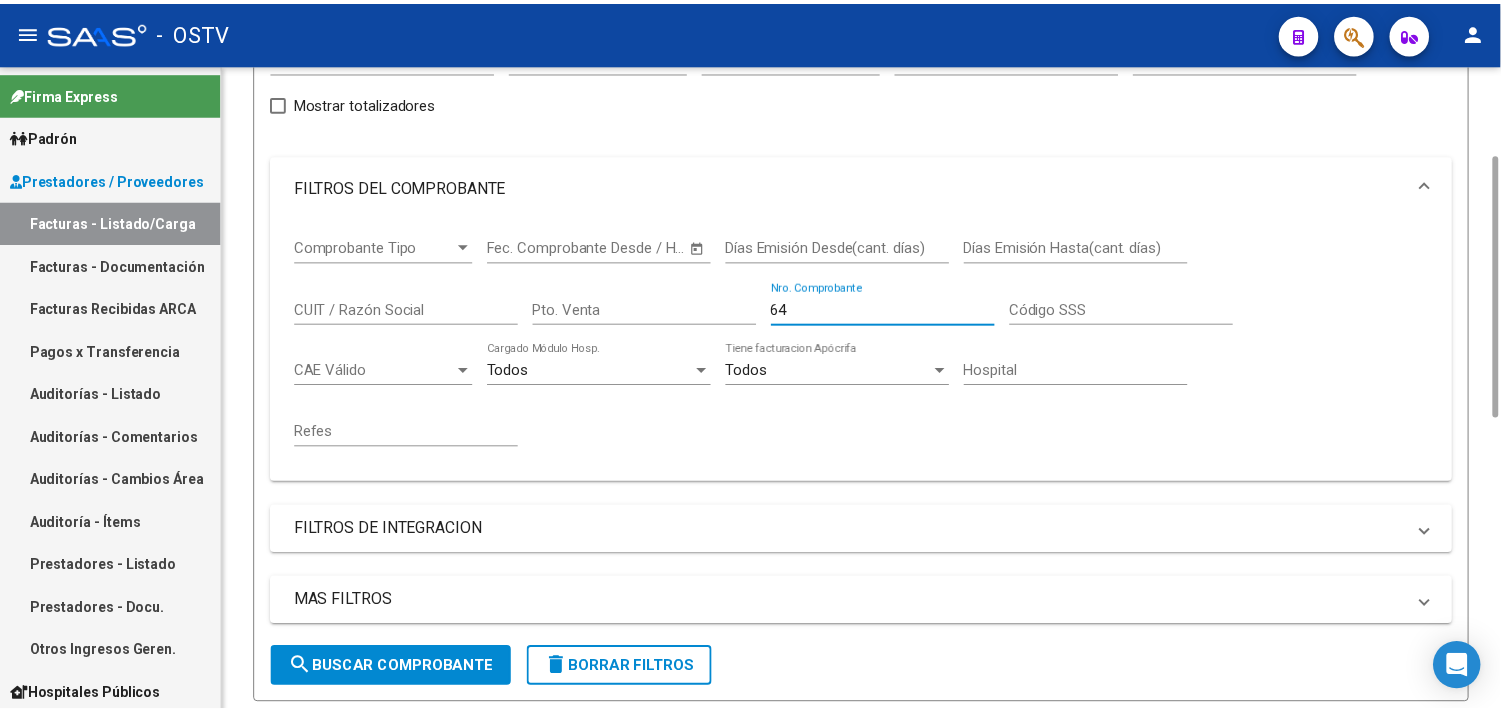 scroll, scrollTop: 666, scrollLeft: 0, axis: vertical 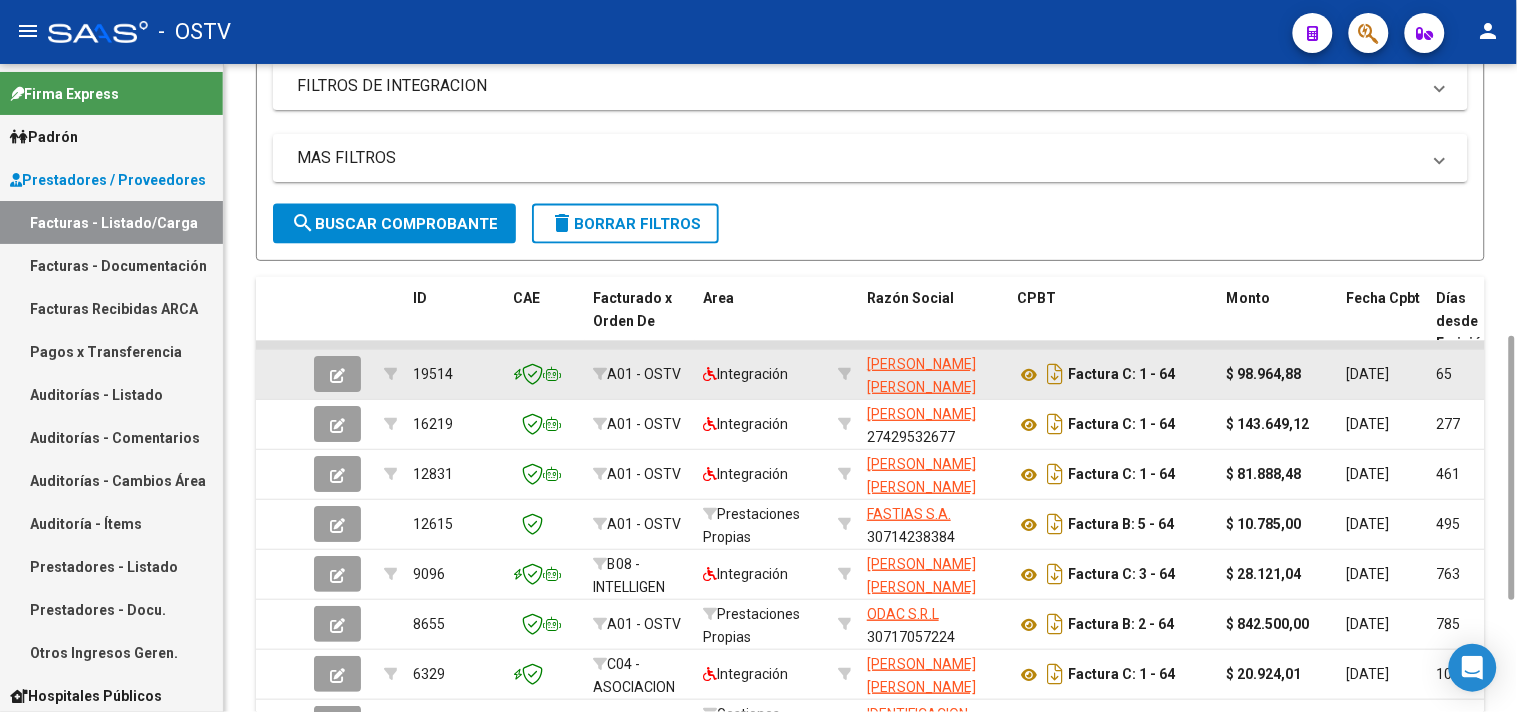 type on "64" 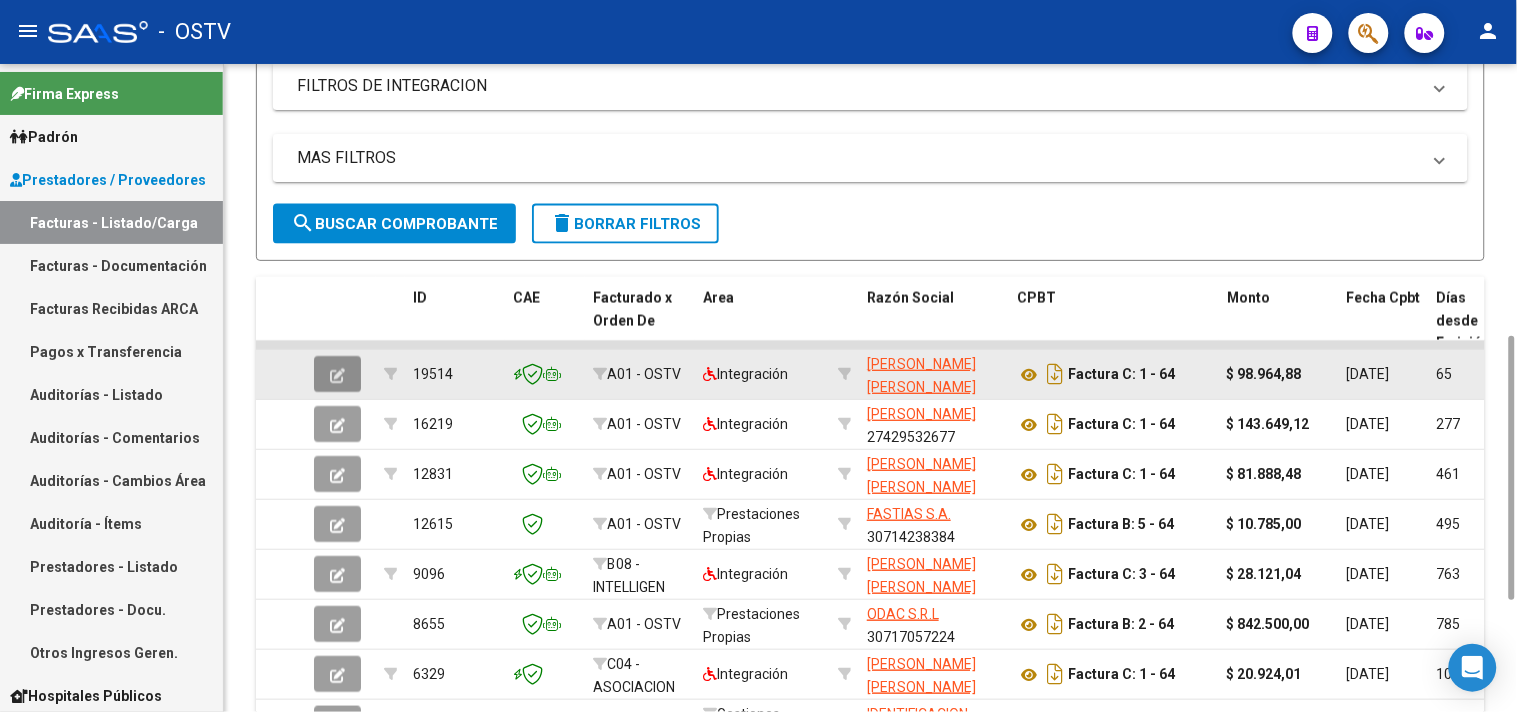click 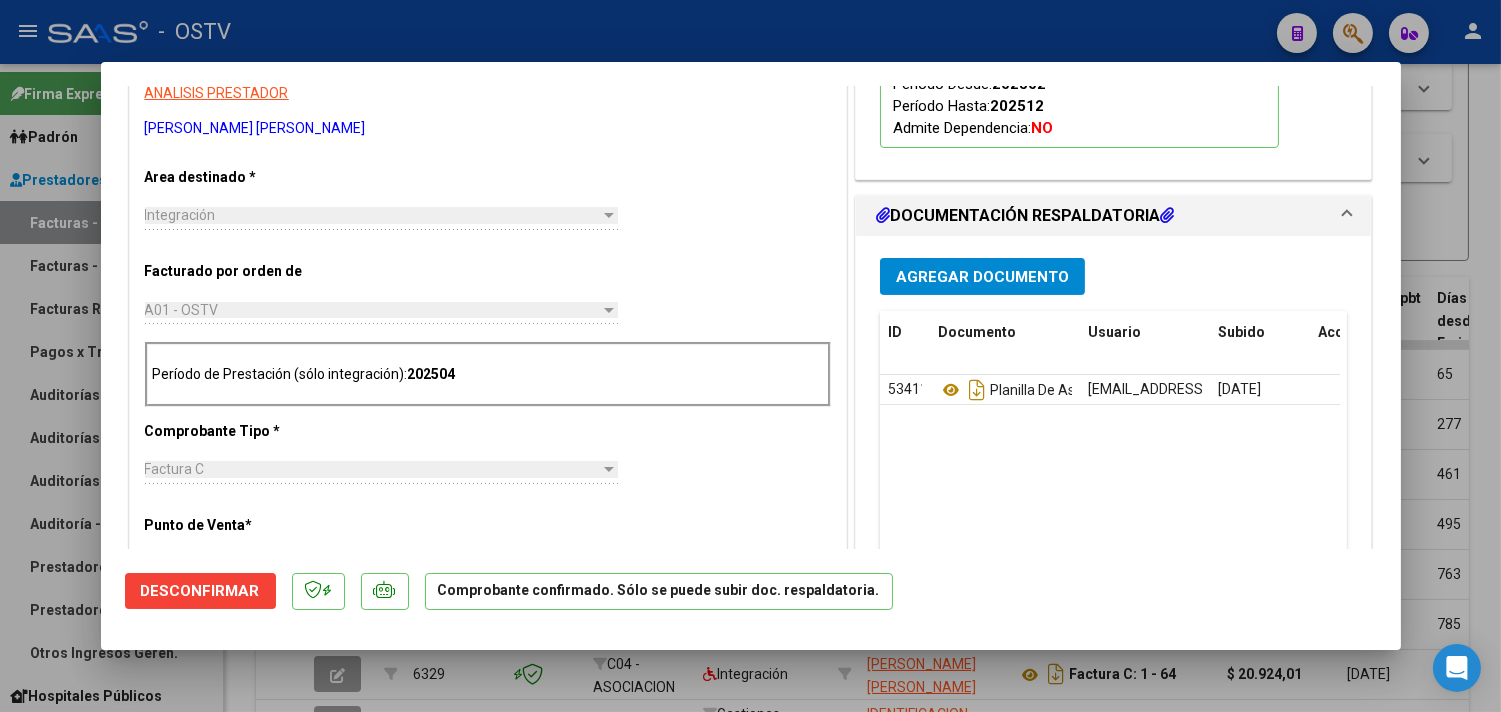 scroll, scrollTop: 777, scrollLeft: 0, axis: vertical 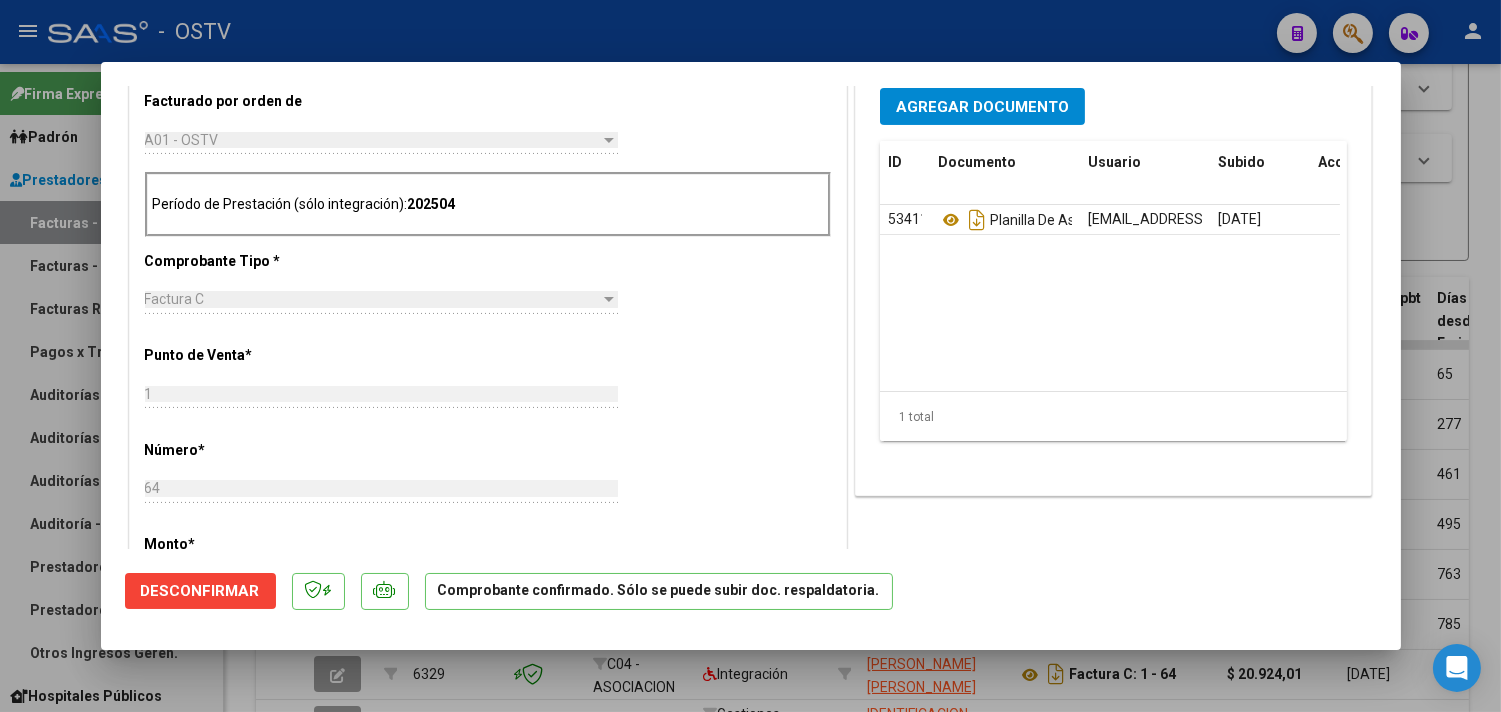 click on "Agregar Documento" at bounding box center [982, 107] 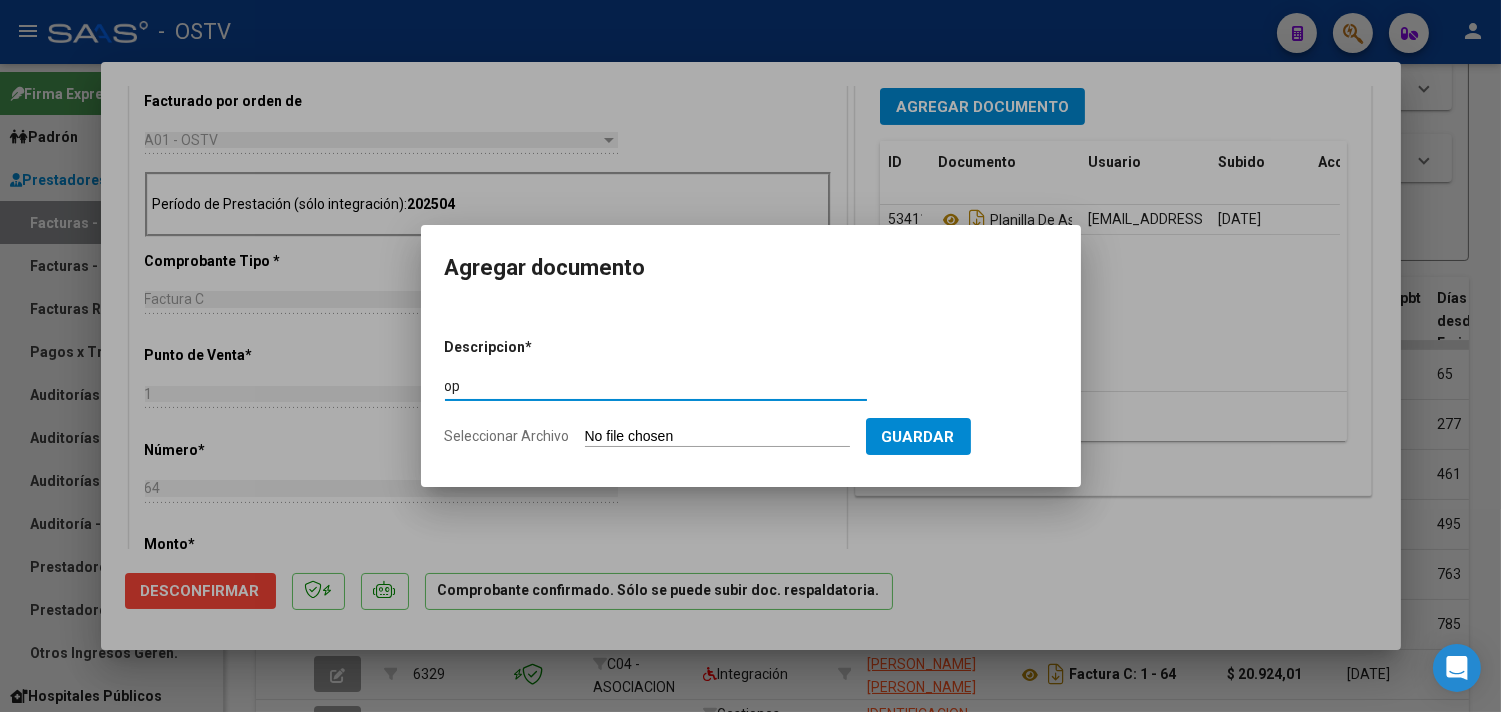 type on "op" 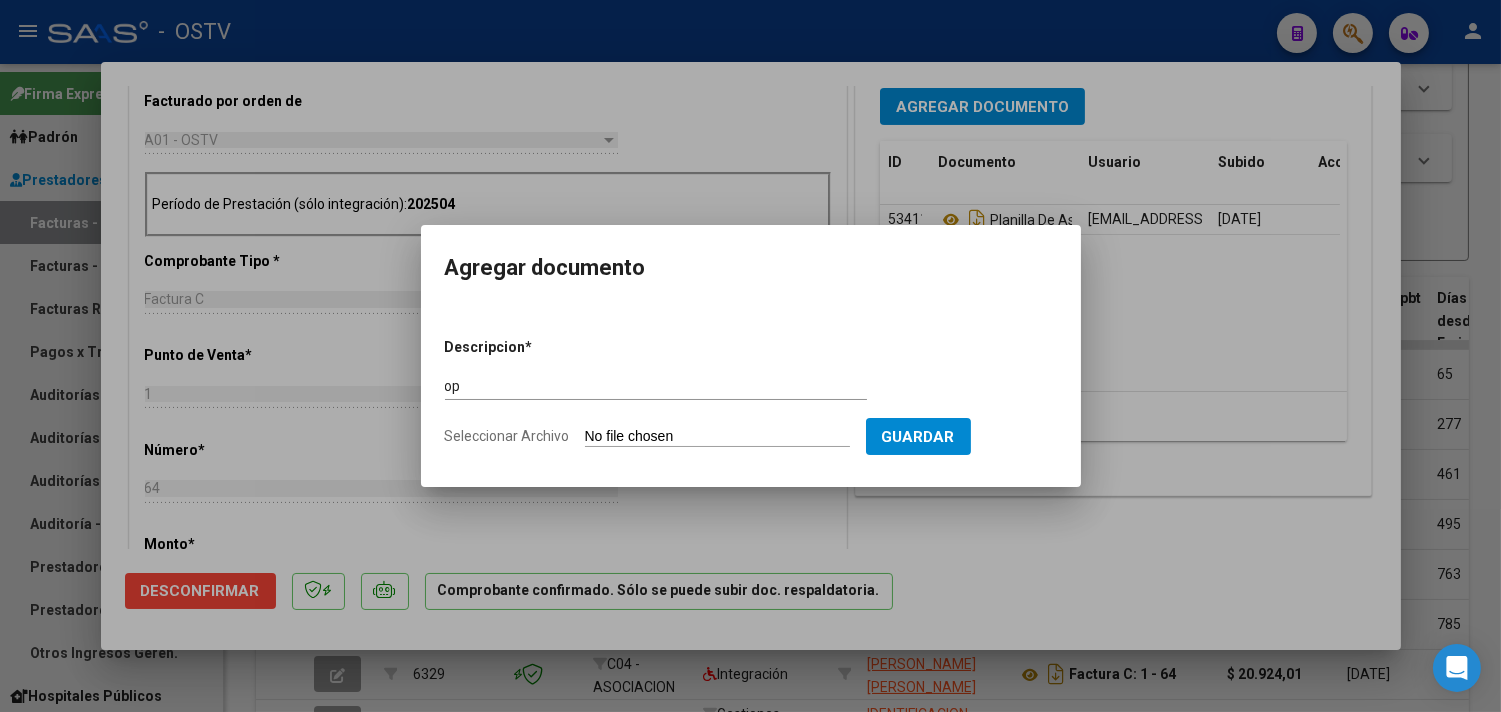 type on "C:\fakepath\OP 56760 [PERSON_NAME].pdf" 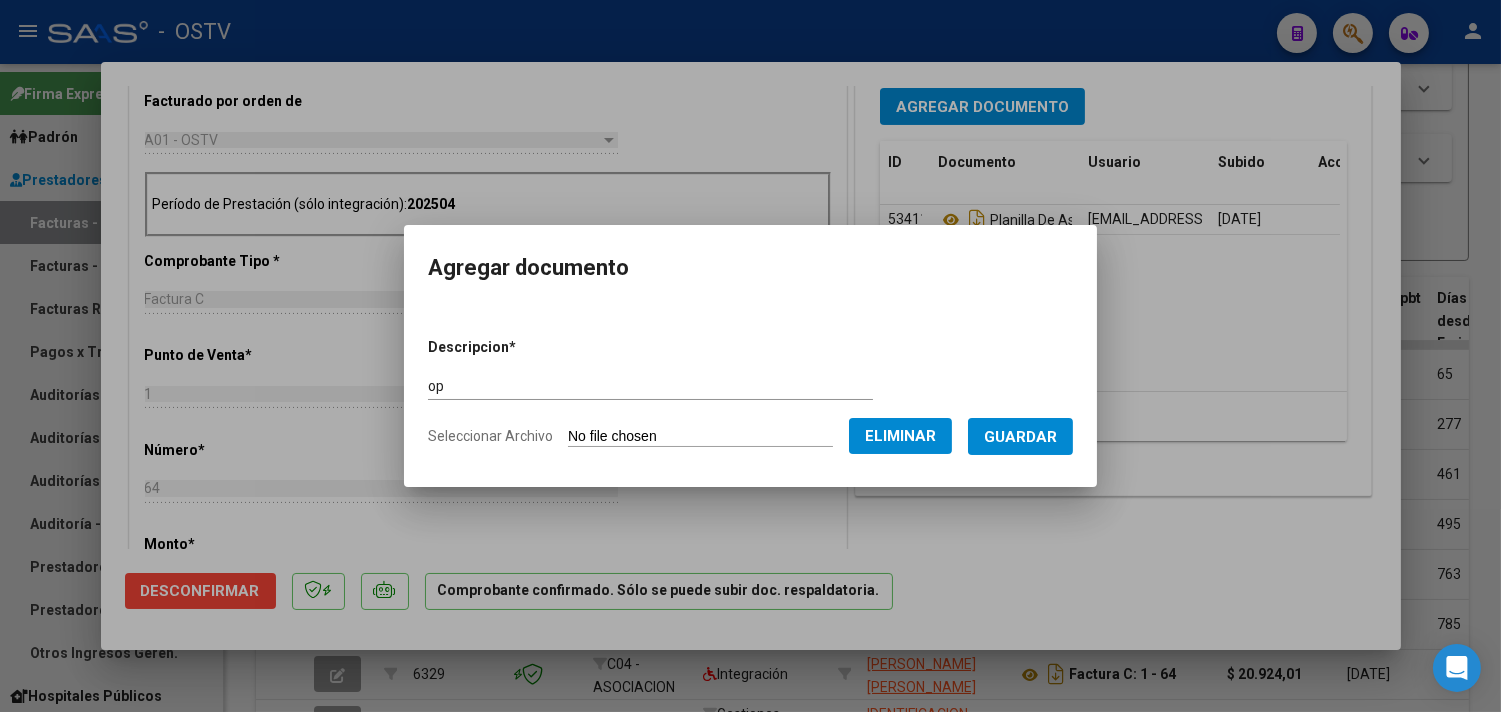 click on "Guardar" at bounding box center [1020, 437] 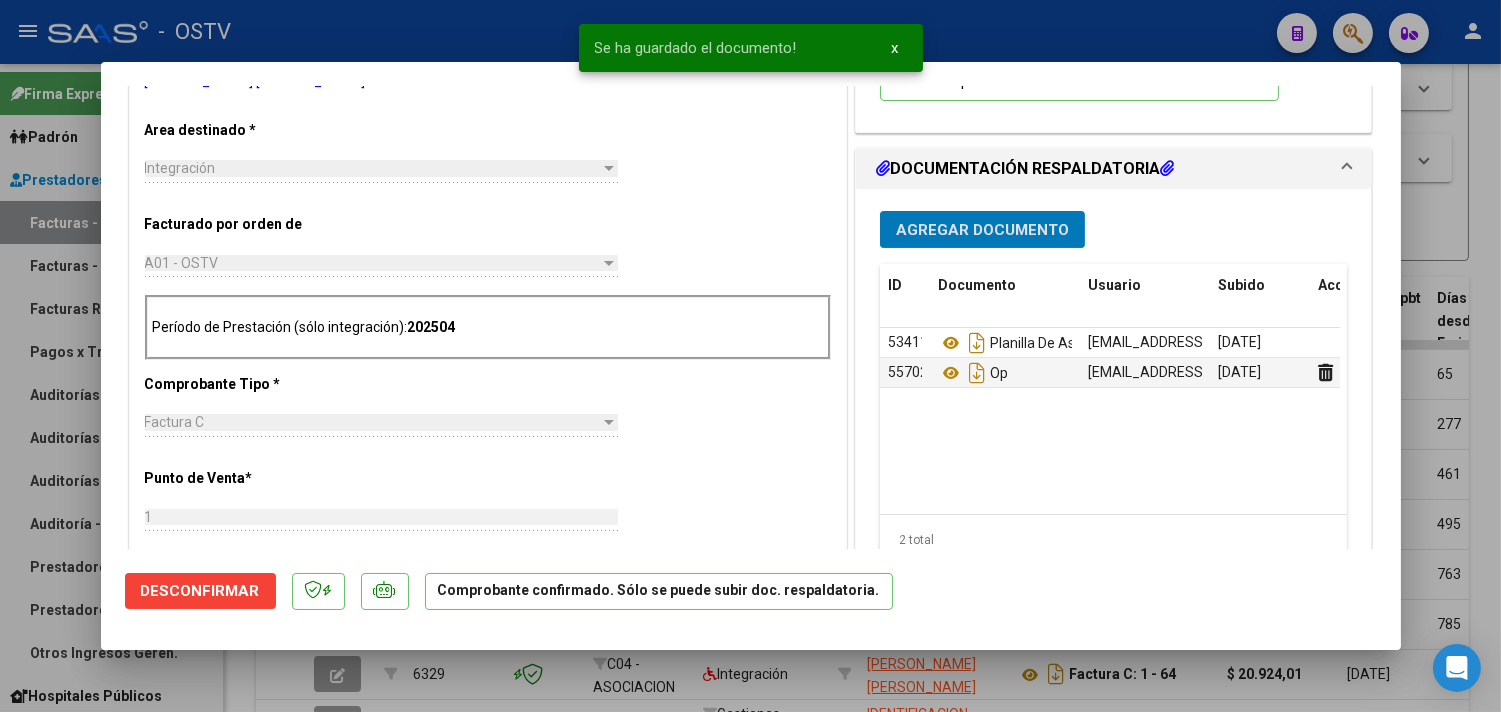 scroll, scrollTop: 666, scrollLeft: 0, axis: vertical 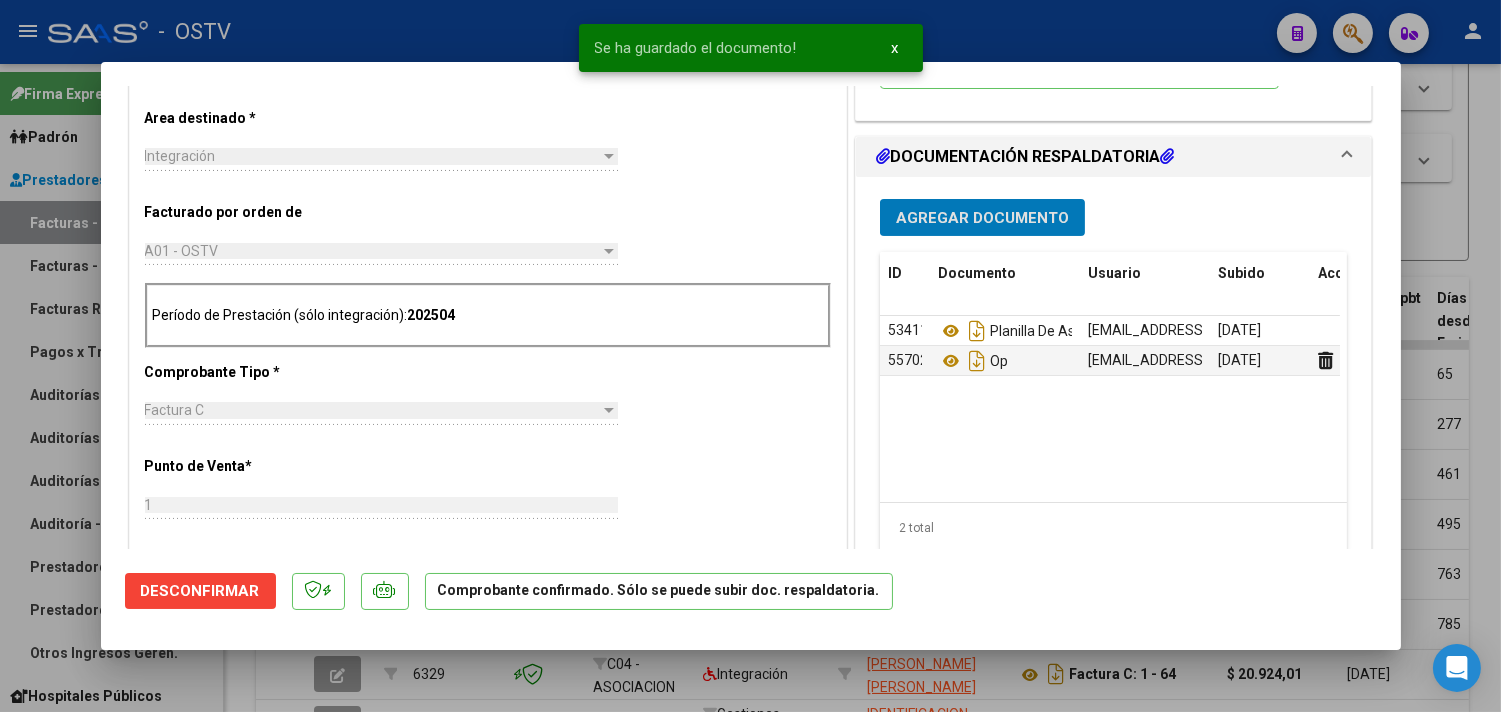 click on "Agregar Documento" at bounding box center [982, 217] 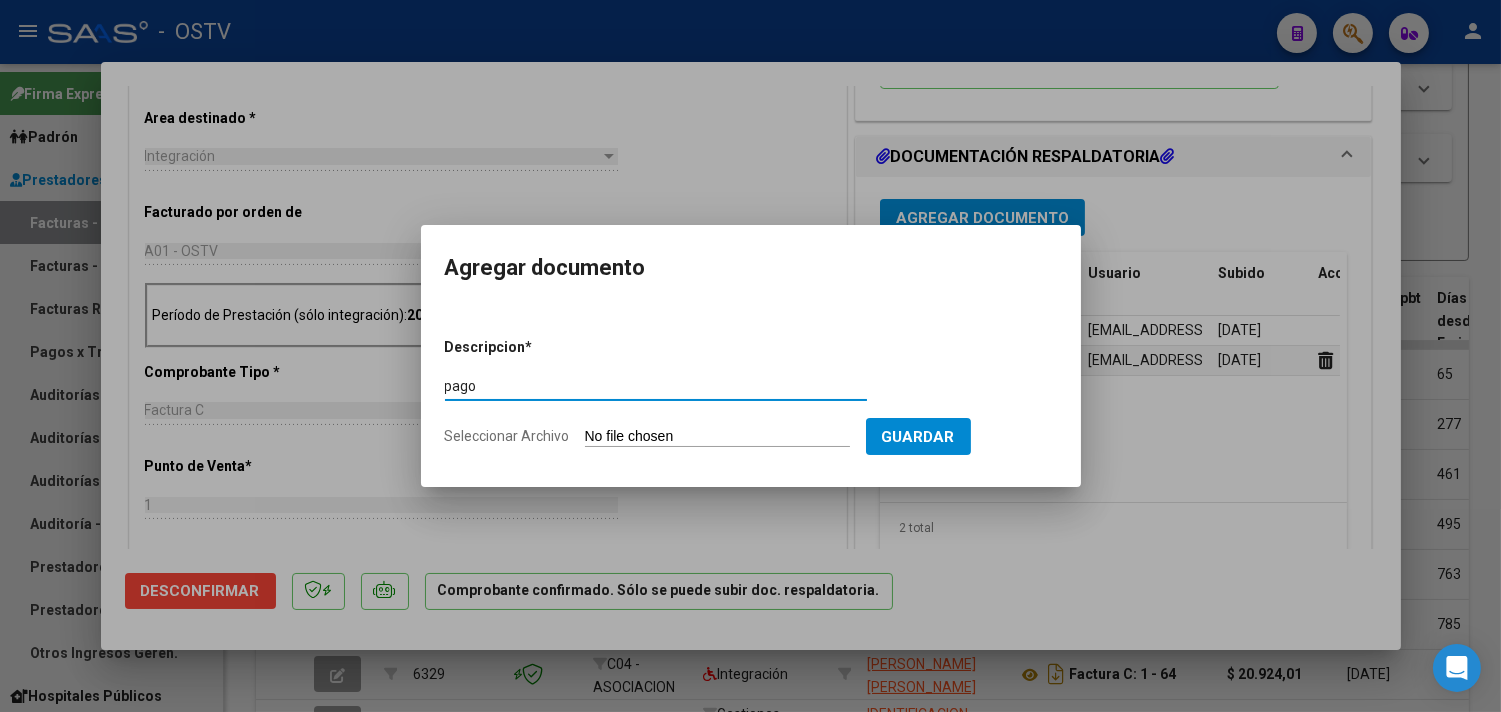 type on "pago" 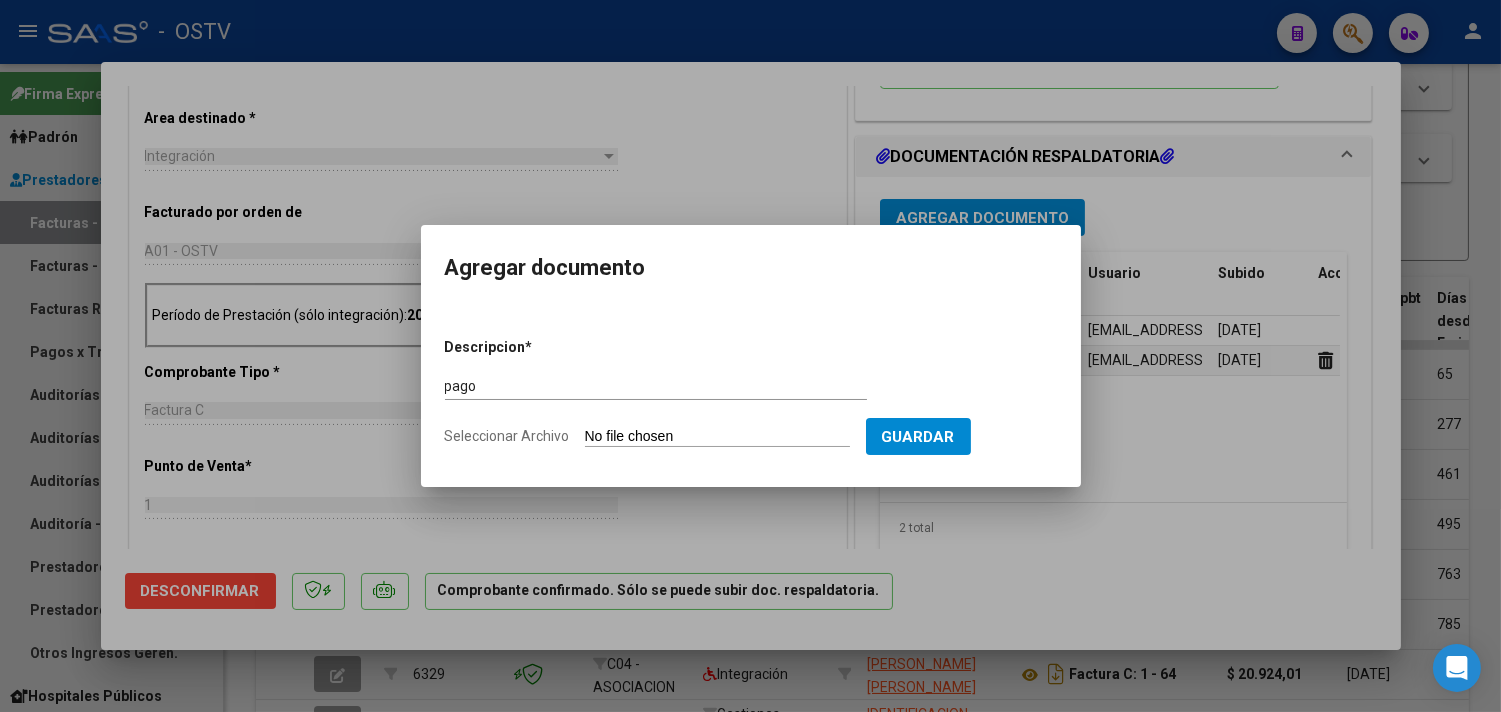 click on "Seleccionar Archivo" at bounding box center [717, 437] 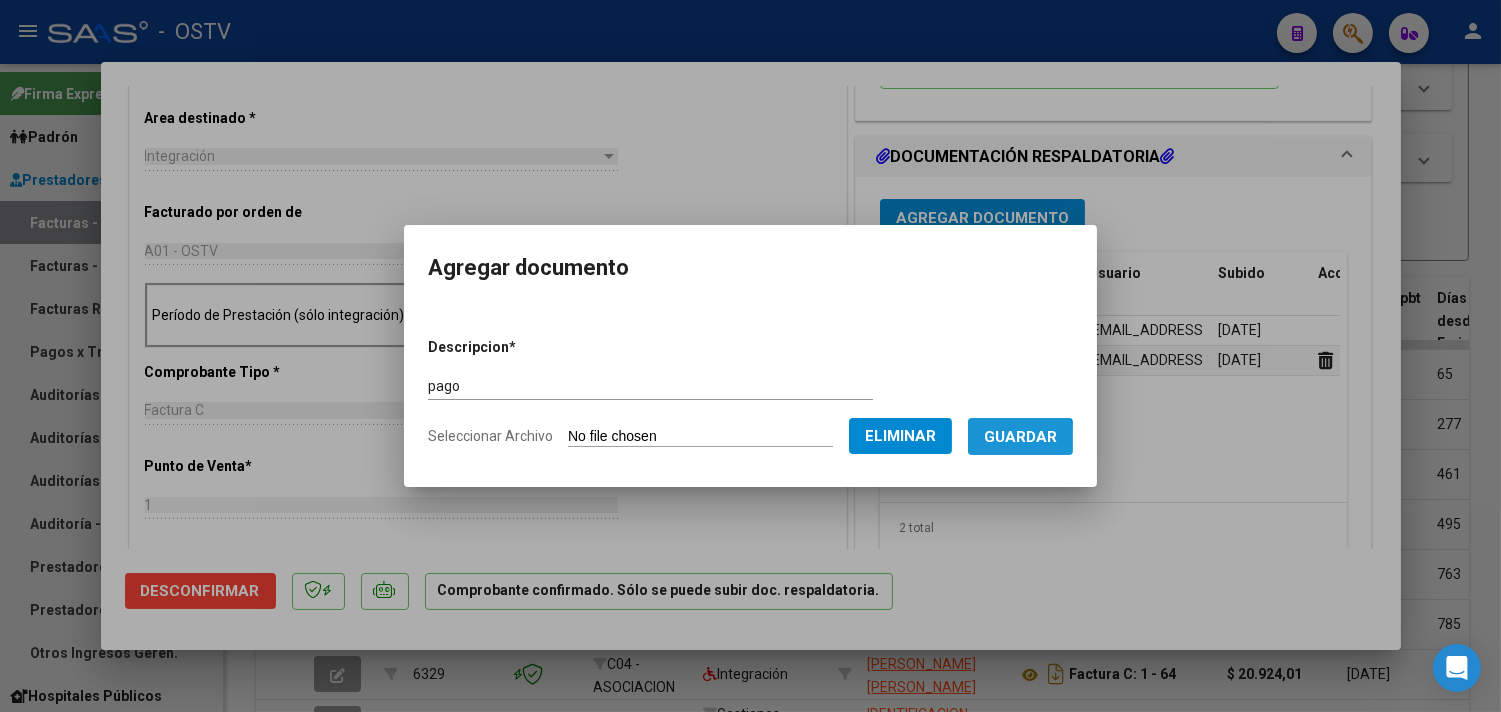 click on "Guardar" at bounding box center [1020, 437] 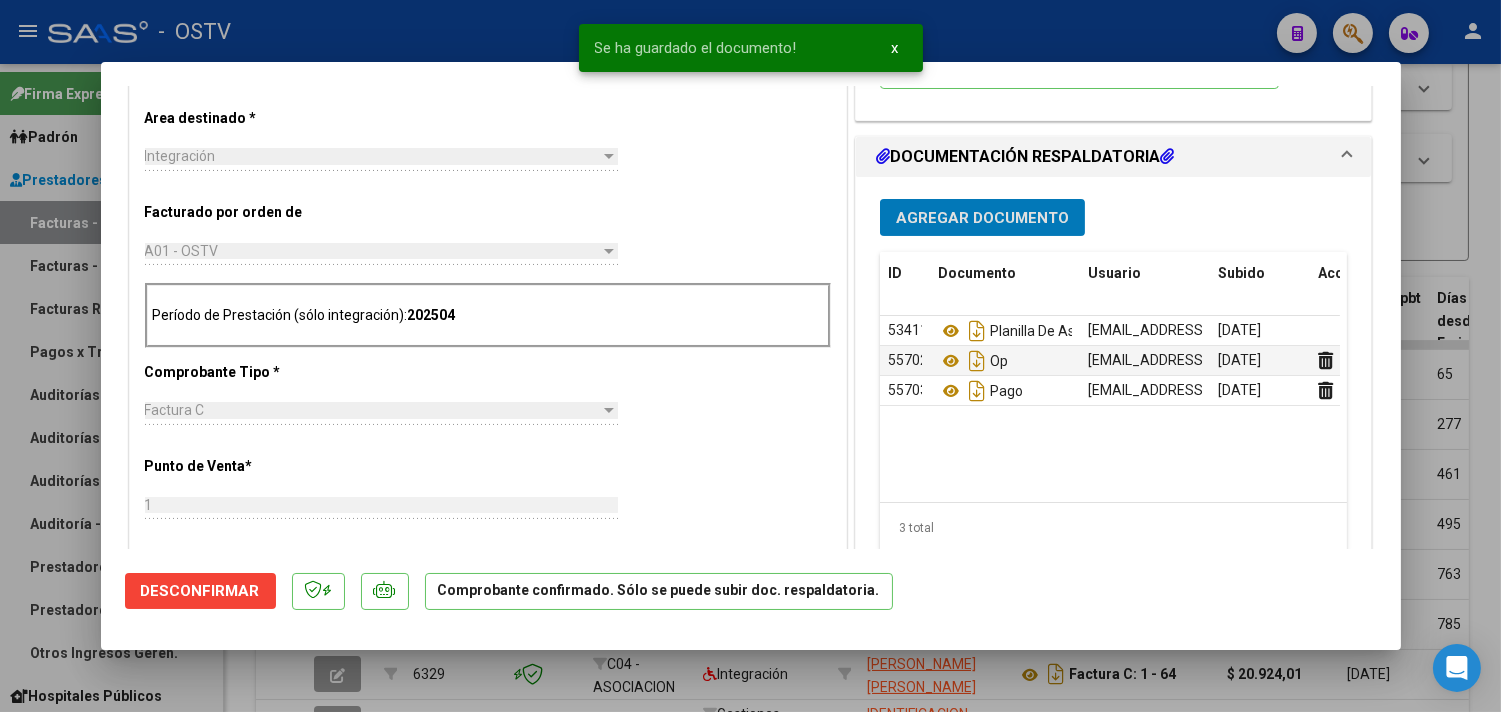 click at bounding box center [750, 356] 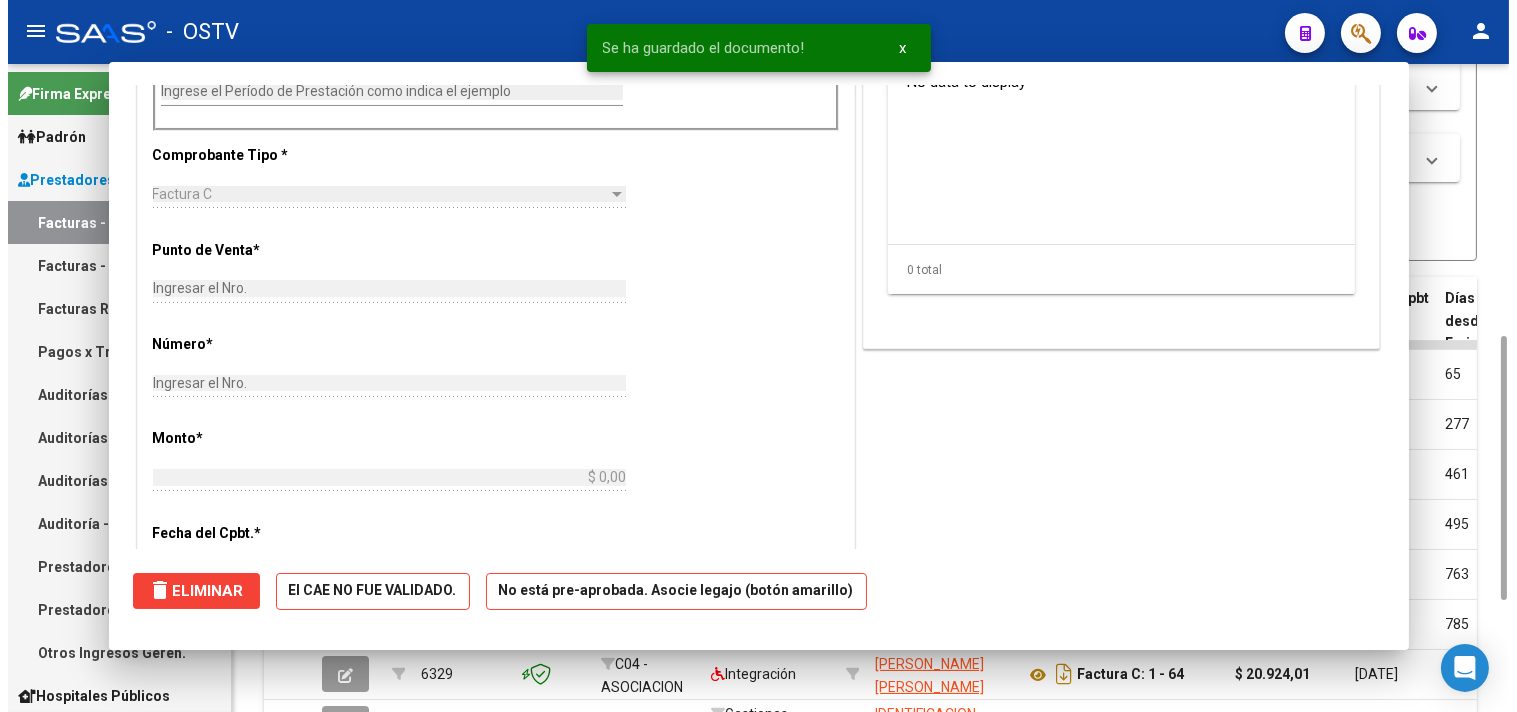 scroll, scrollTop: 383, scrollLeft: 0, axis: vertical 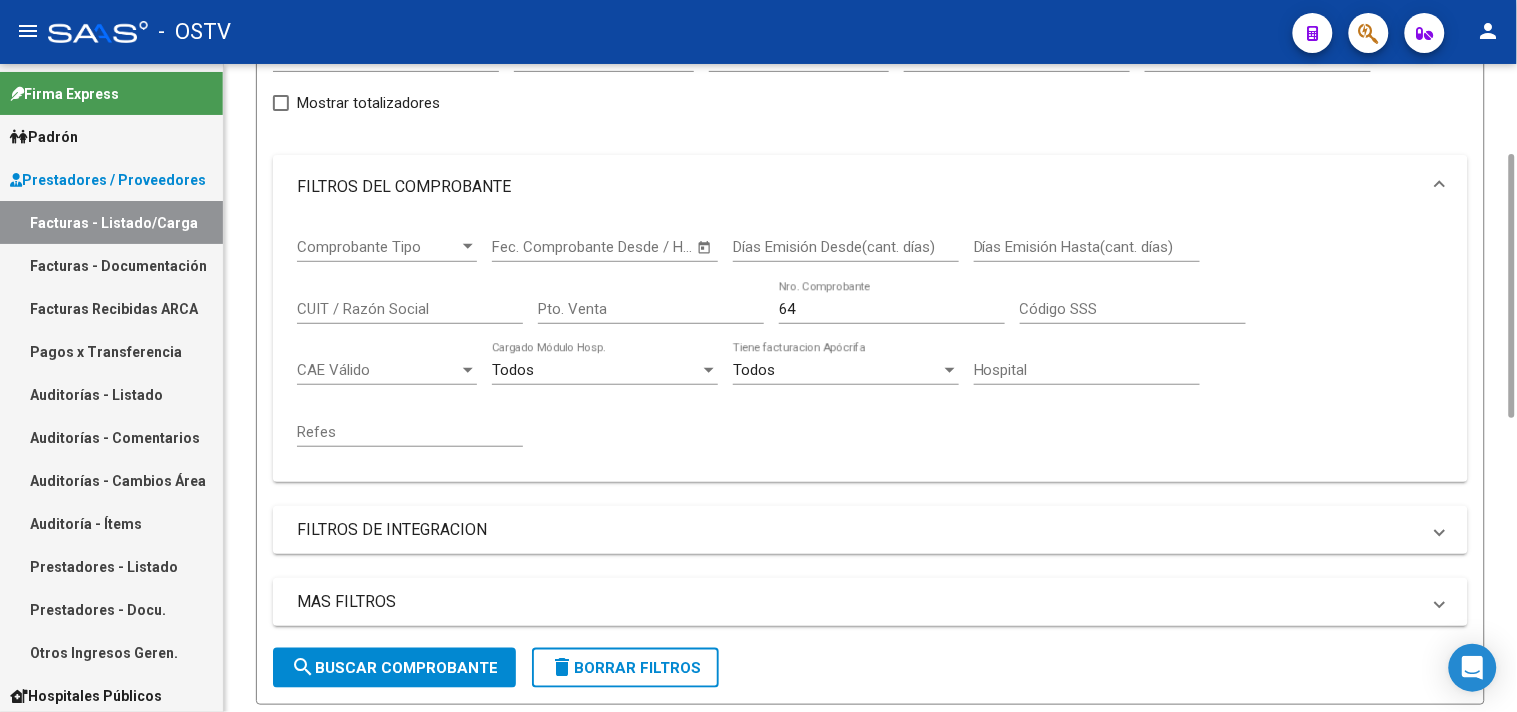 click on "64" at bounding box center [892, 309] 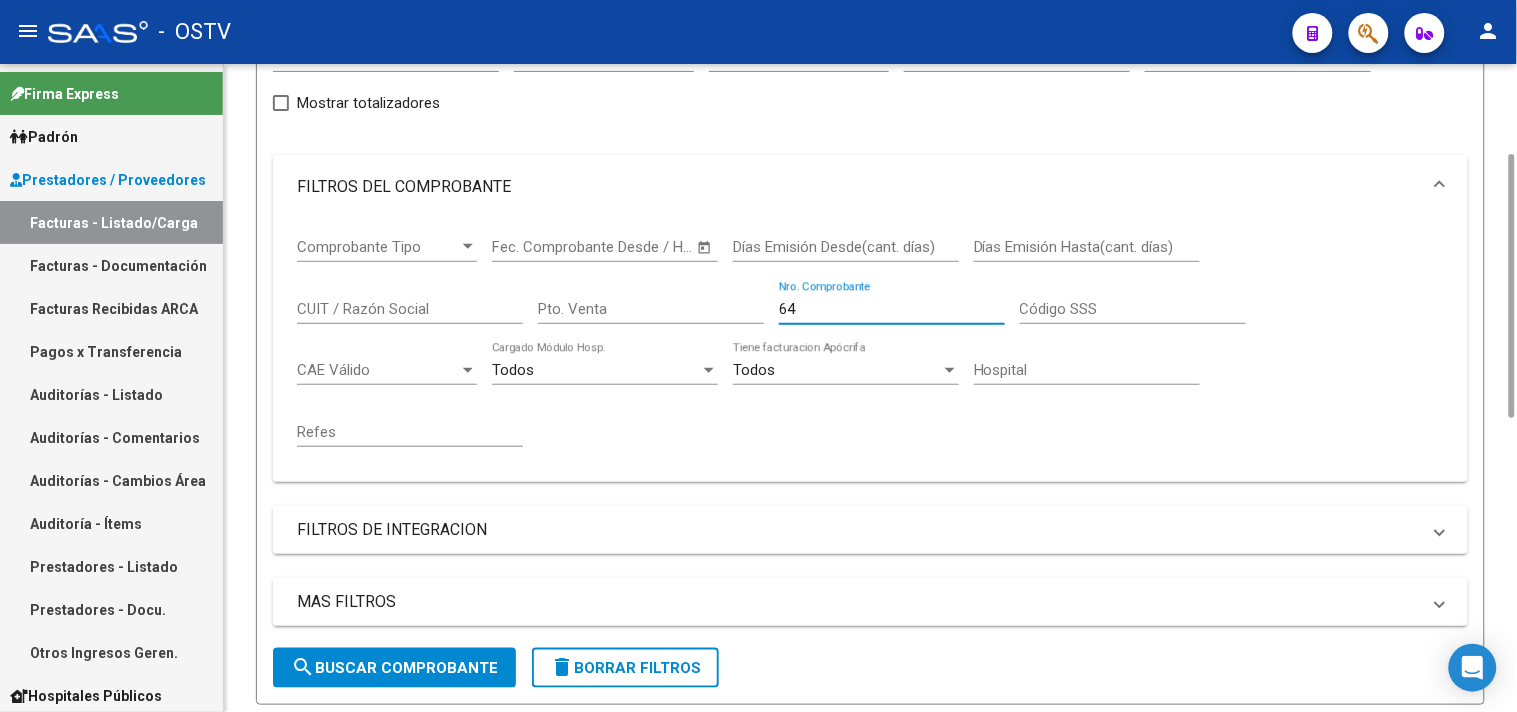 type on "6" 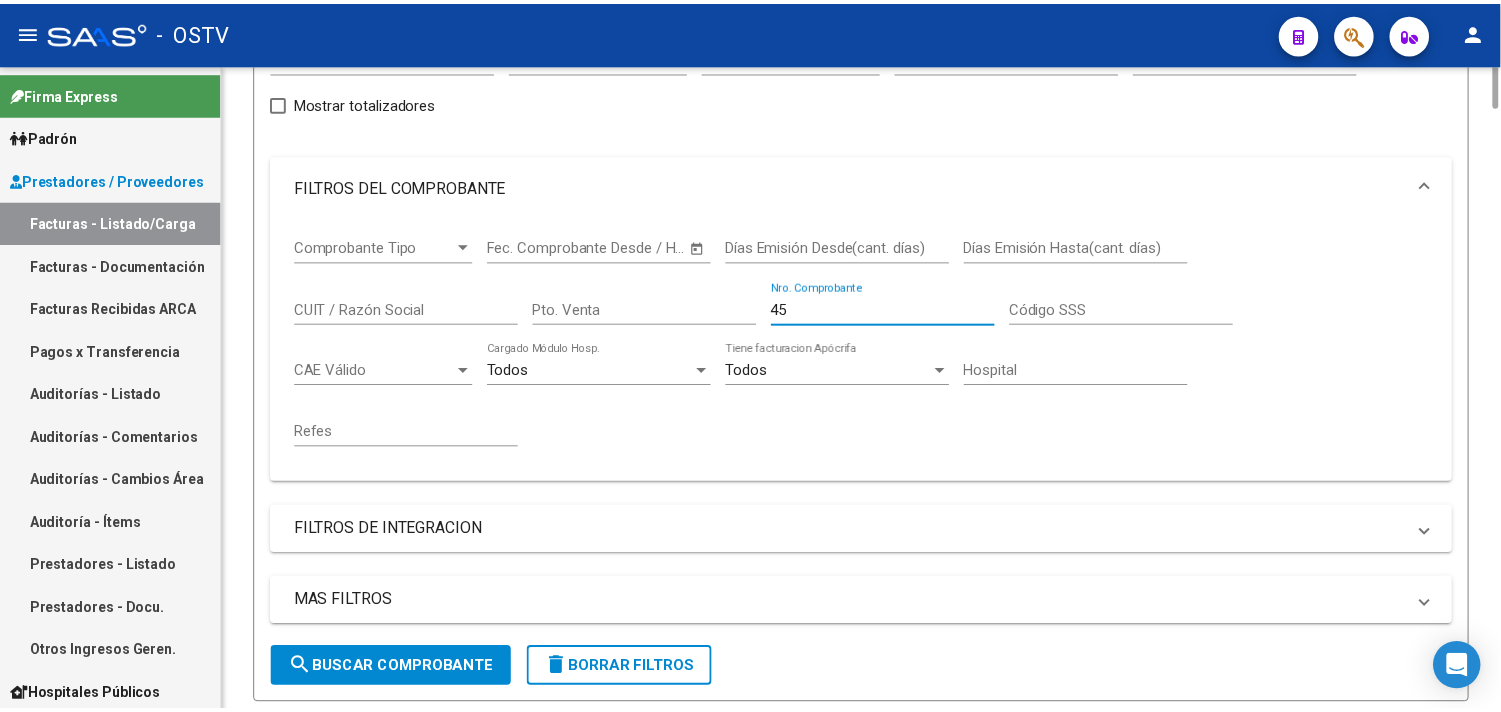 scroll, scrollTop: 666, scrollLeft: 0, axis: vertical 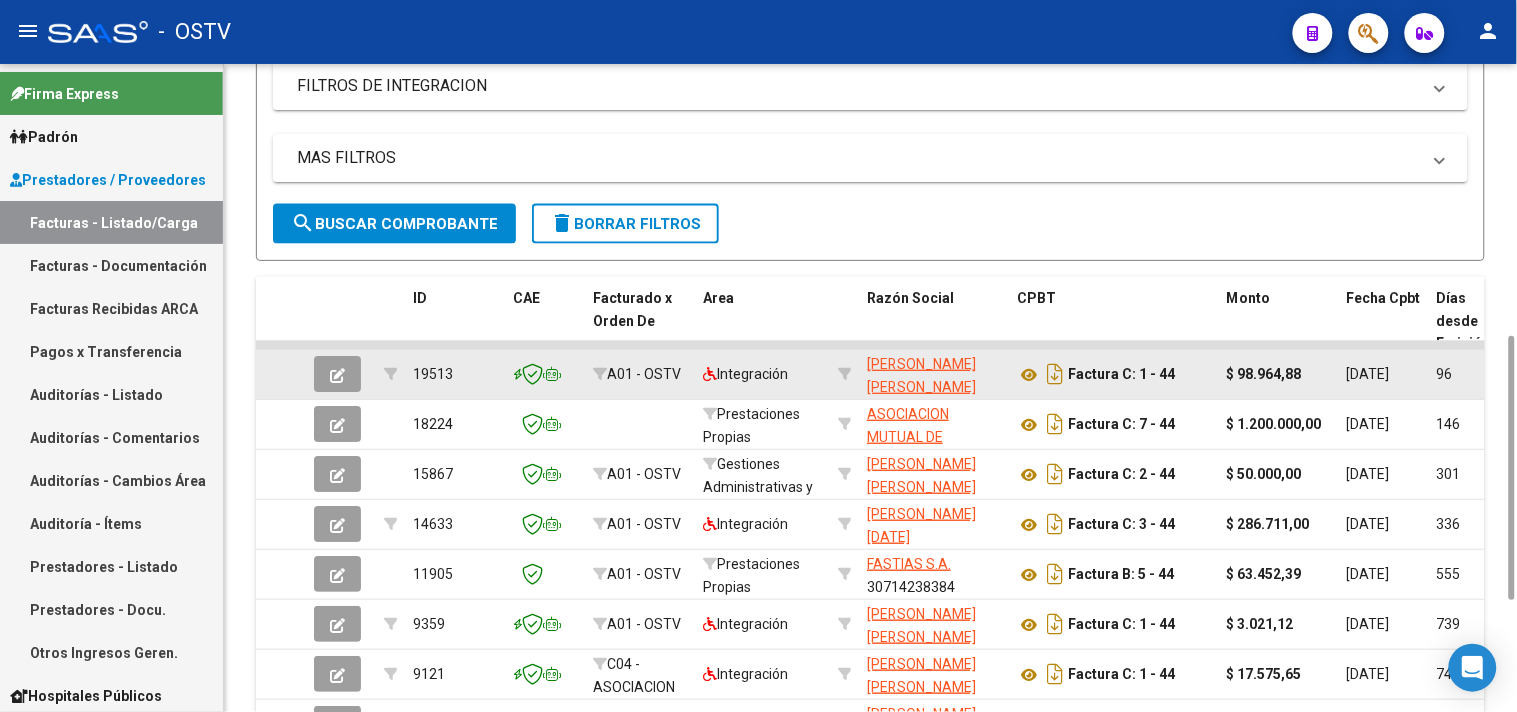 type on "45" 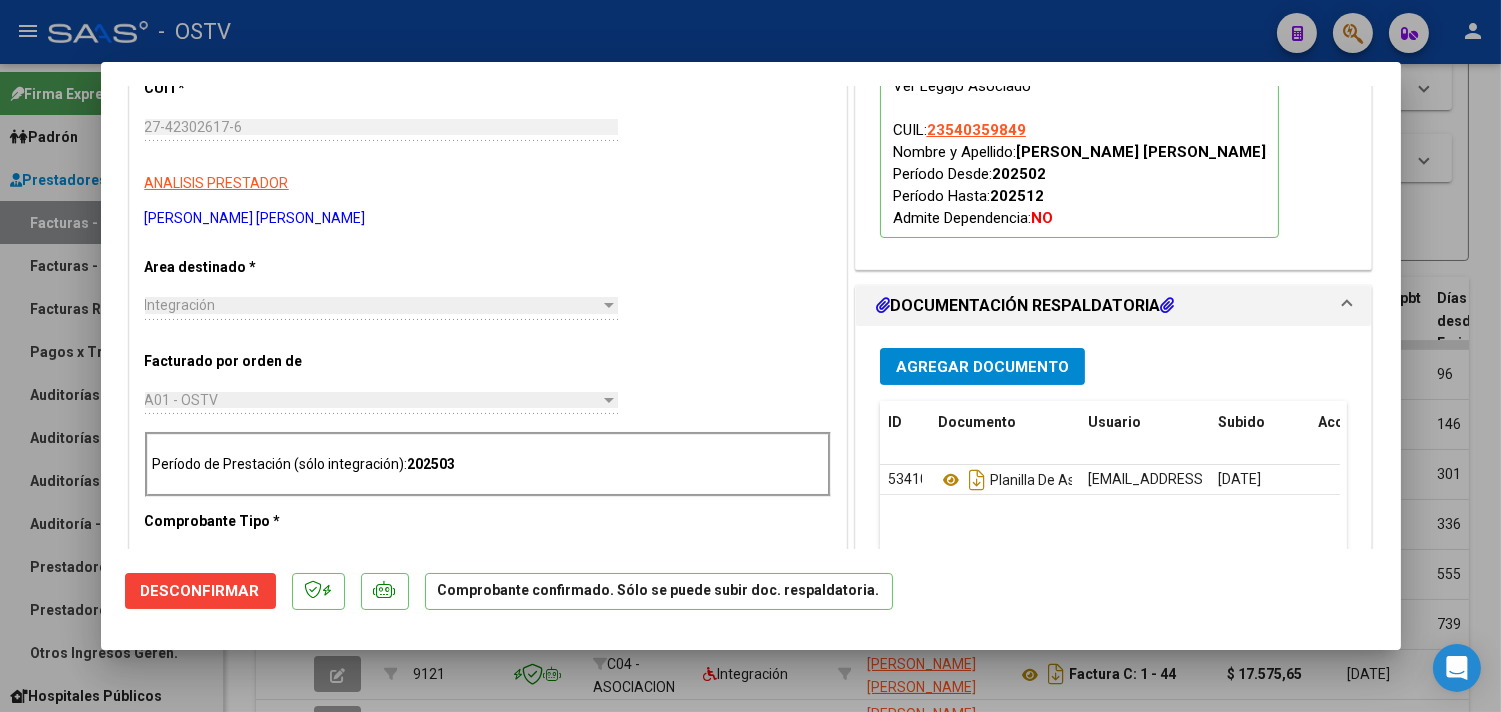scroll, scrollTop: 555, scrollLeft: 0, axis: vertical 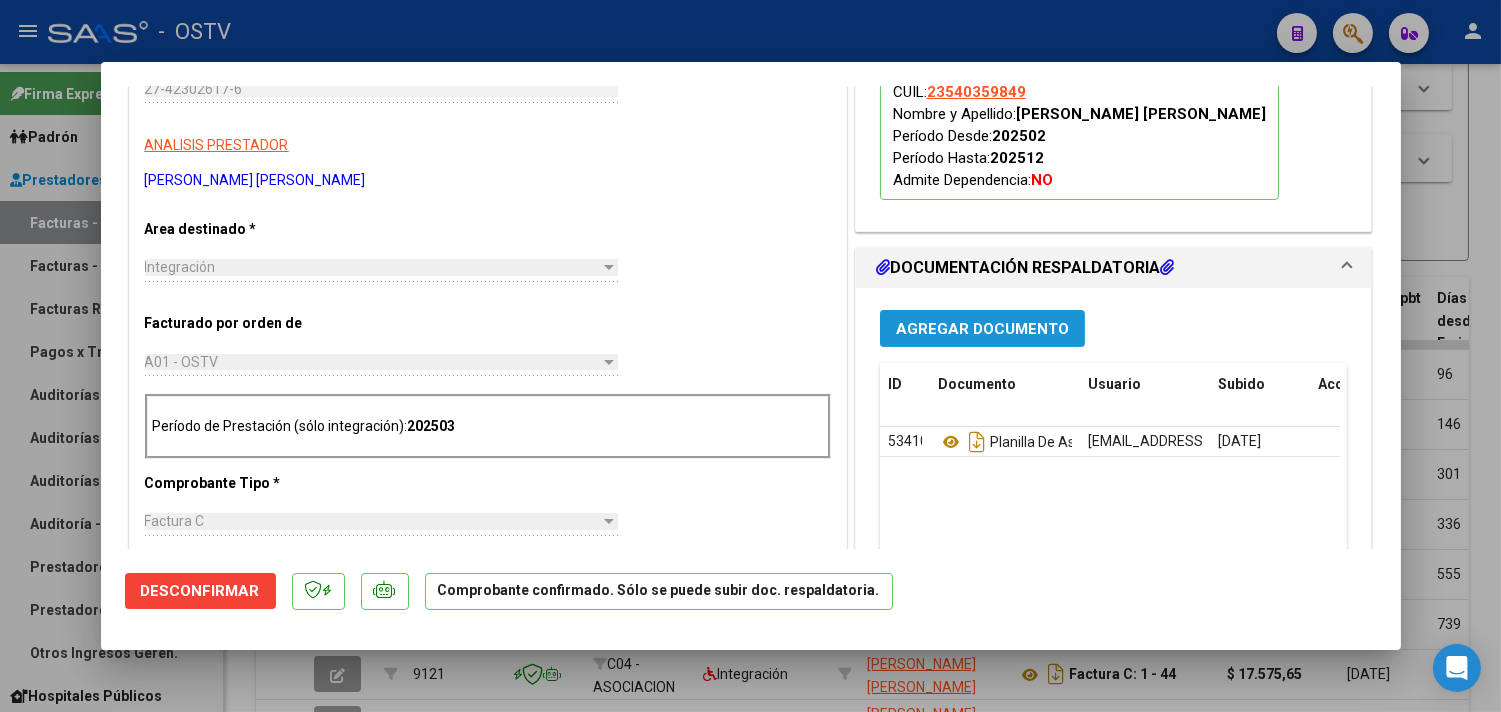 click on "Agregar Documento" at bounding box center [982, 329] 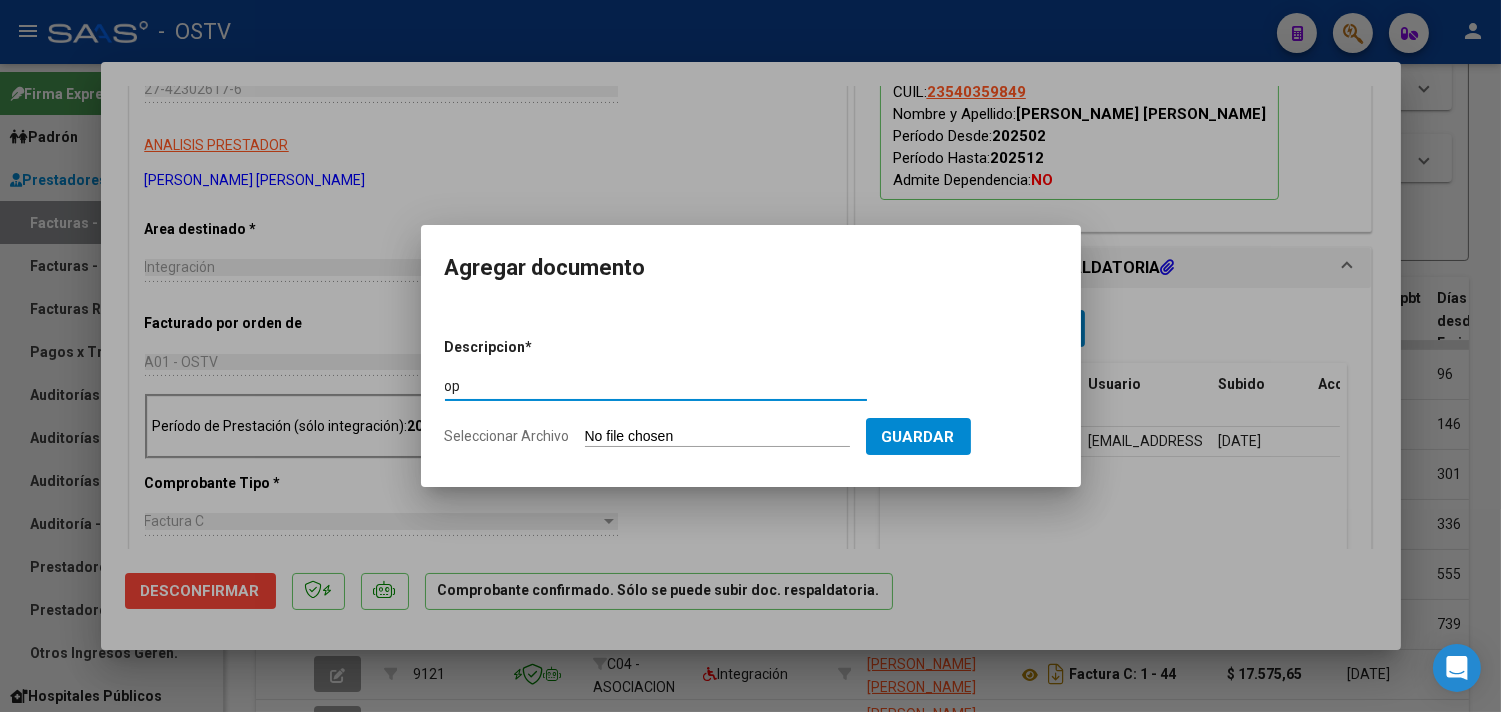 type on "op" 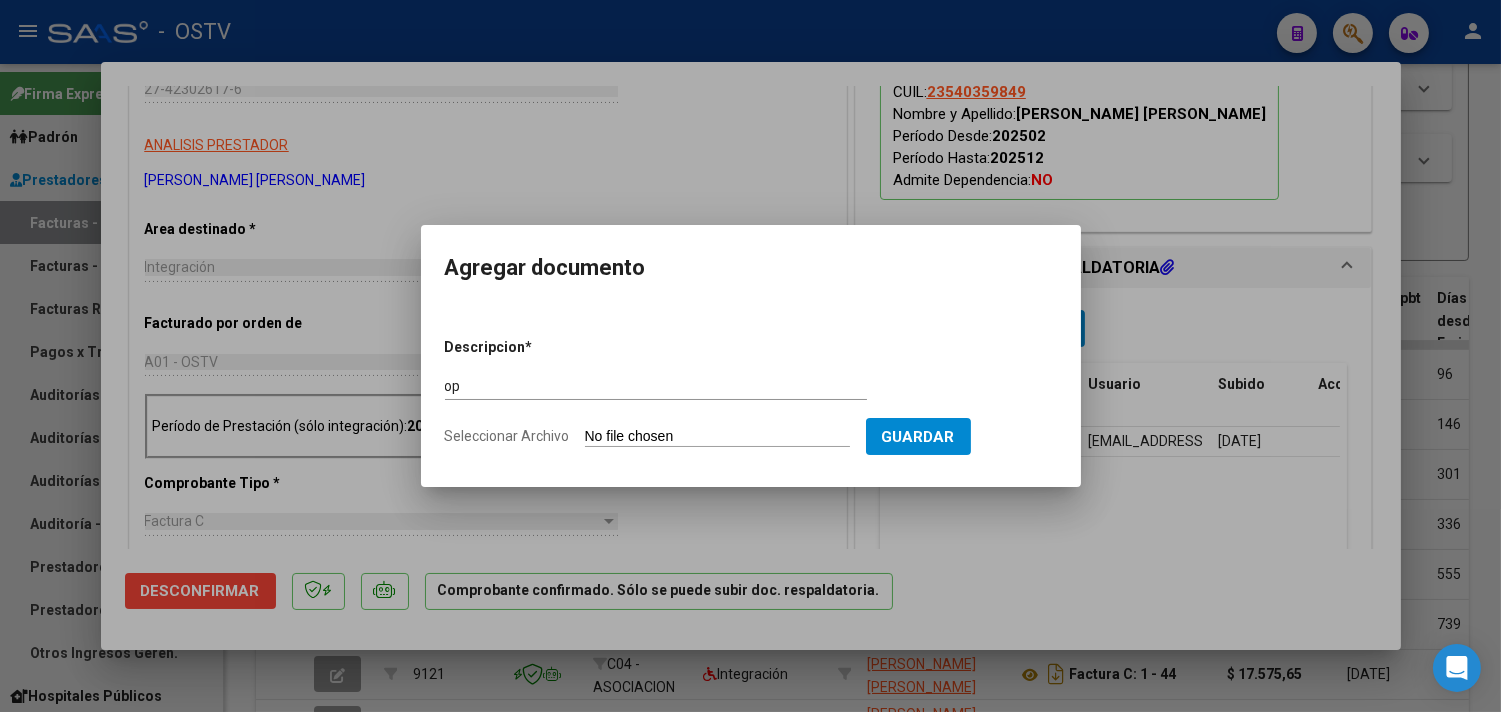 click on "Seleccionar Archivo" at bounding box center (717, 437) 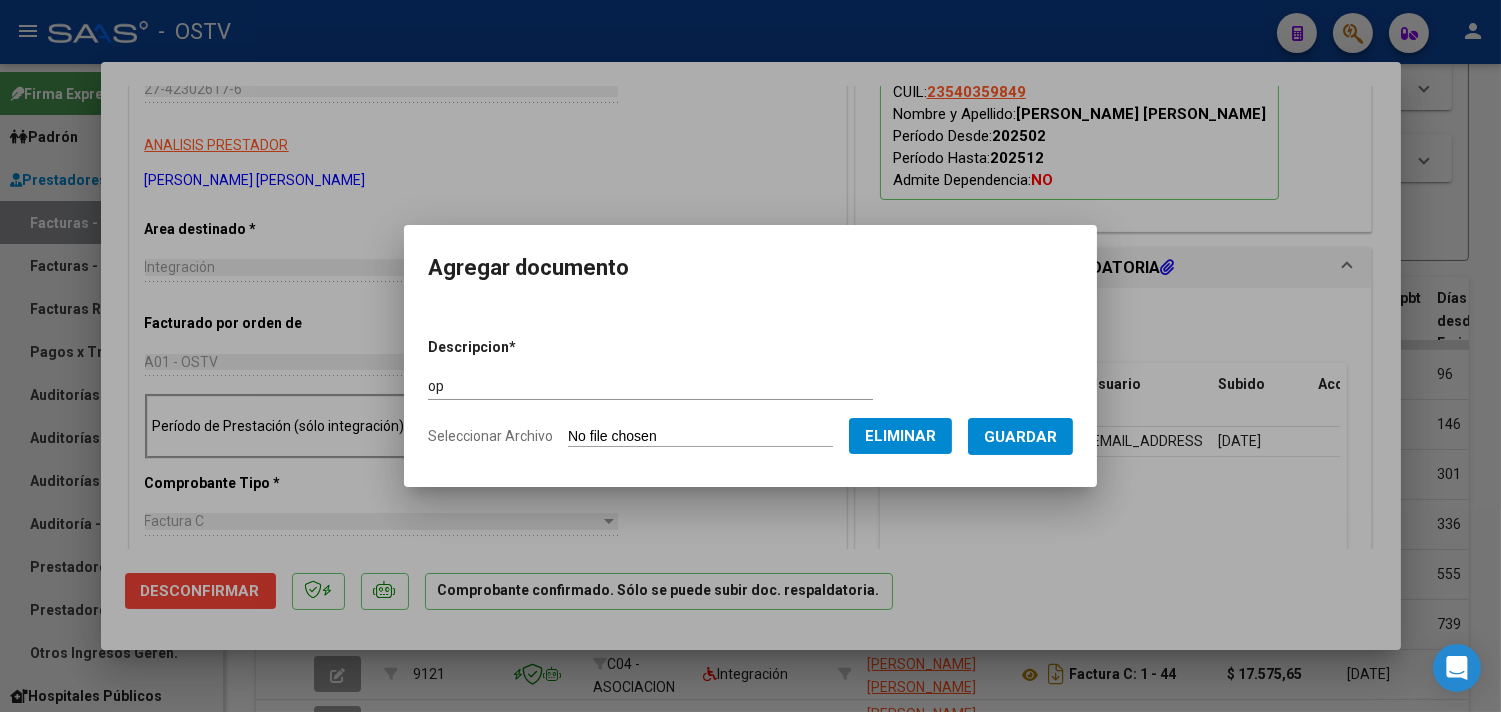 click on "Guardar" at bounding box center (1020, 437) 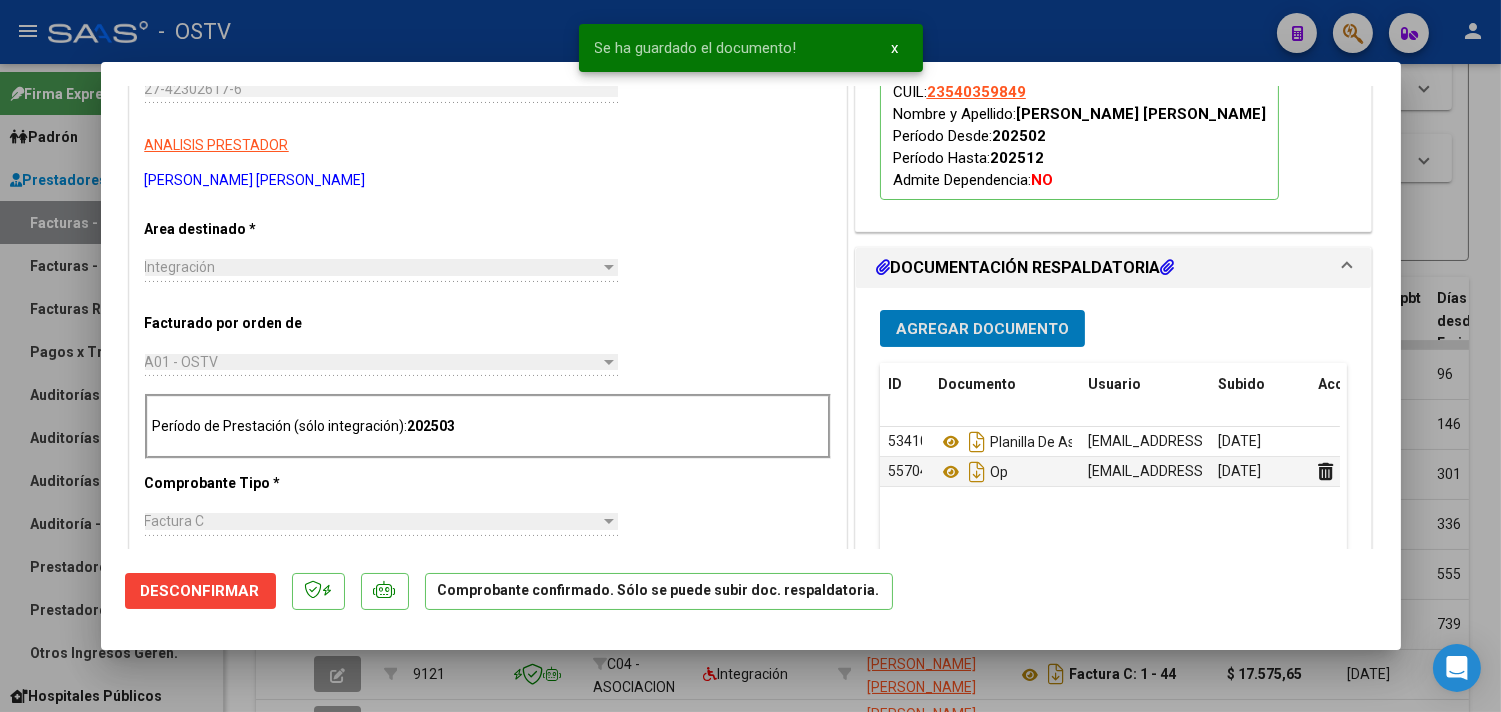click on "Agregar Documento" at bounding box center [982, 329] 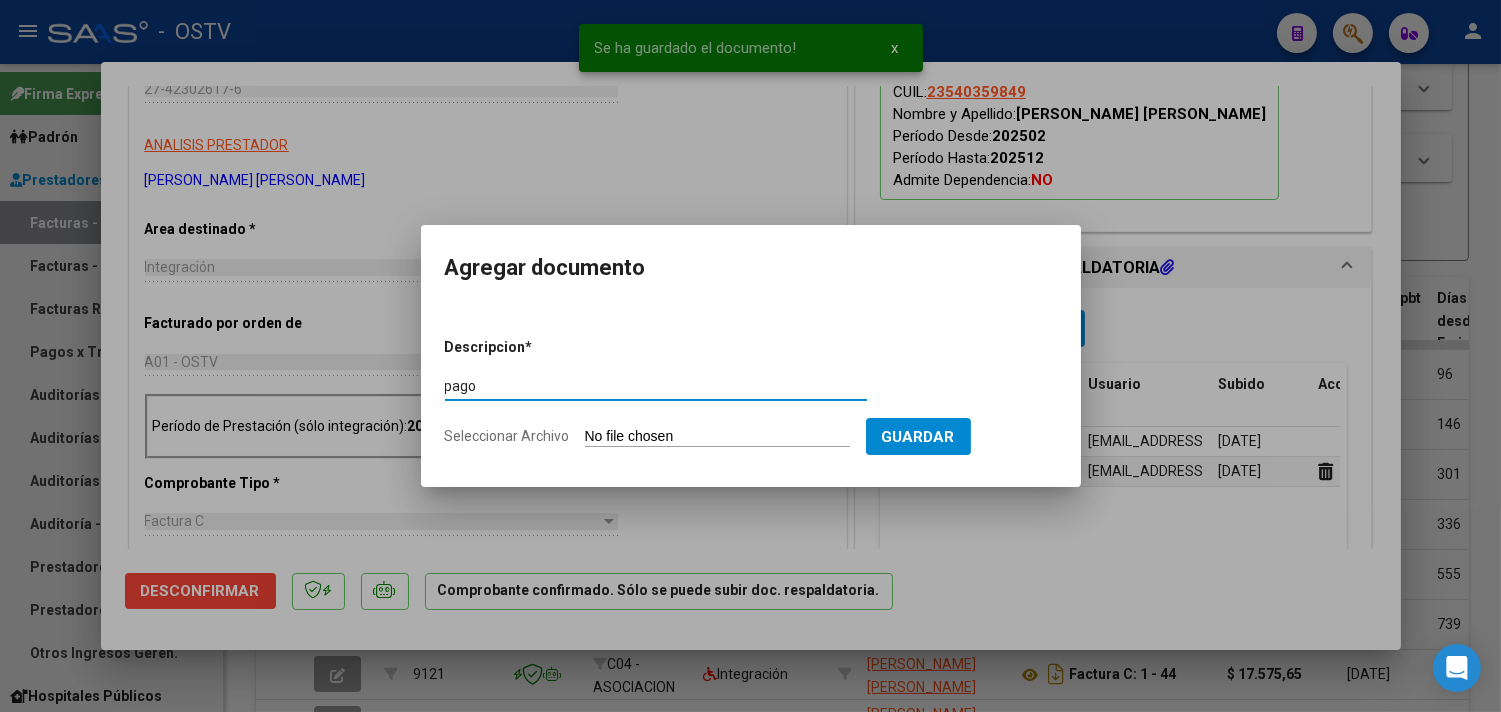 type on "pago" 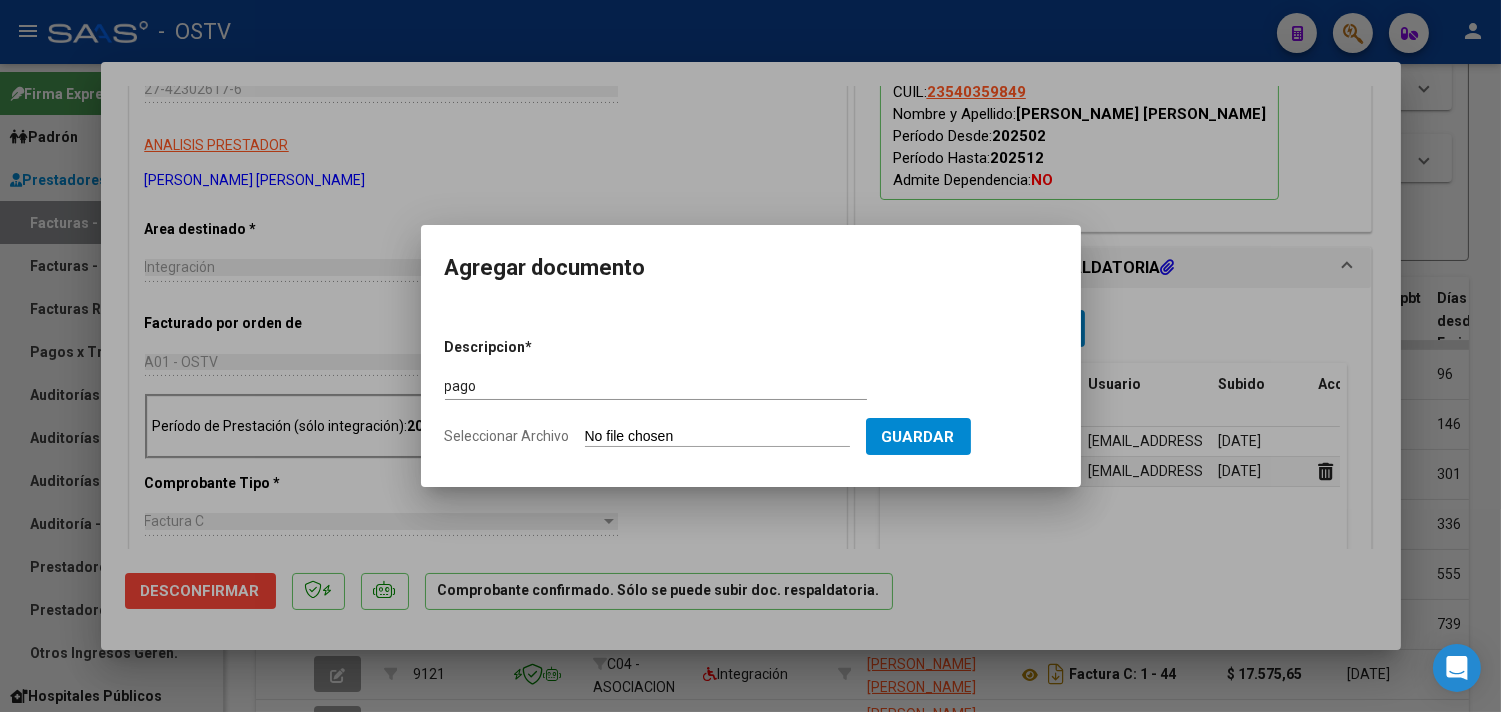 type on "C:\fakepath\Pago OP 56760 [PERSON_NAME].pdf" 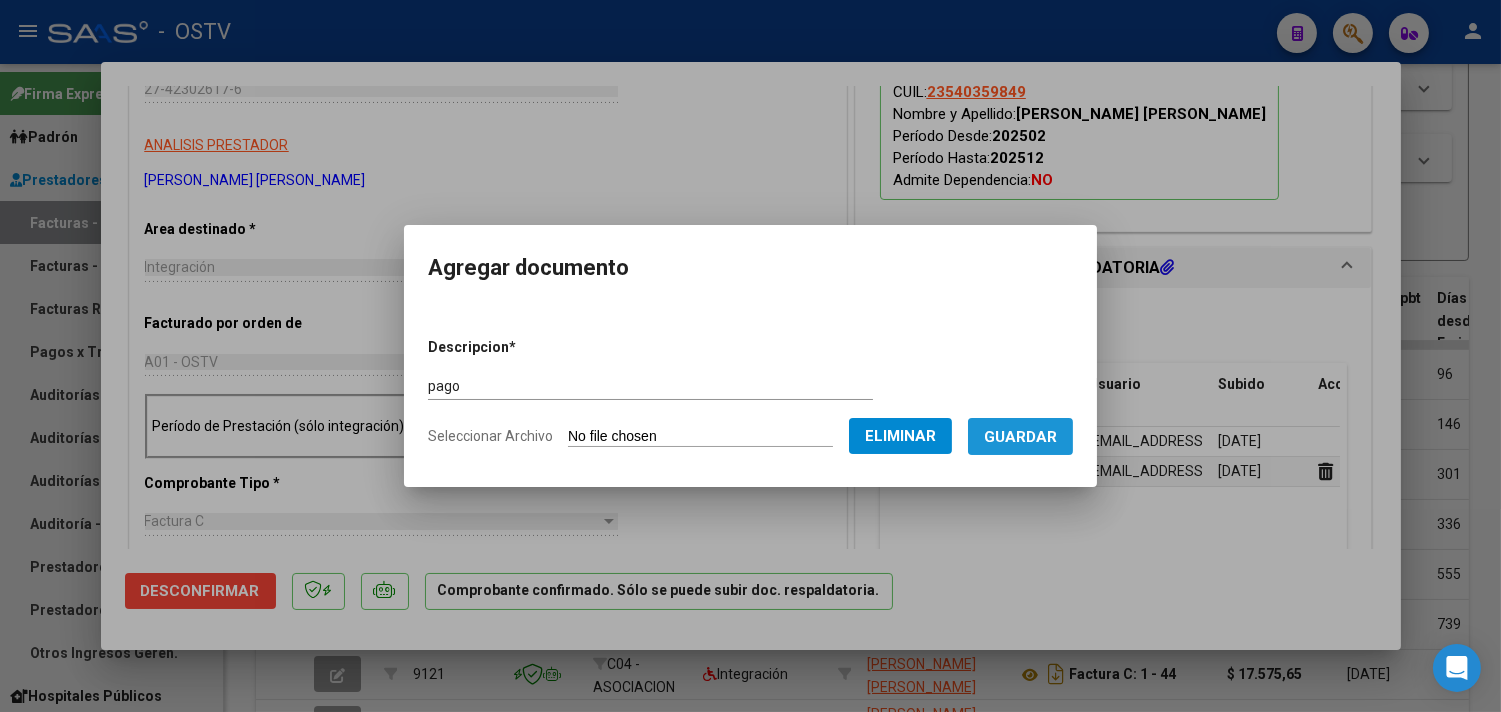 click on "Guardar" at bounding box center [1020, 436] 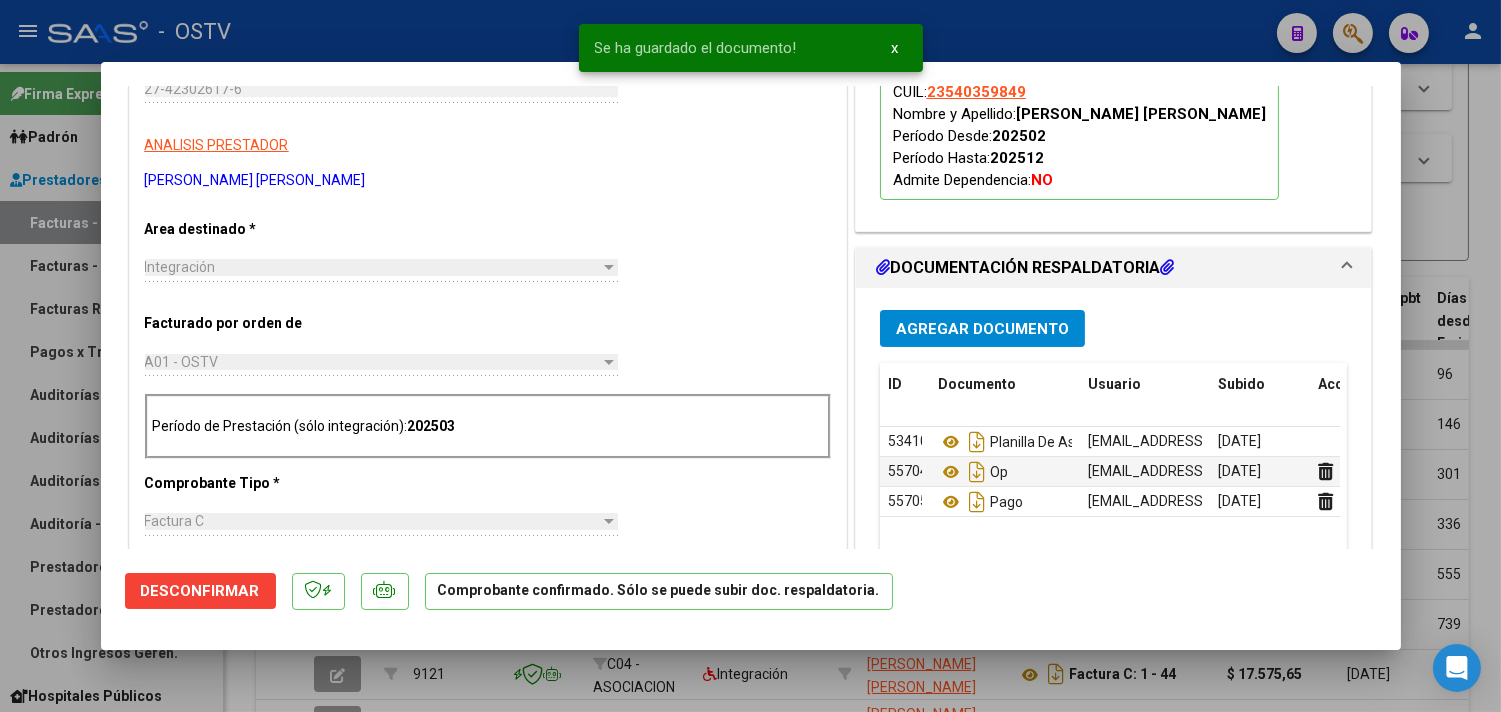 click at bounding box center [750, 356] 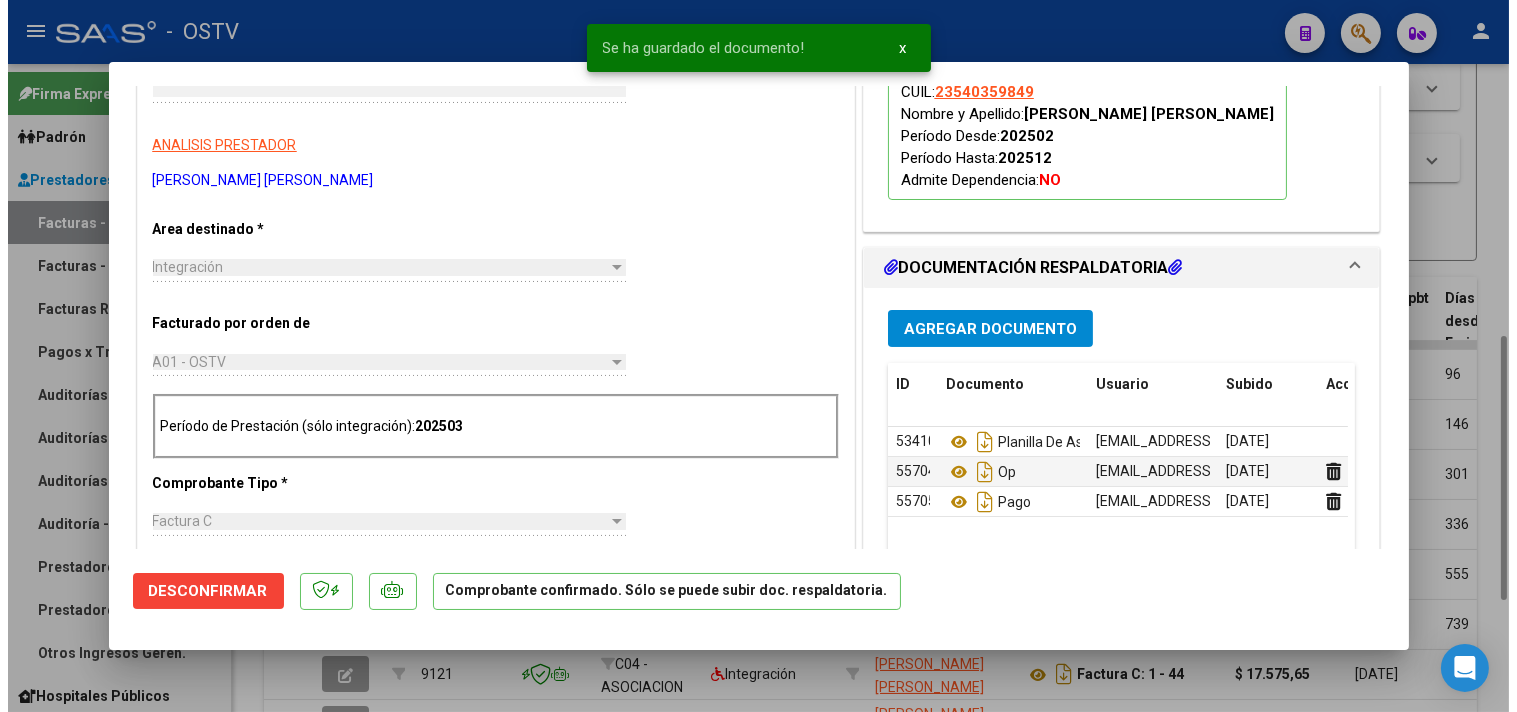 scroll, scrollTop: 0, scrollLeft: 0, axis: both 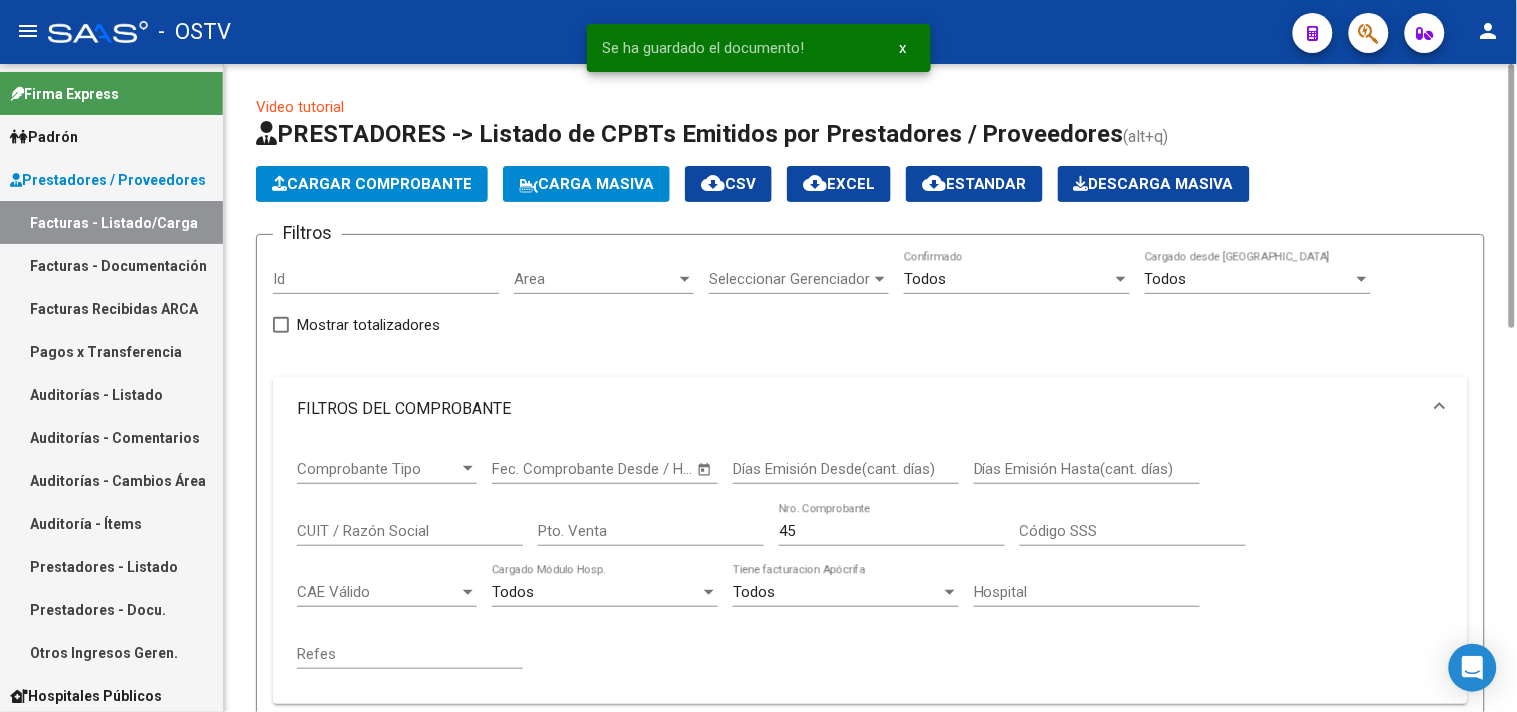 click on "45 Nro. Comprobante" 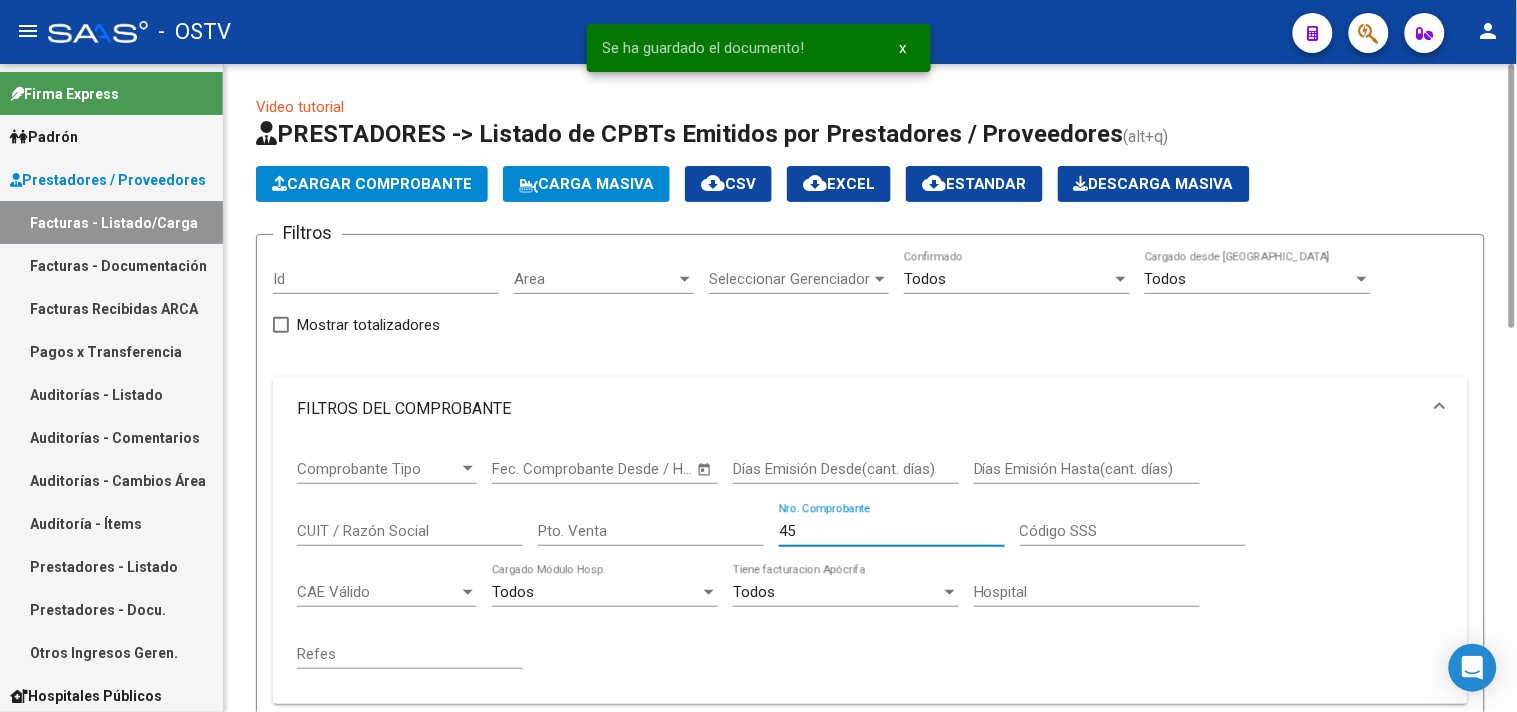 type on "4" 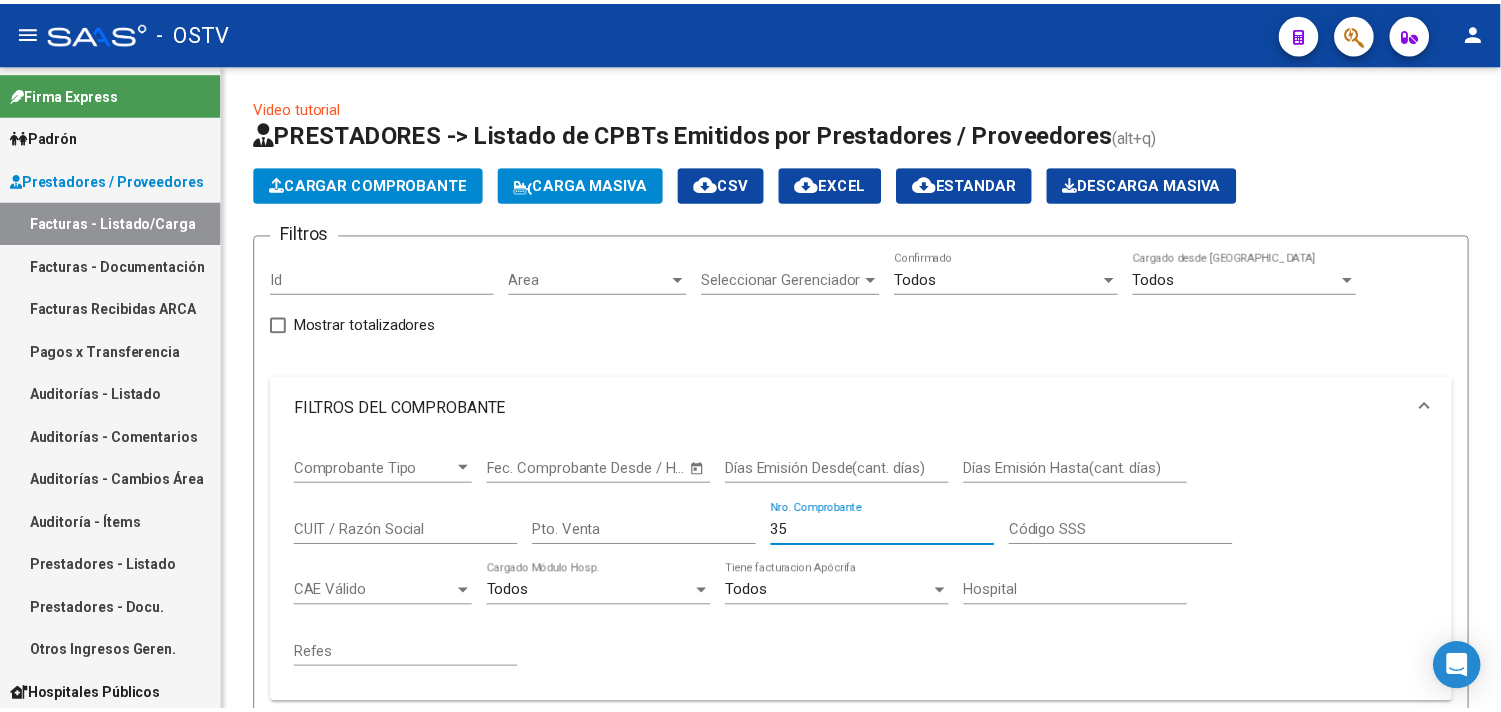 scroll, scrollTop: 666, scrollLeft: 0, axis: vertical 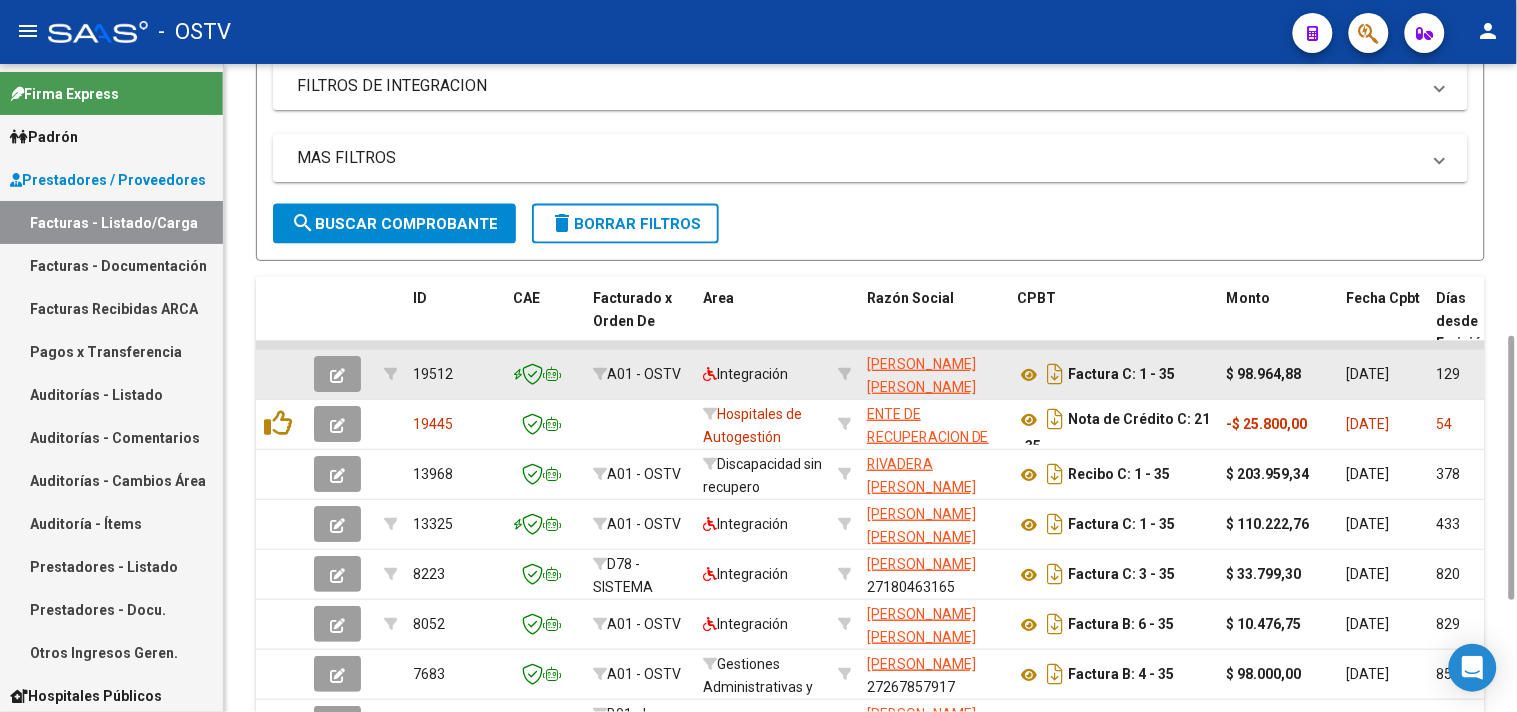 type on "35" 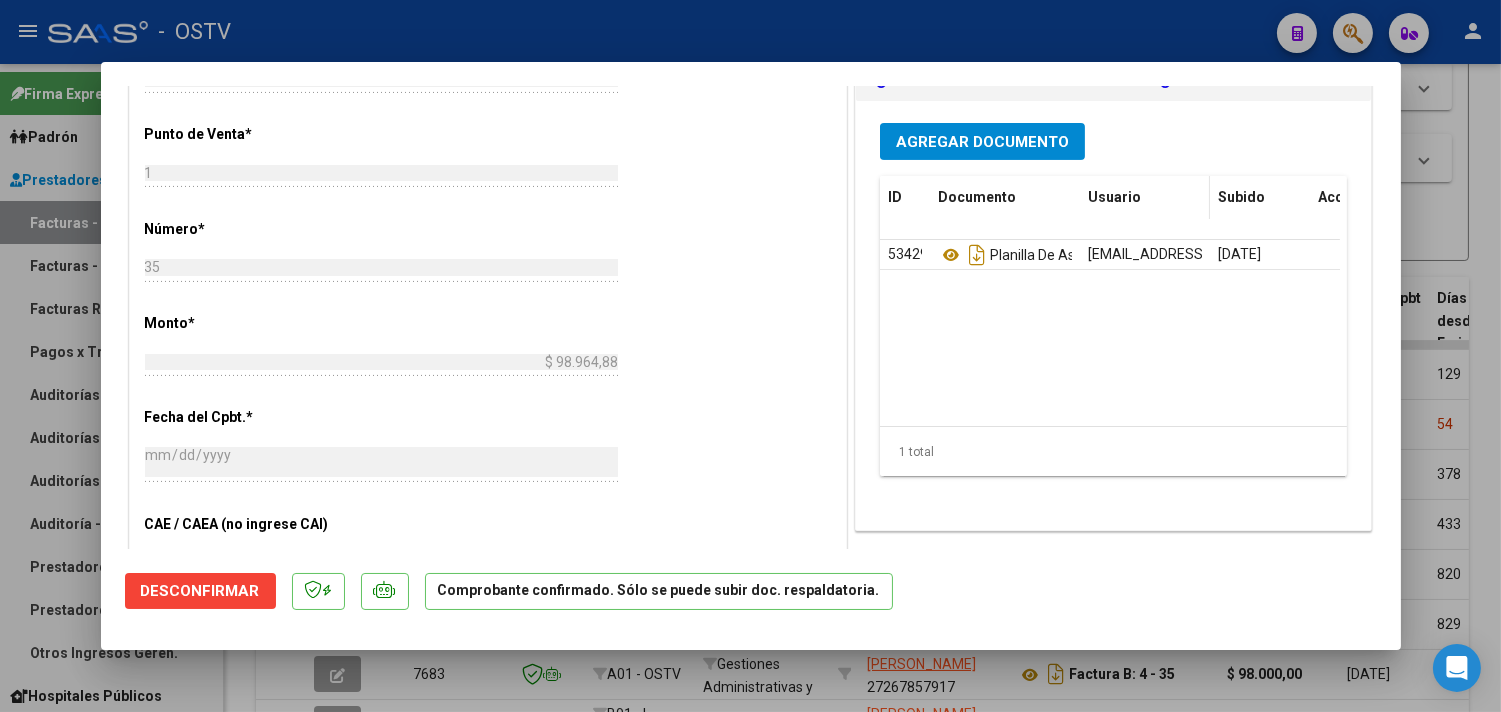 scroll, scrollTop: 1000, scrollLeft: 0, axis: vertical 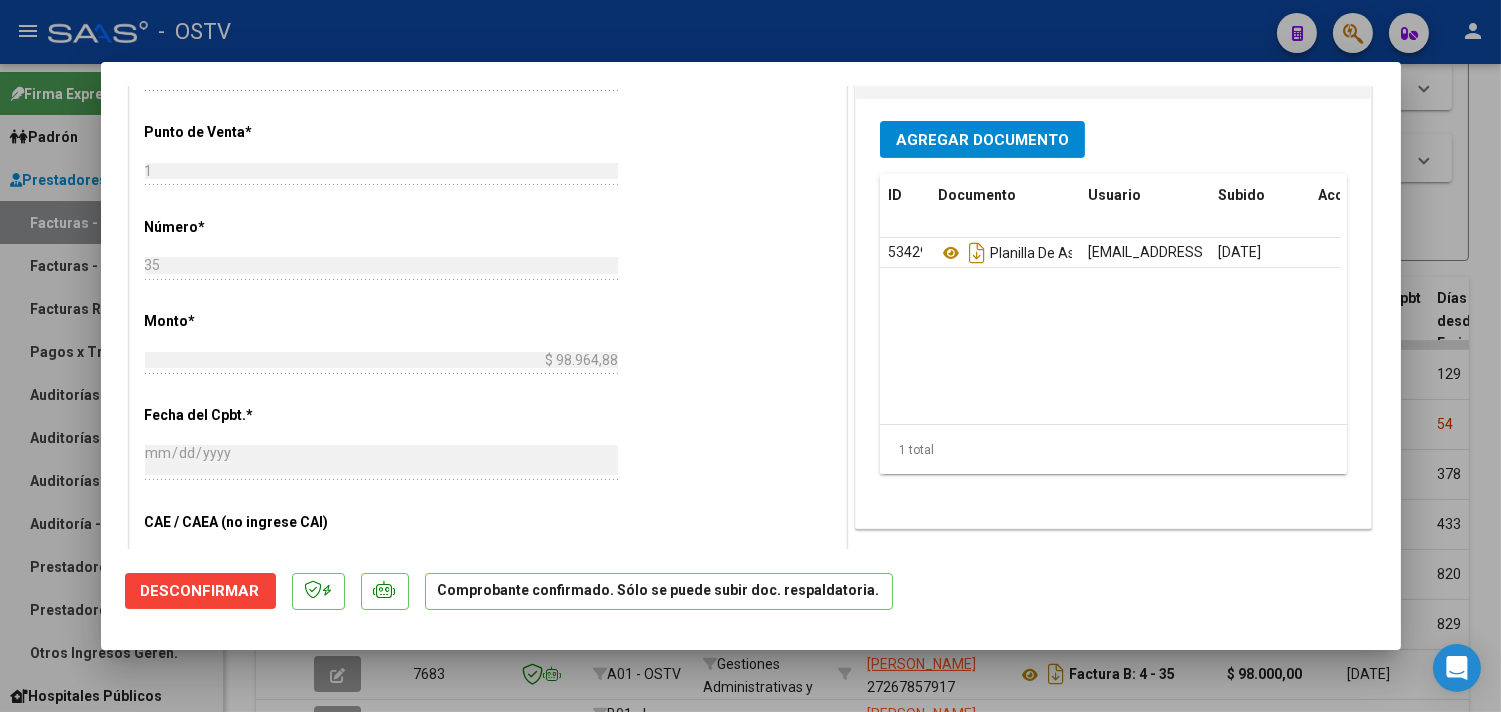 click on "Agregar Documento" at bounding box center [982, 140] 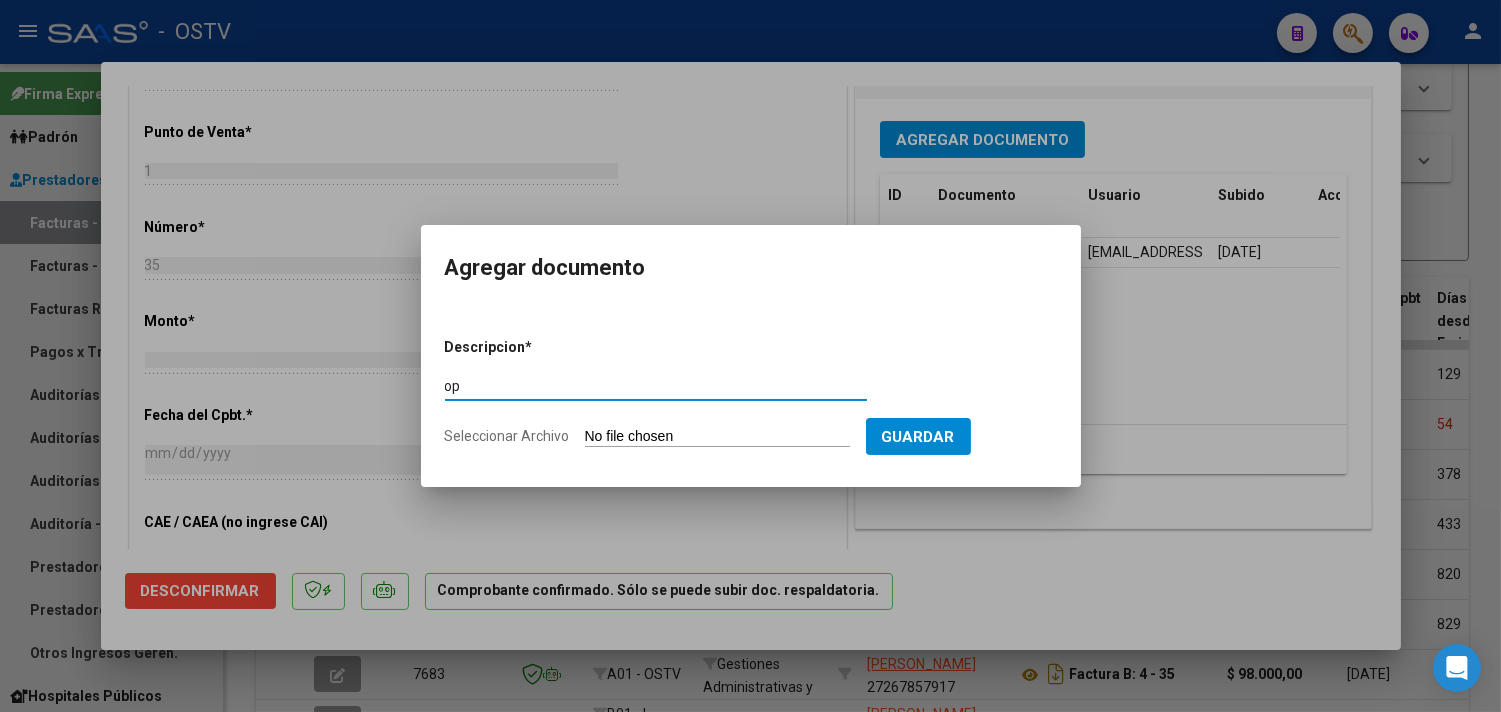 type on "op" 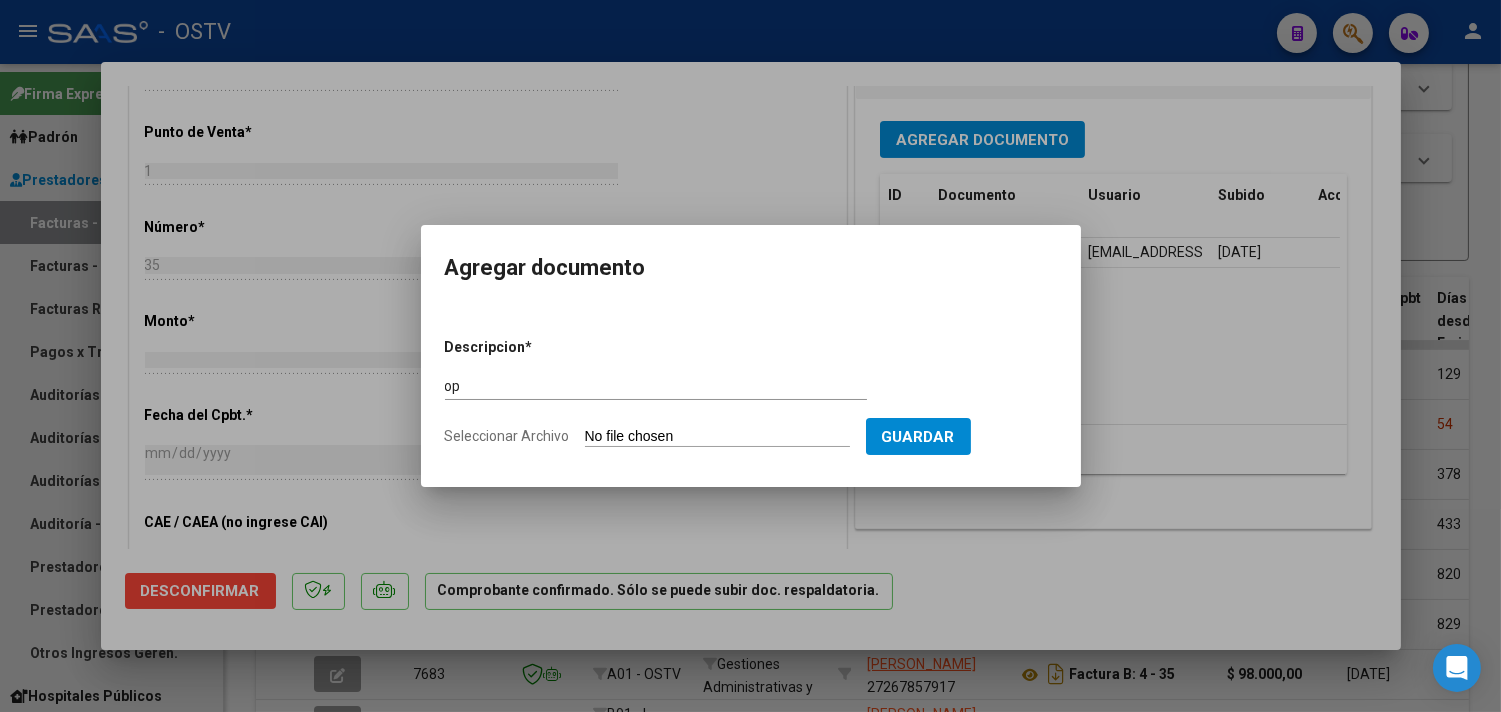 click on "Seleccionar Archivo" at bounding box center (717, 437) 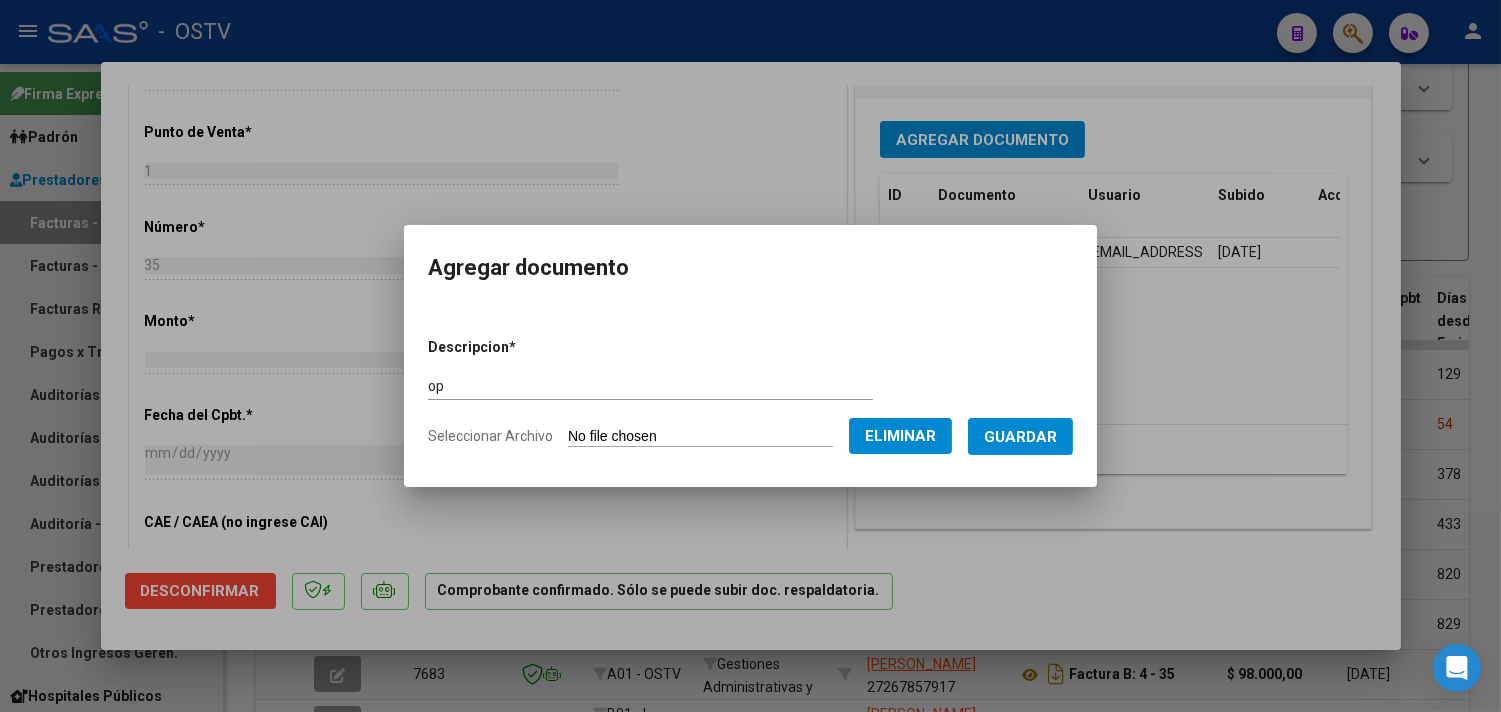 click on "Guardar" at bounding box center [1020, 437] 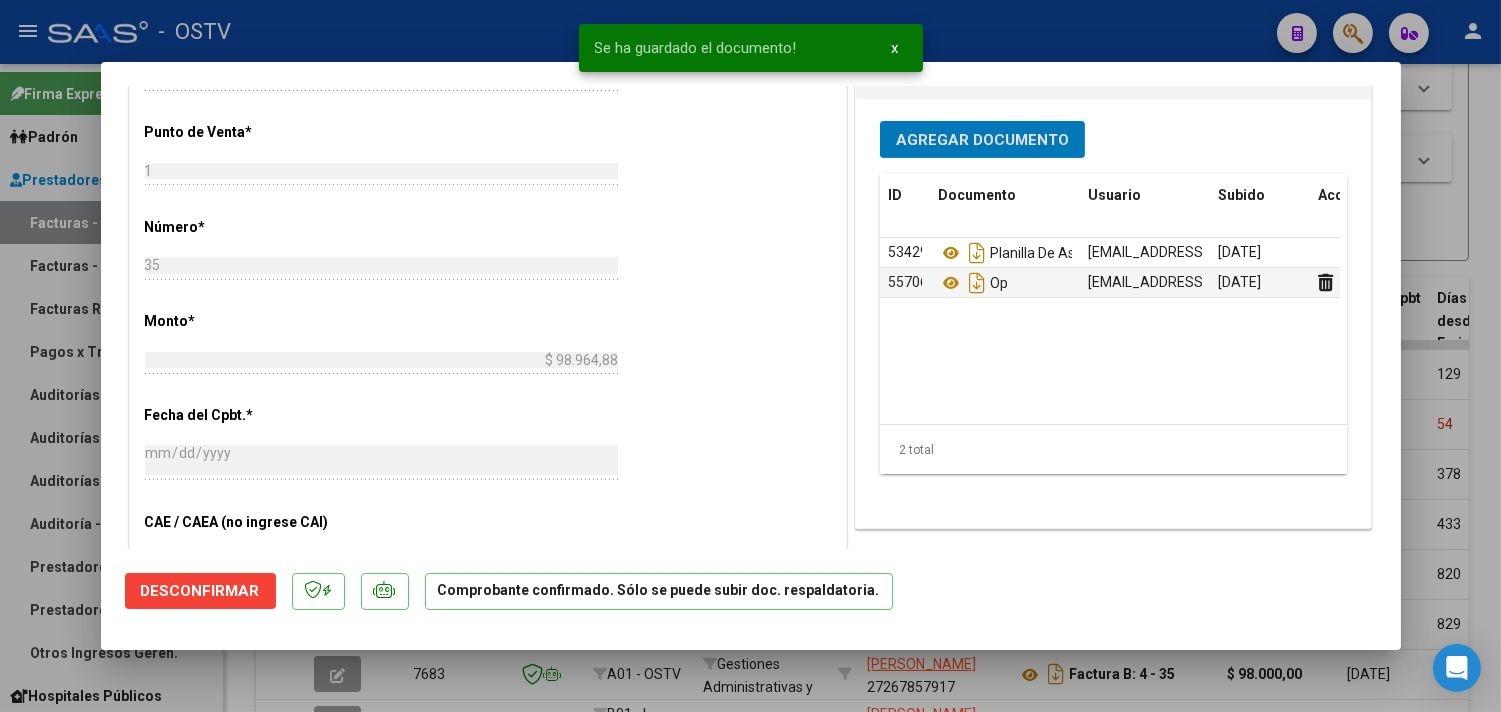 click on "Agregar Documento" at bounding box center [982, 140] 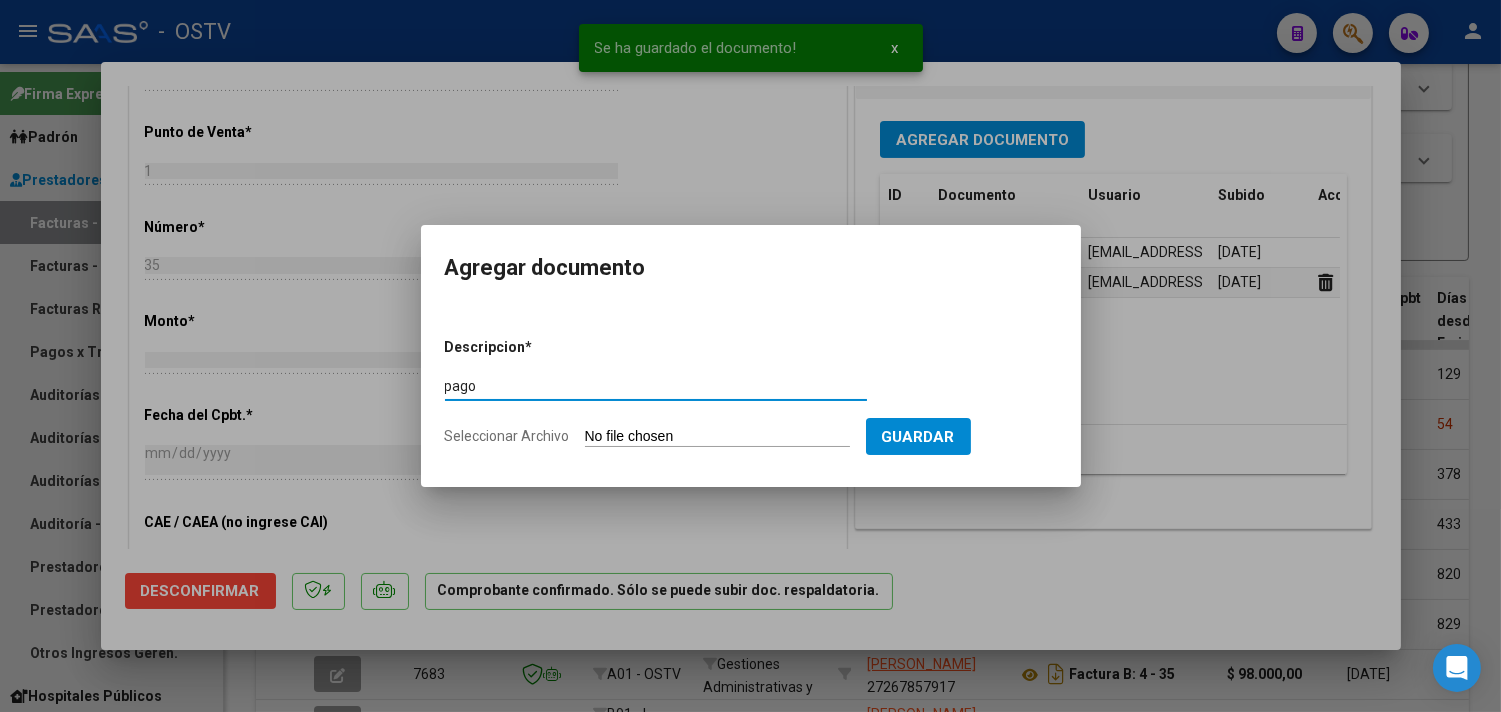 type on "pago" 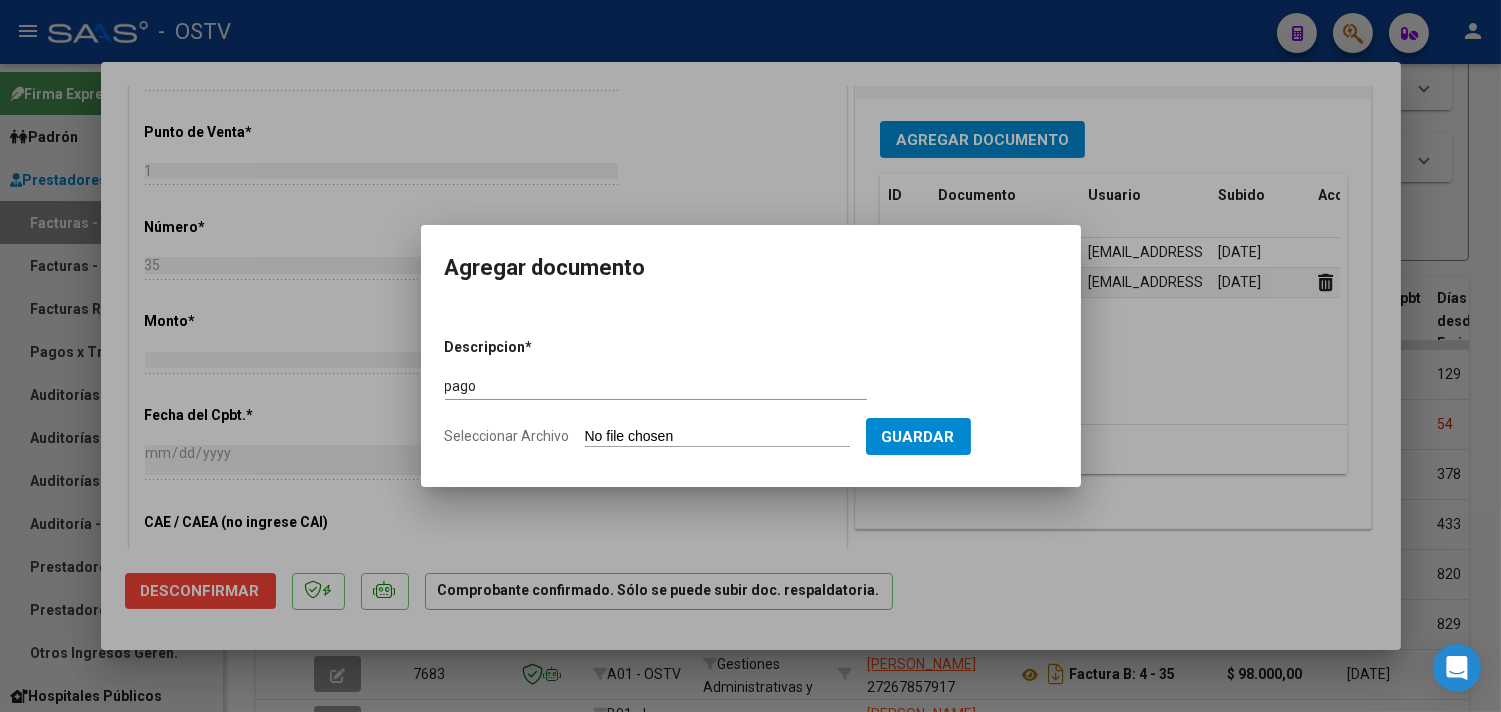 type on "C:\fakepath\Pago OP 56760 [PERSON_NAME].pdf" 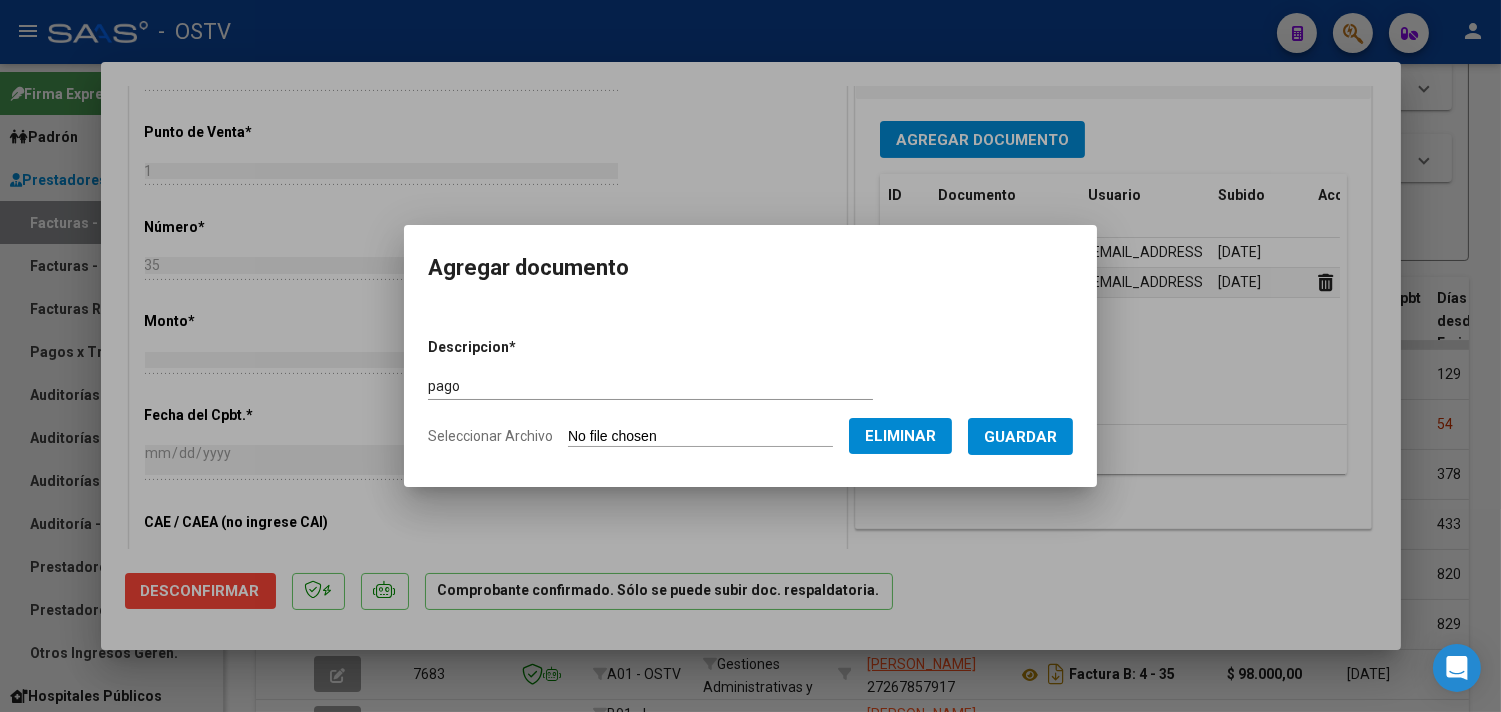click on "Guardar" at bounding box center [1020, 437] 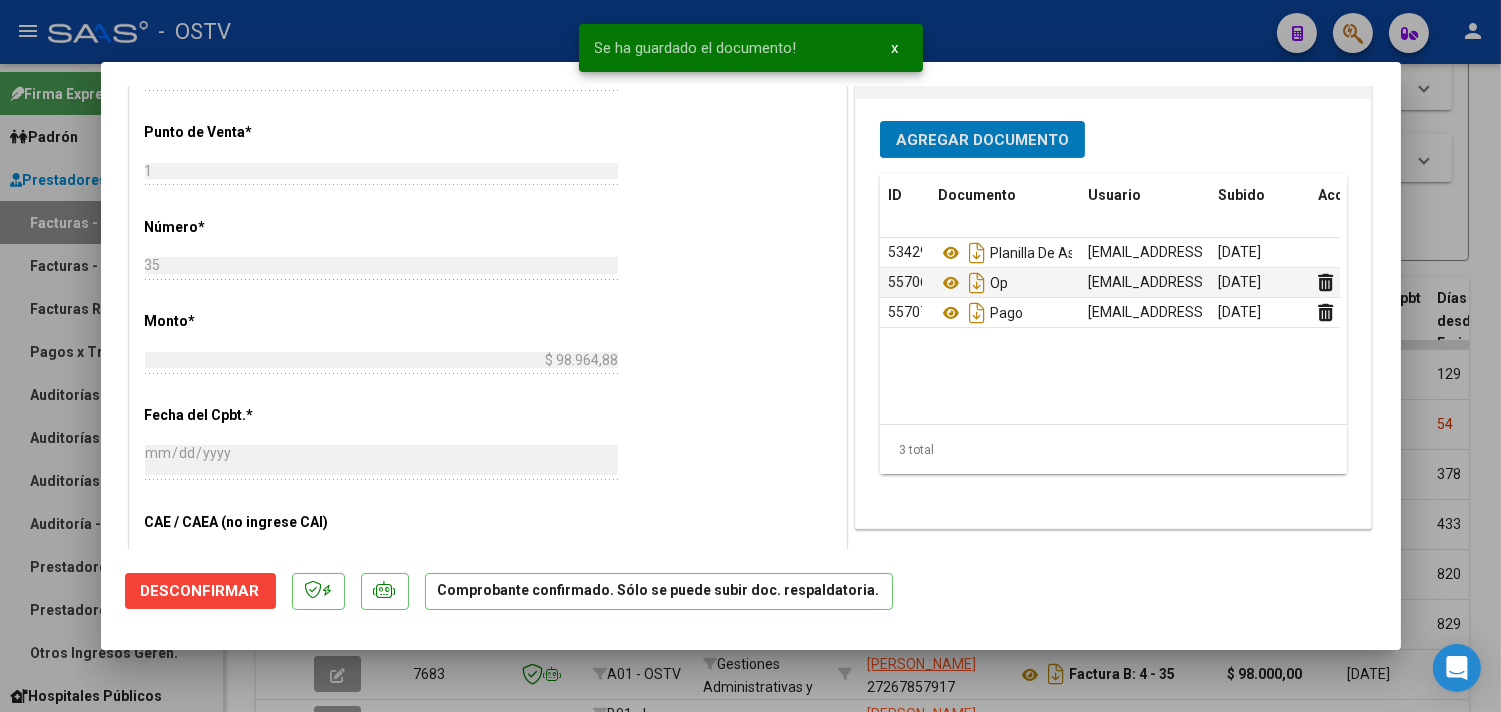 click at bounding box center (750, 356) 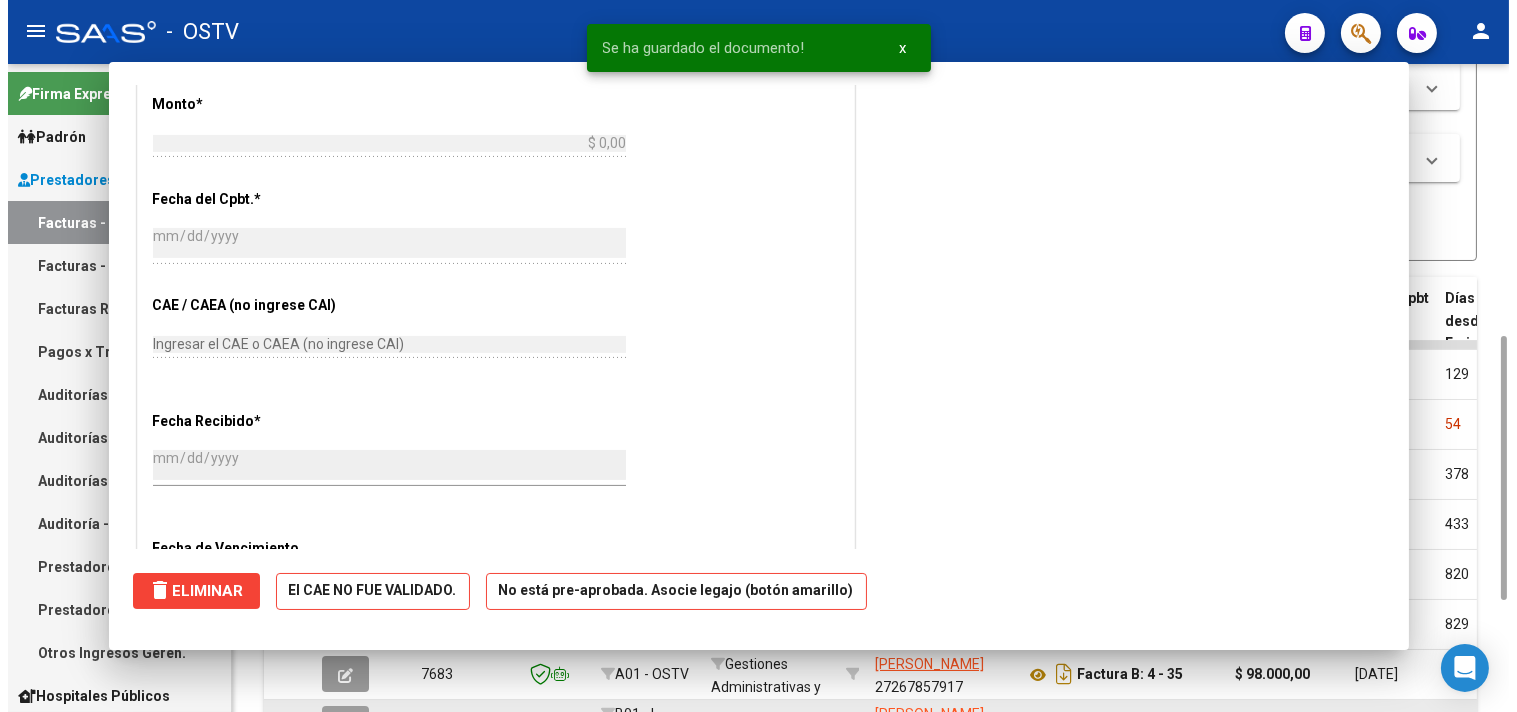 scroll, scrollTop: 0, scrollLeft: 0, axis: both 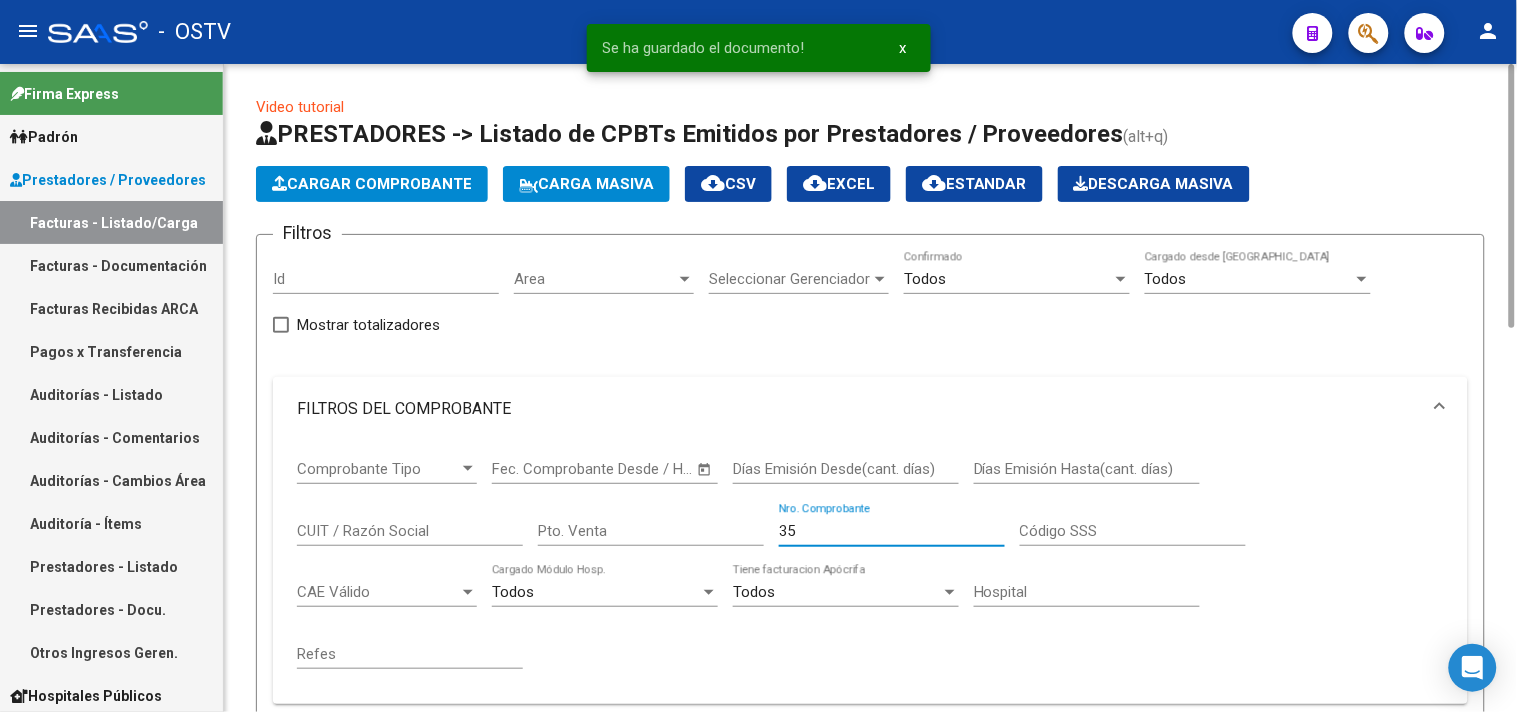click on "35" at bounding box center [892, 531] 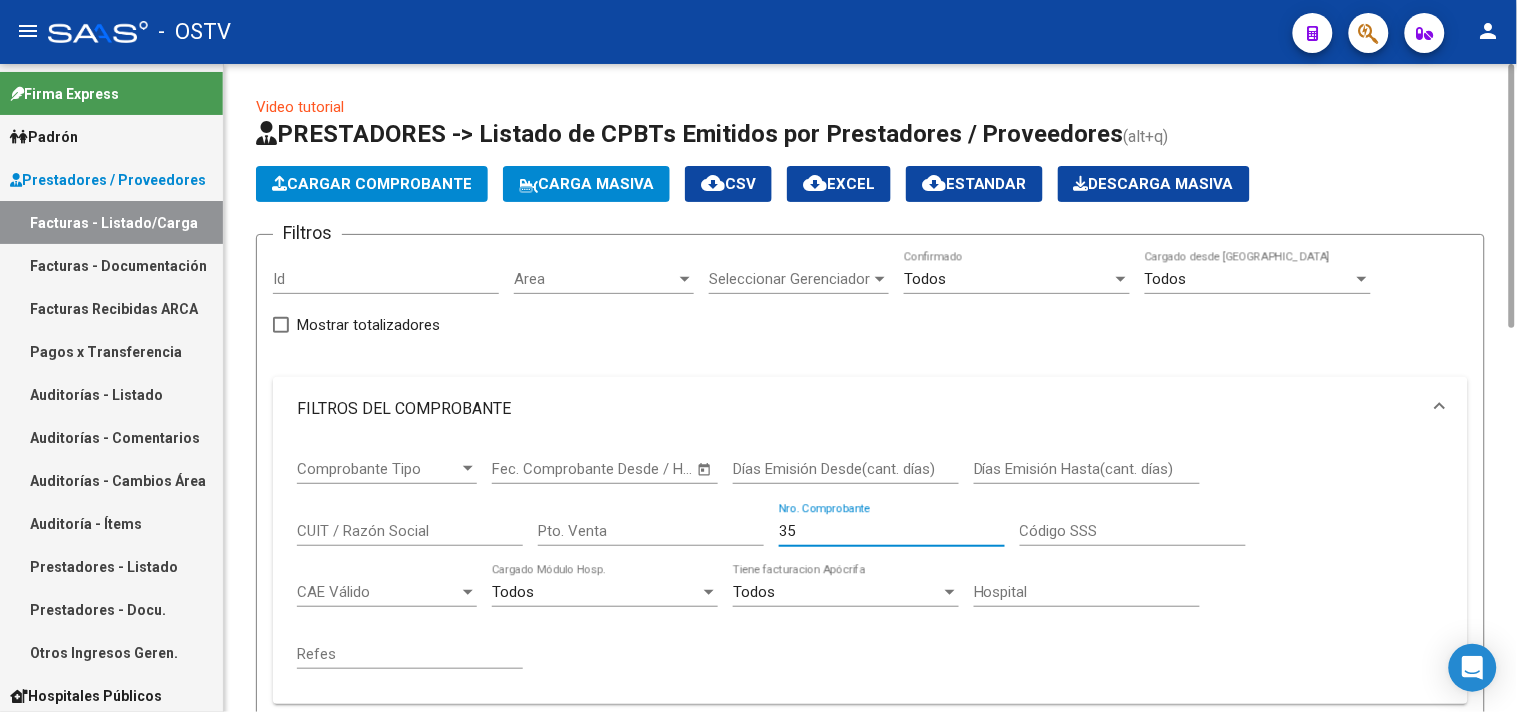type on "3" 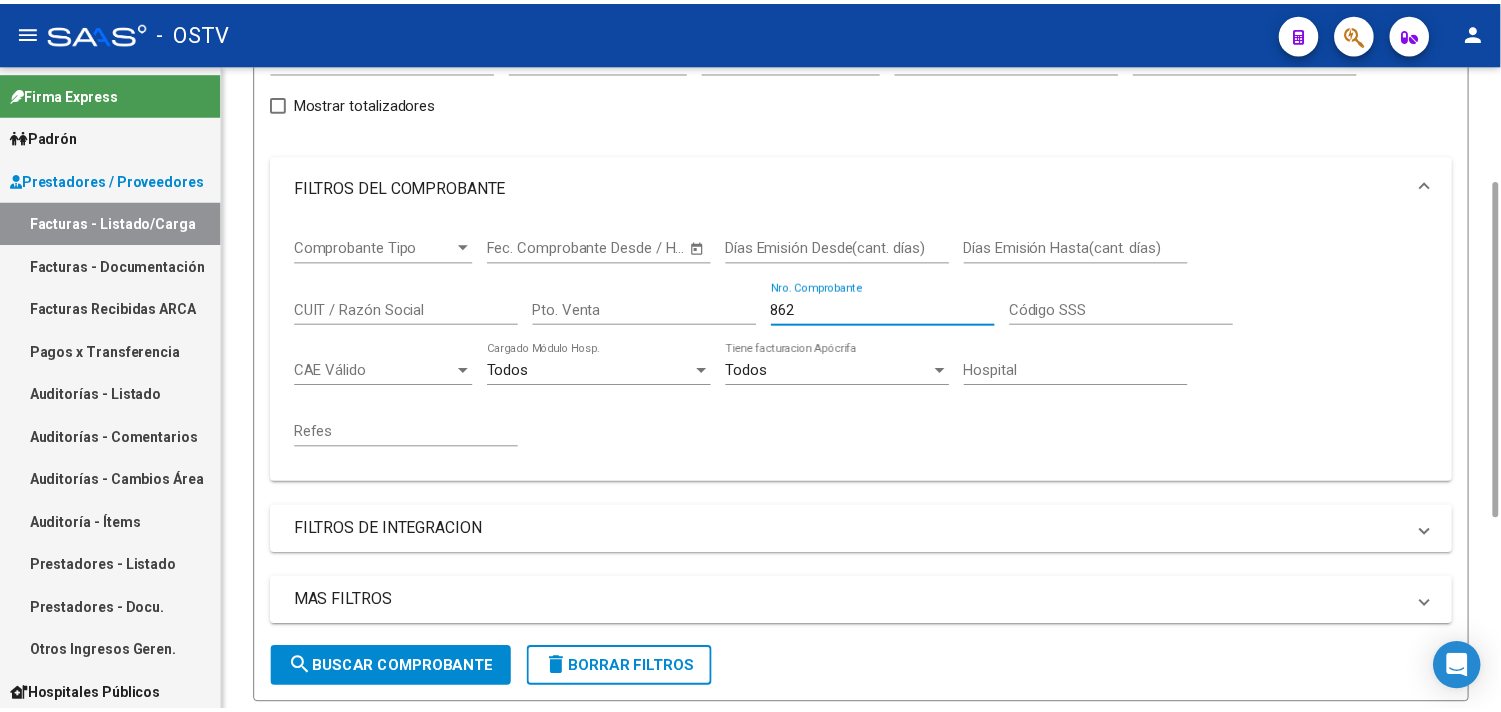 scroll, scrollTop: 593, scrollLeft: 0, axis: vertical 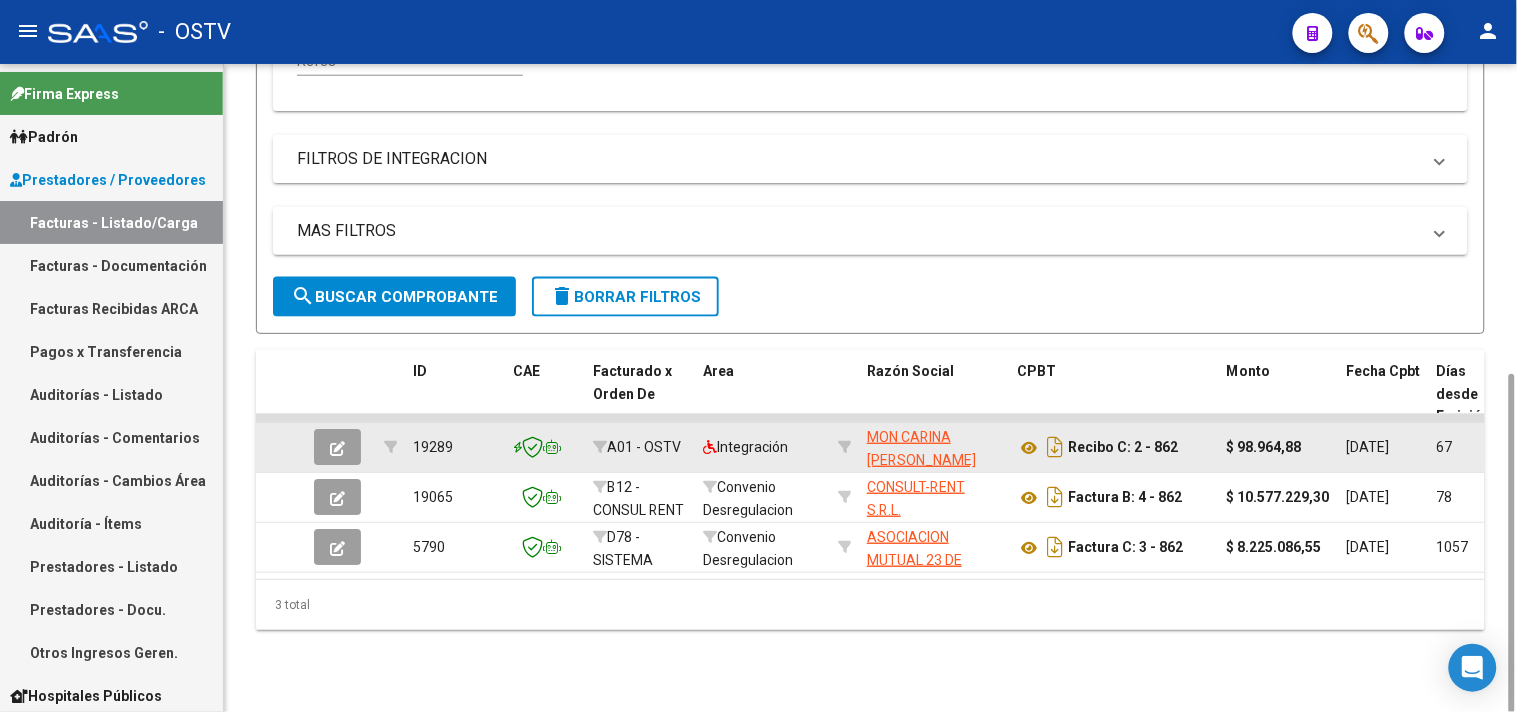 type on "862" 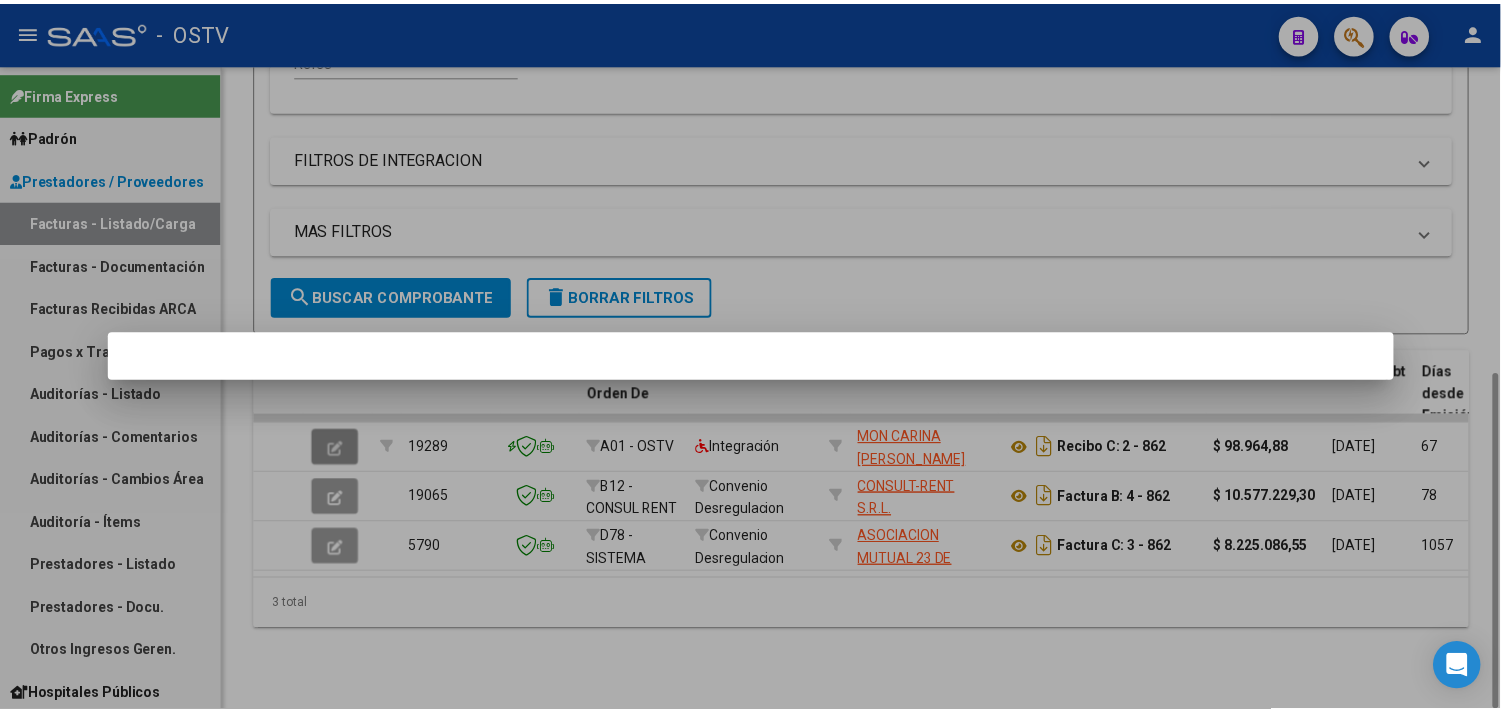 scroll, scrollTop: 592, scrollLeft: 0, axis: vertical 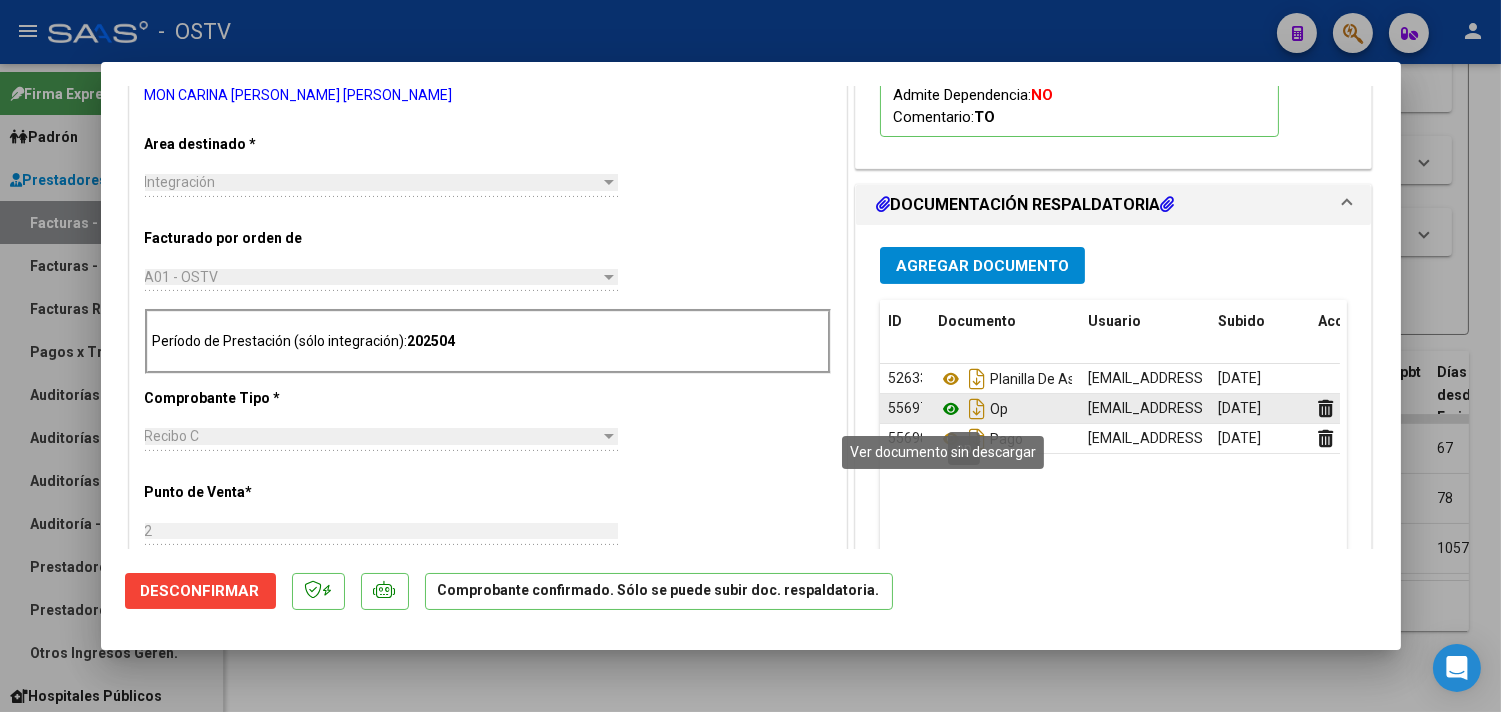 click 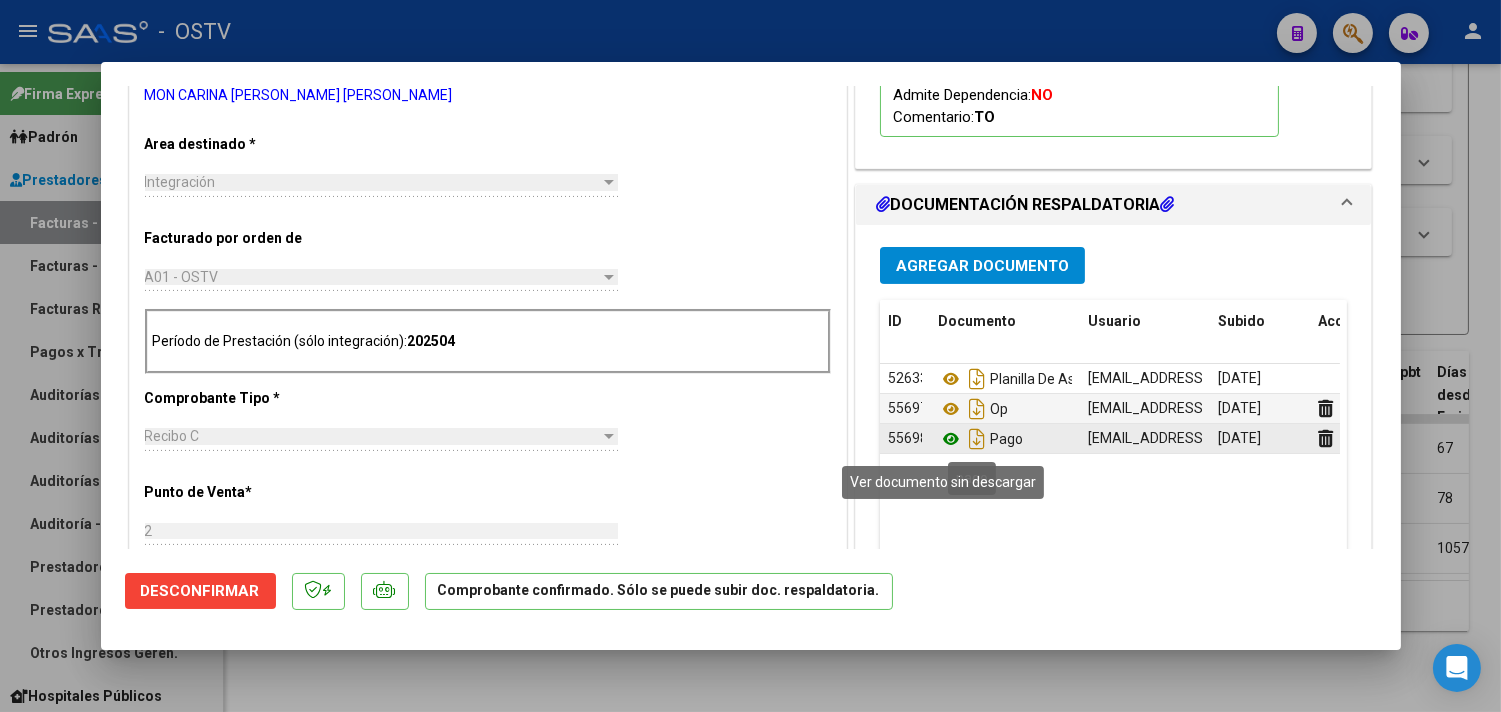 click 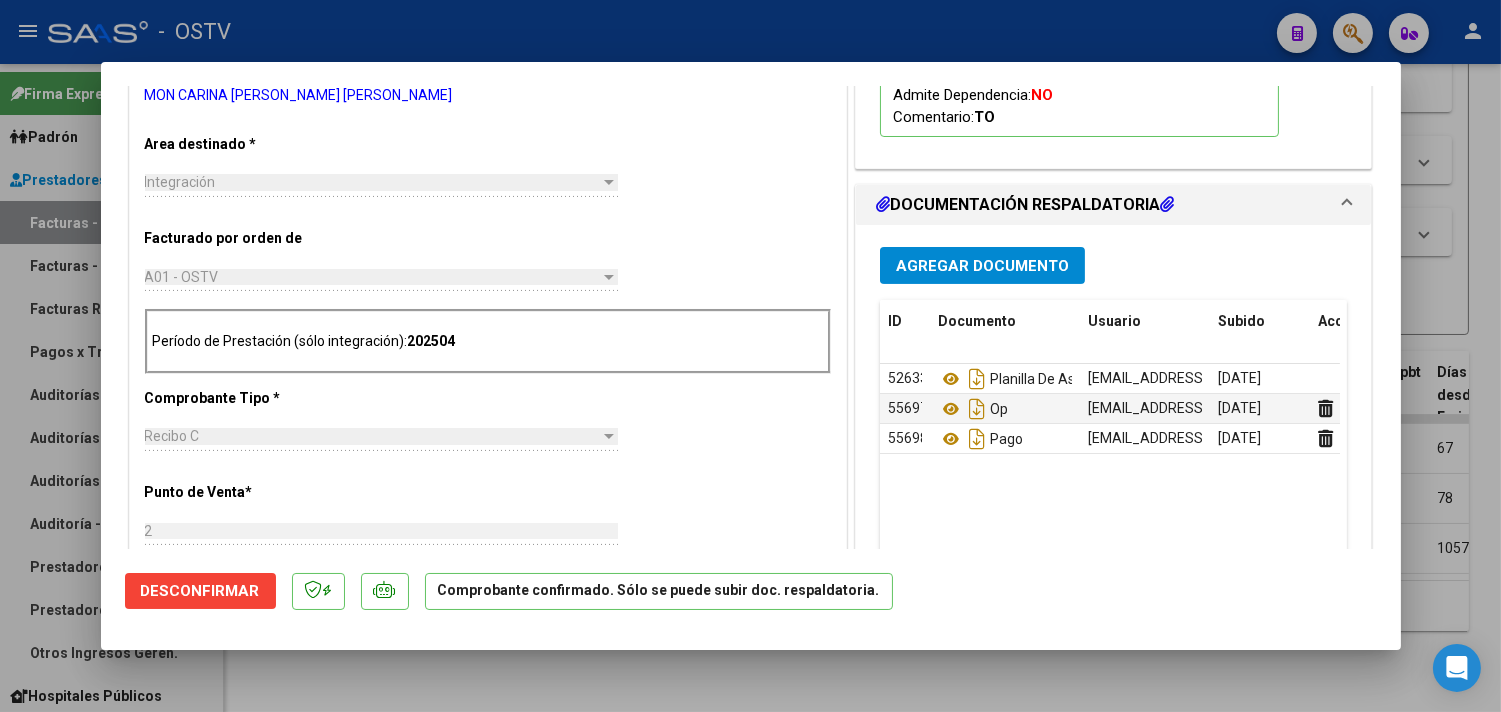 click at bounding box center (750, 356) 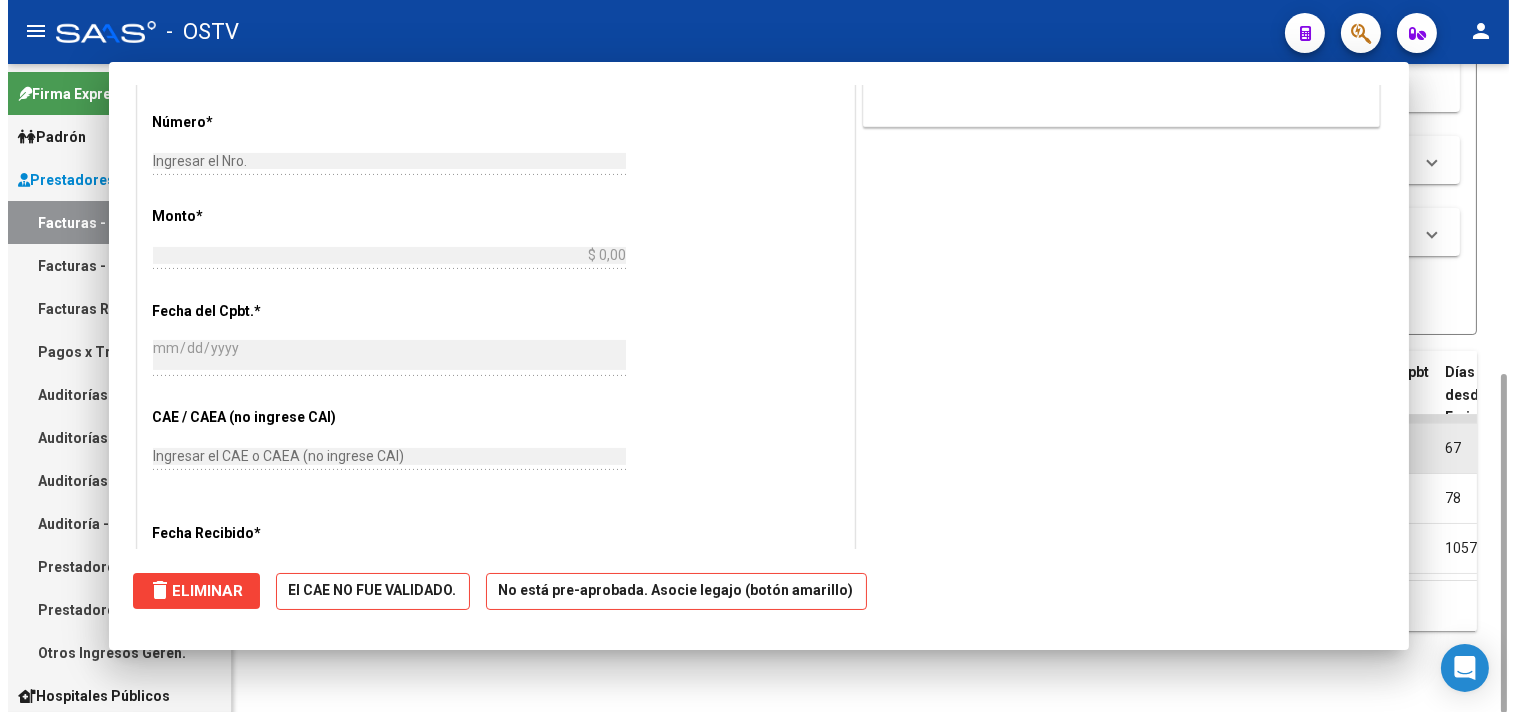 scroll, scrollTop: 0, scrollLeft: 0, axis: both 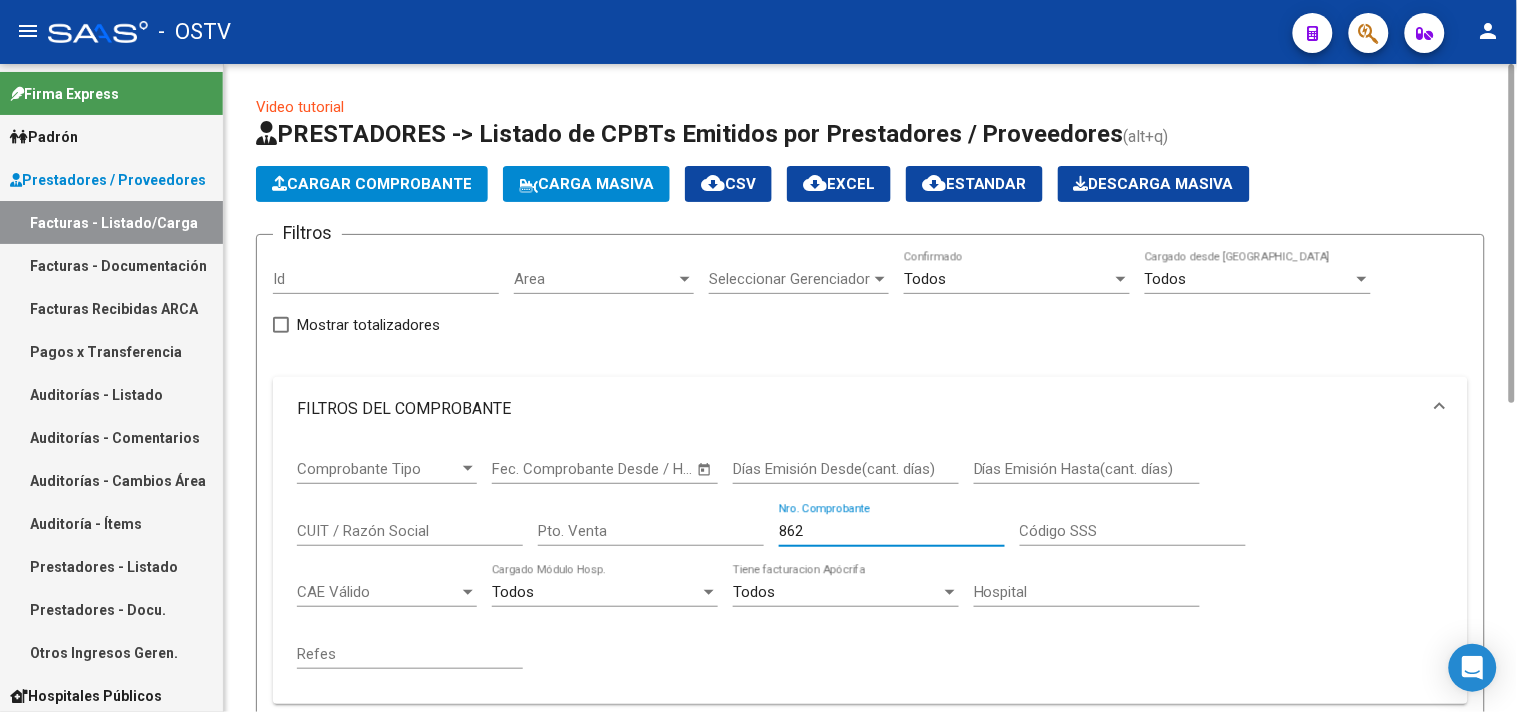 click on "862" at bounding box center [892, 531] 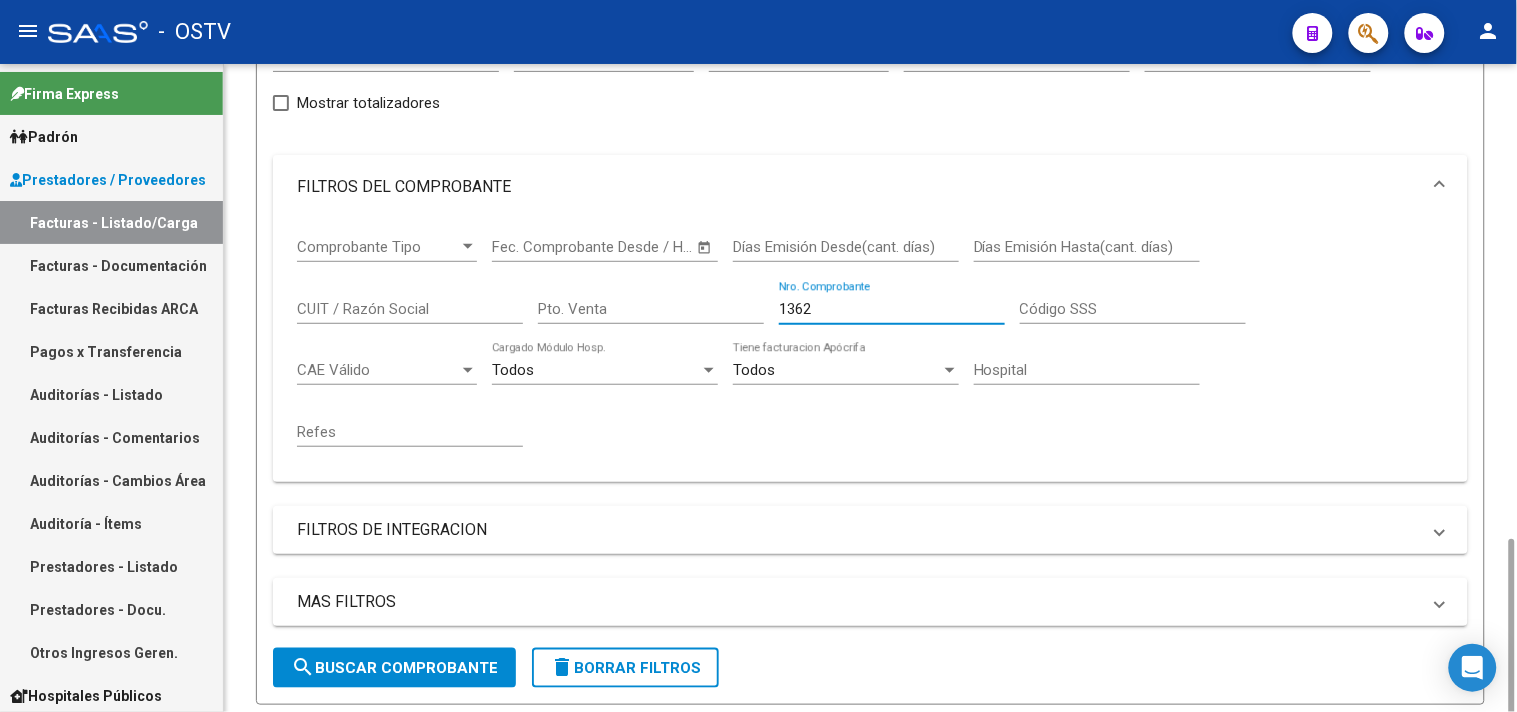 scroll, scrollTop: 493, scrollLeft: 0, axis: vertical 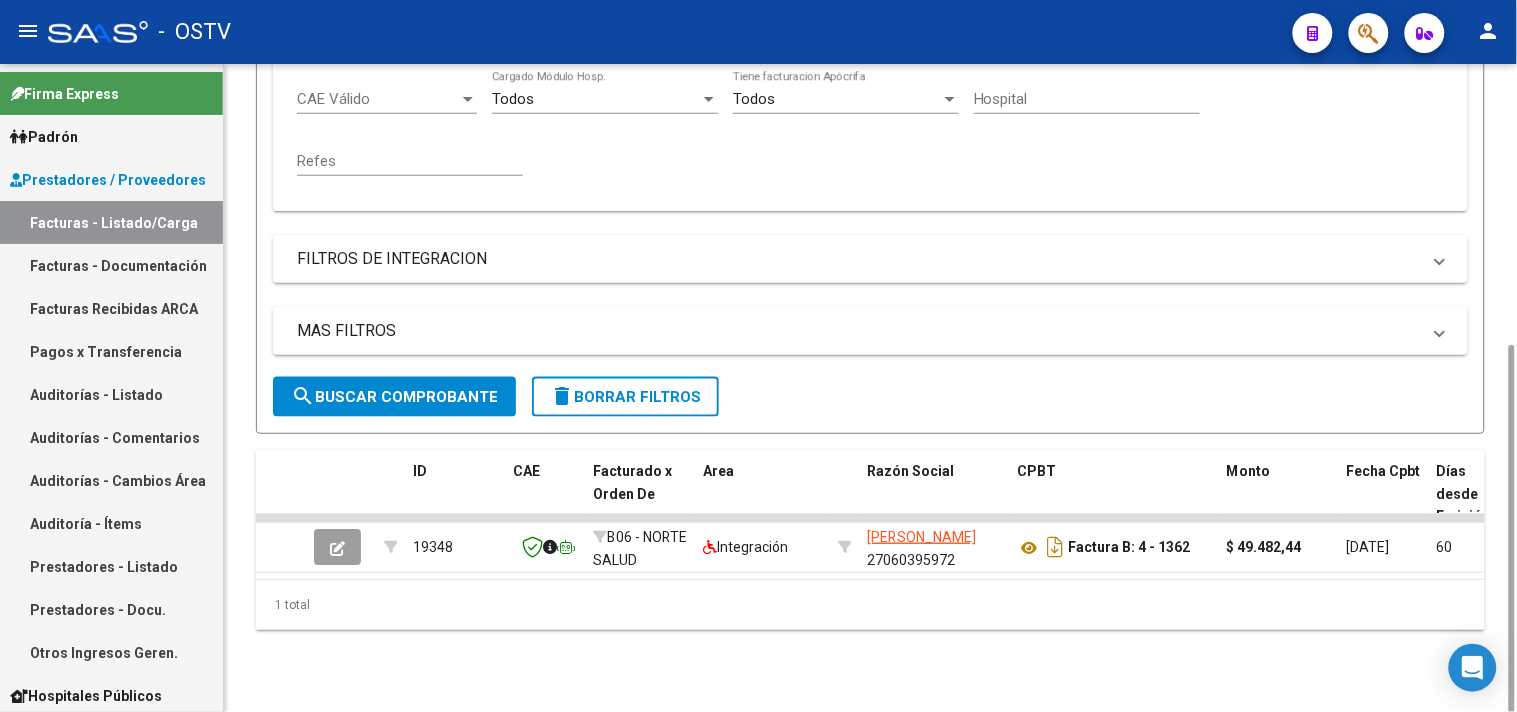 type on "1362" 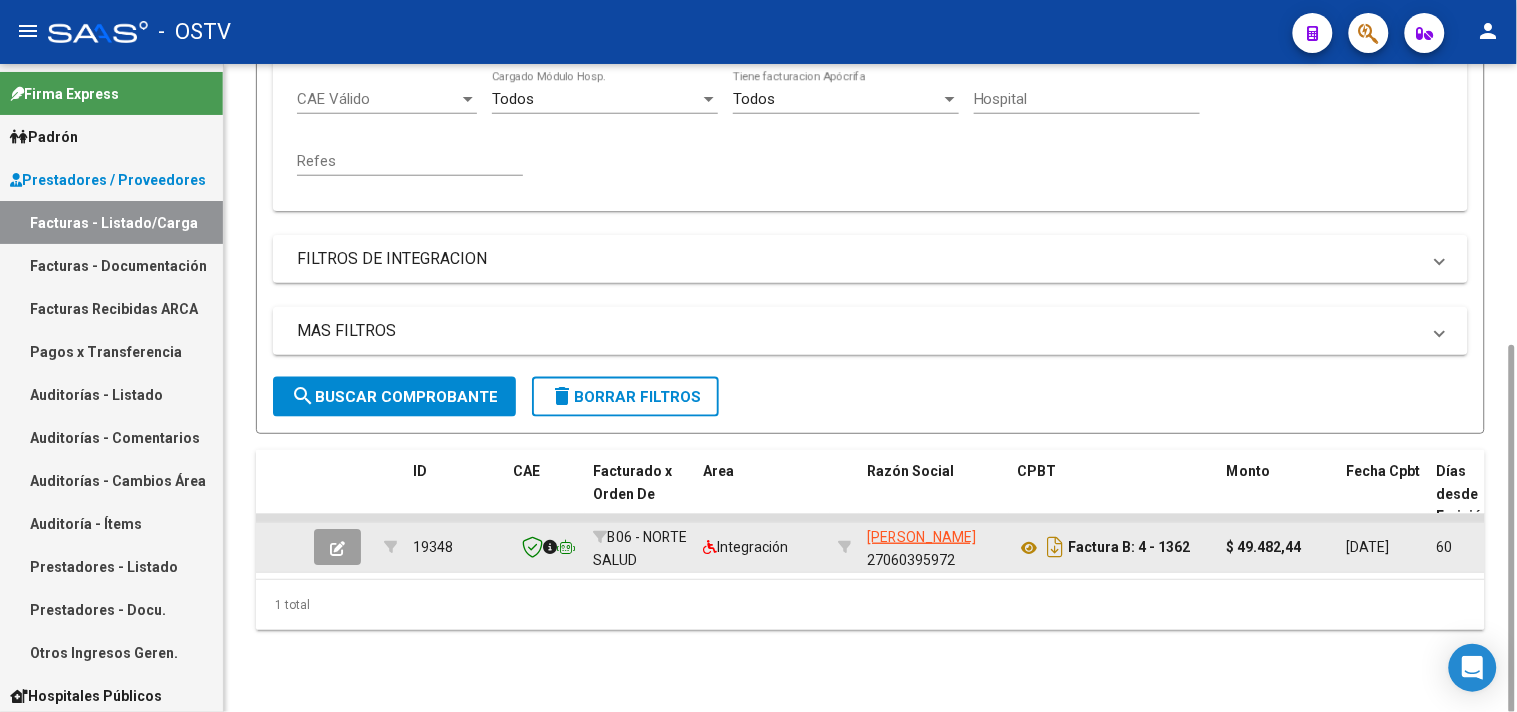 click 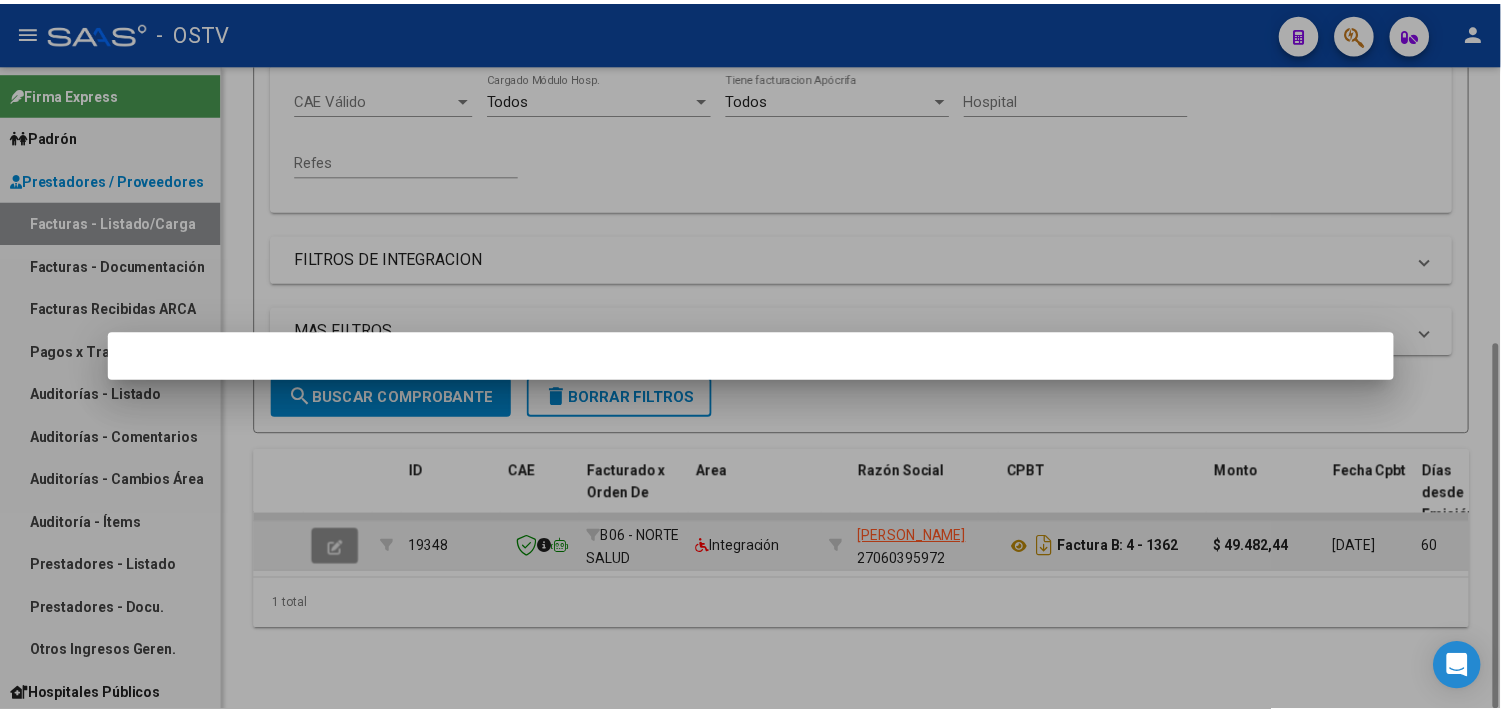 scroll, scrollTop: 492, scrollLeft: 0, axis: vertical 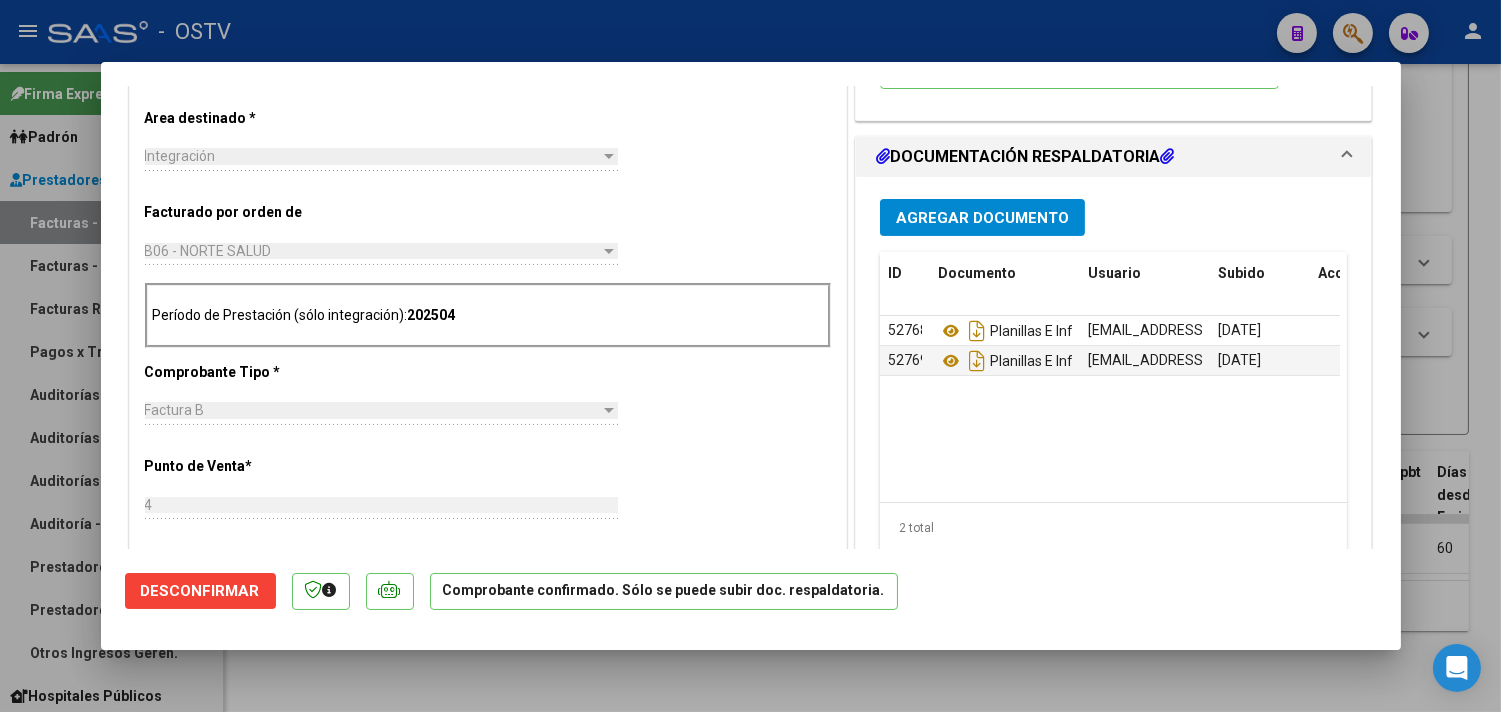 click on "Agregar Documento" at bounding box center (982, 218) 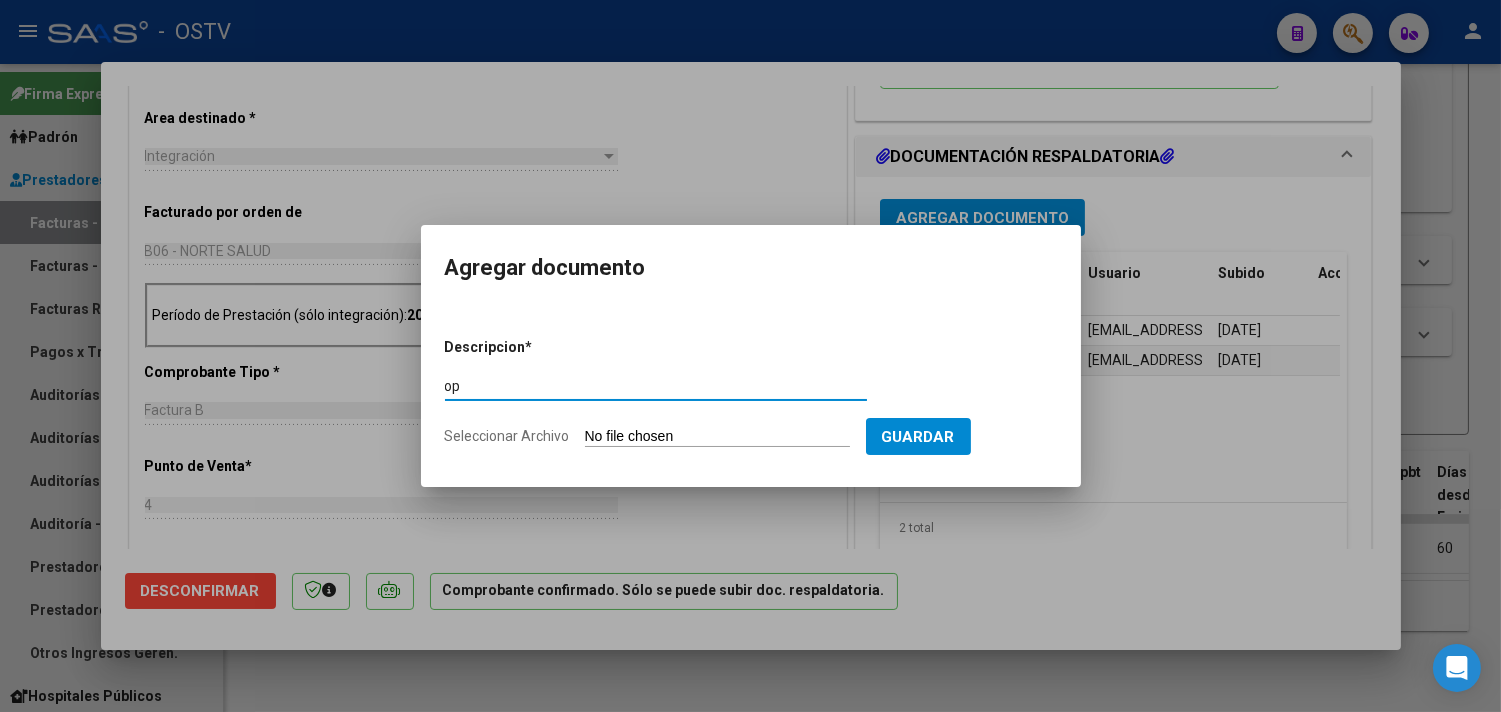 type on "op" 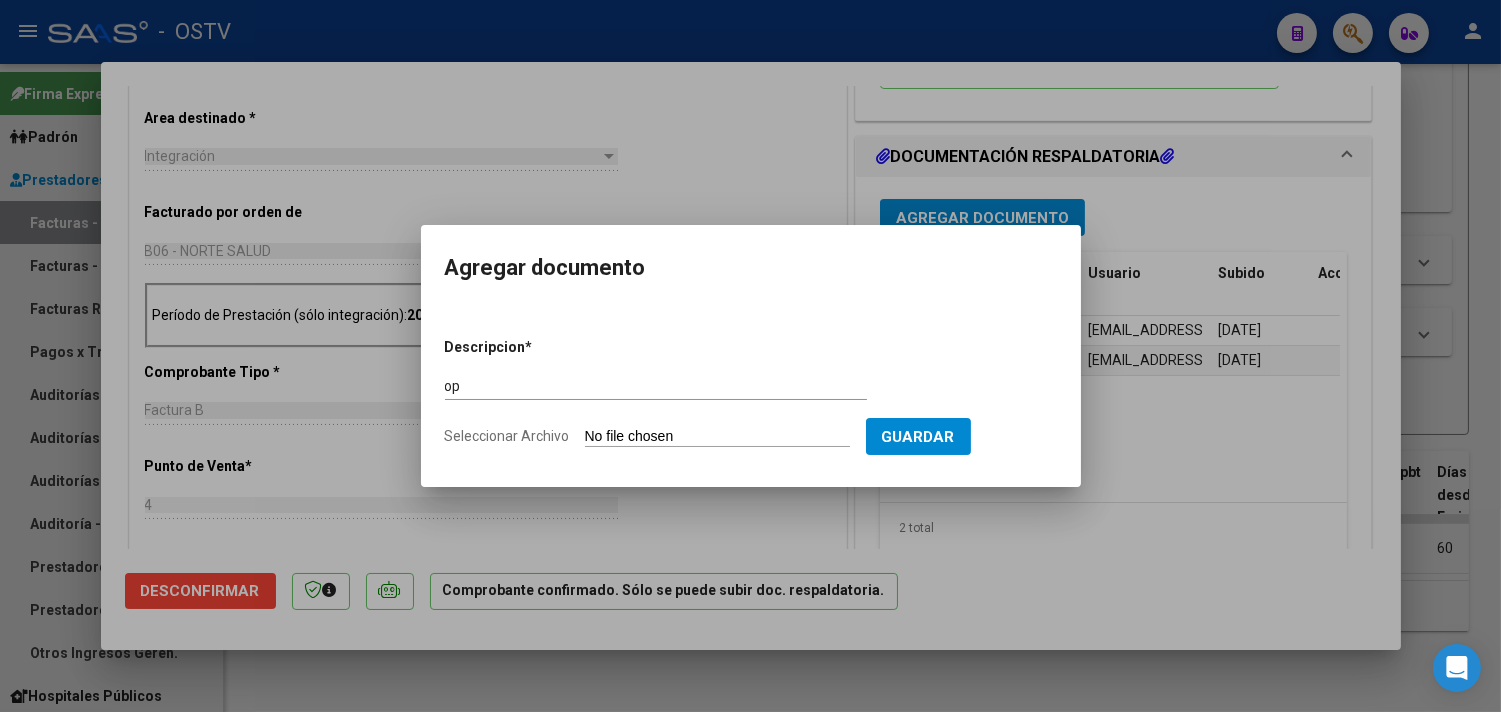 type on "C:\fakepath\OP 56763 Elli.pdf" 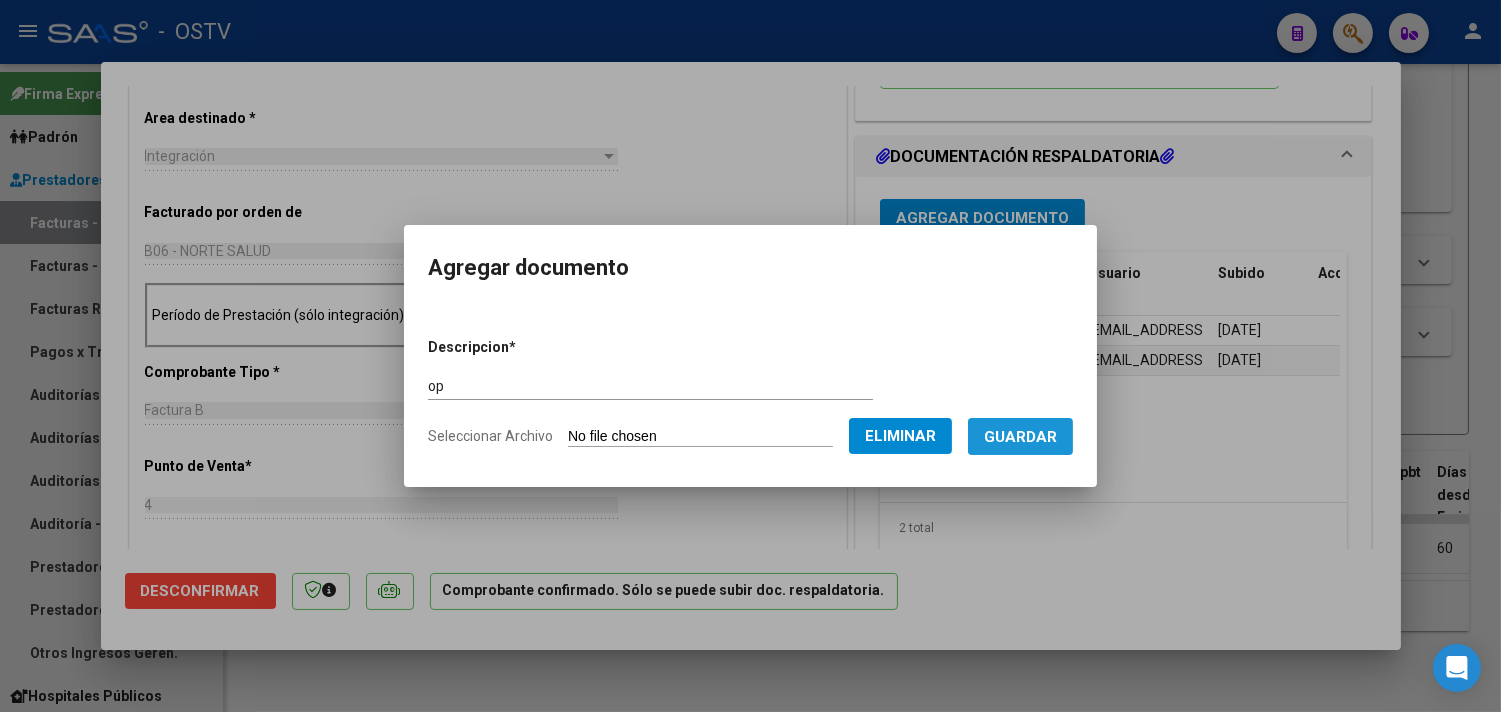 click on "Guardar" at bounding box center (1020, 437) 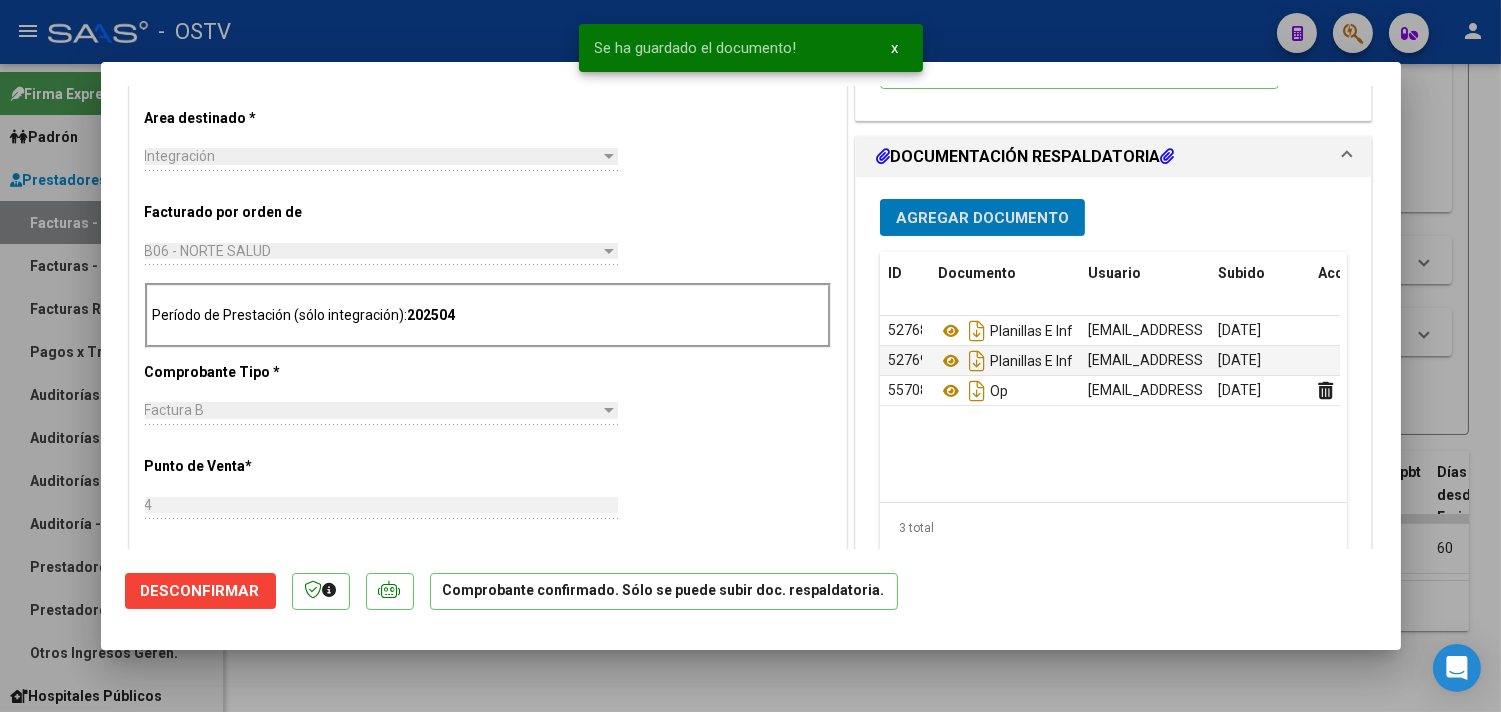 click on "Agregar Documento" at bounding box center [982, 217] 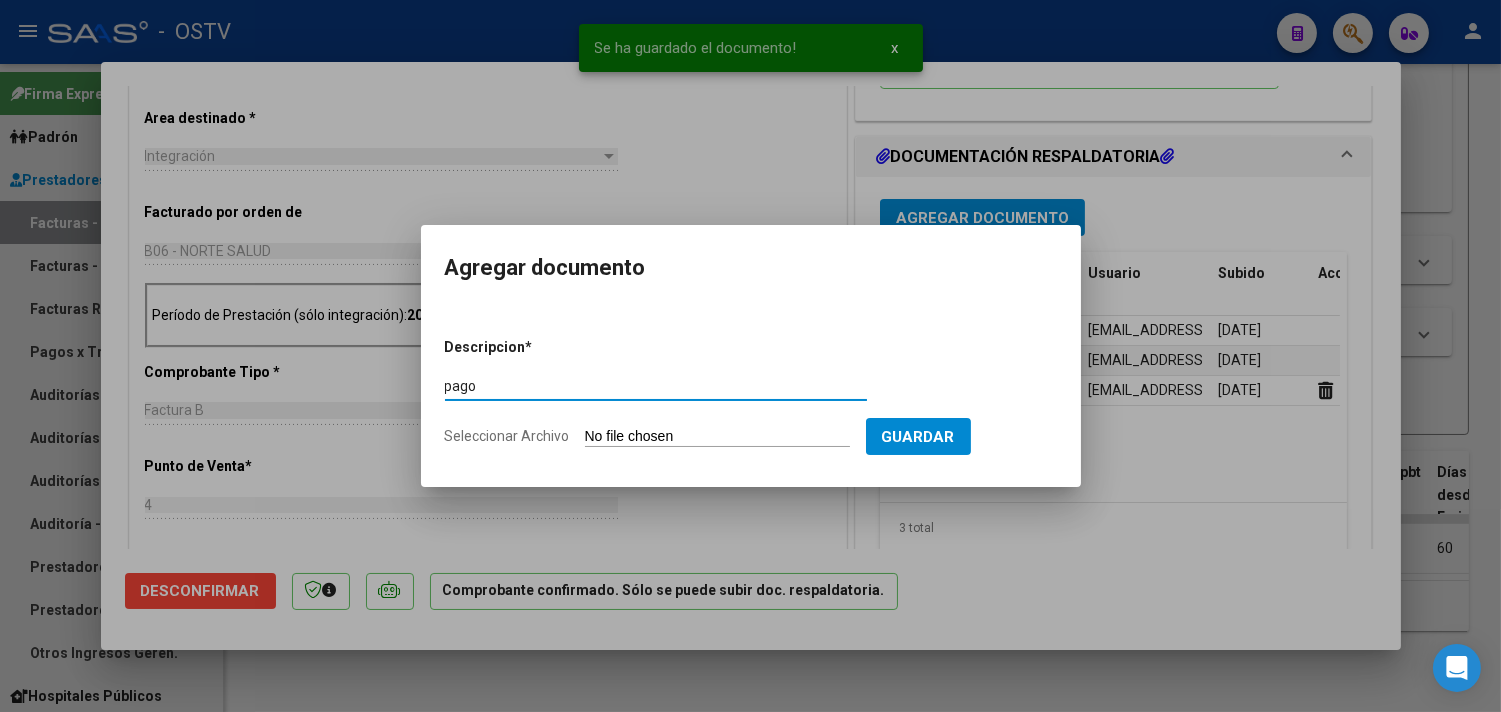 type on "pago" 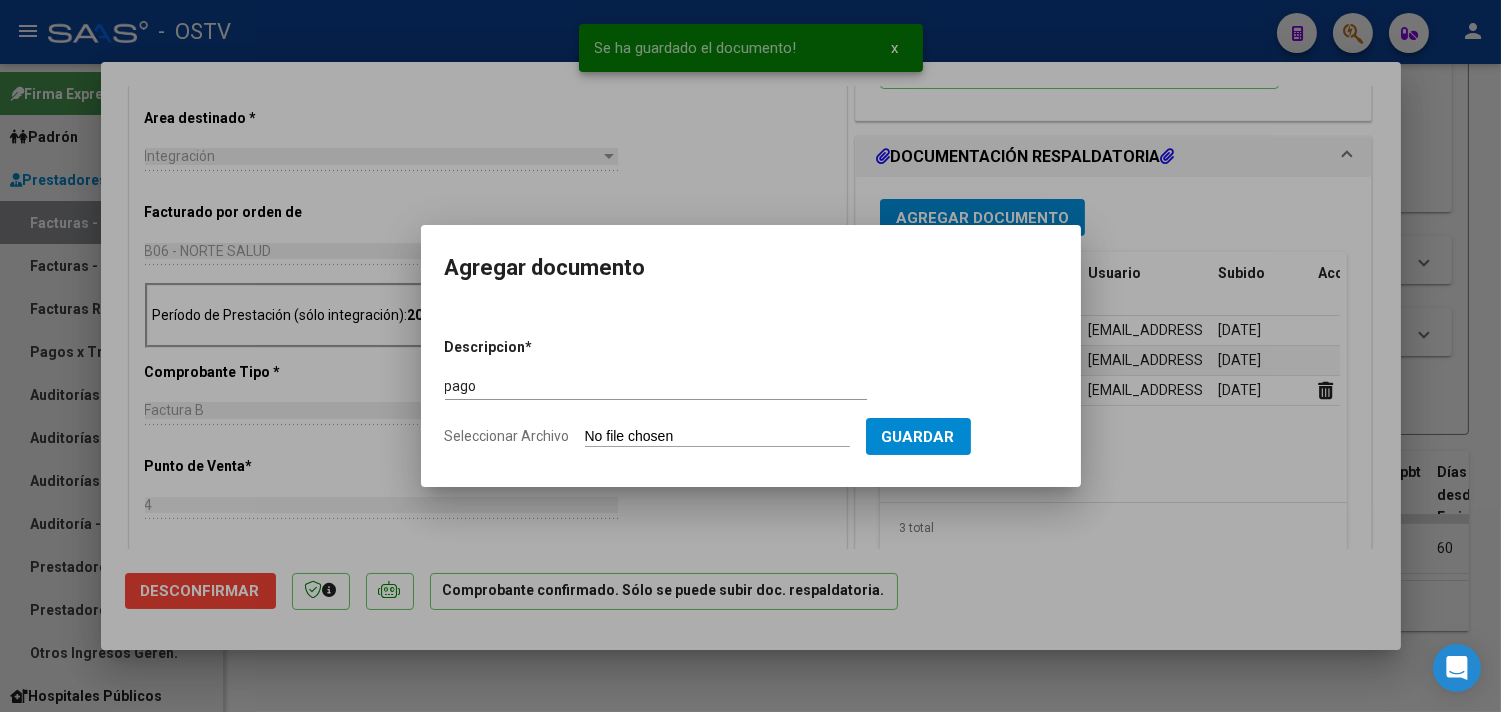 click on "Seleccionar Archivo" at bounding box center [717, 437] 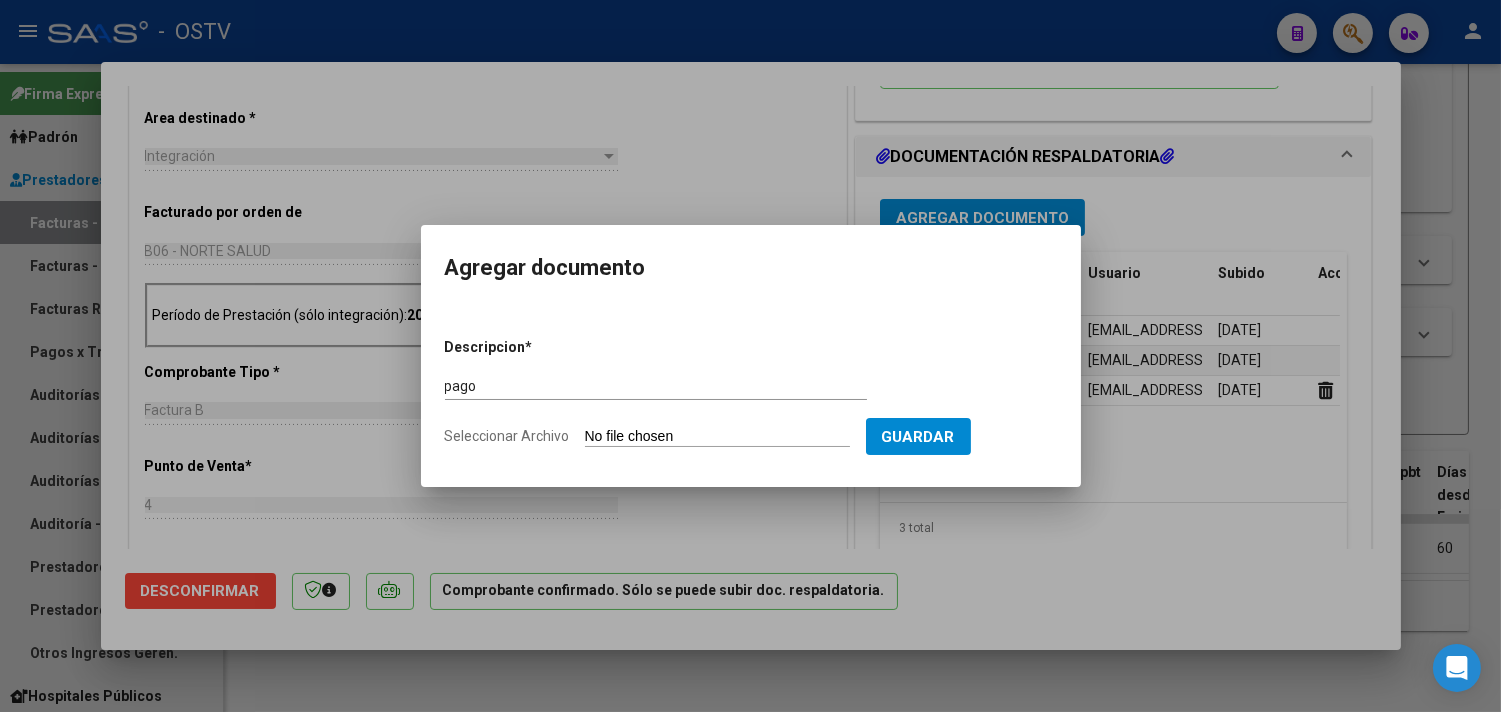 type on "C:\fakepath\Pago OP 56763 Elli.pdf" 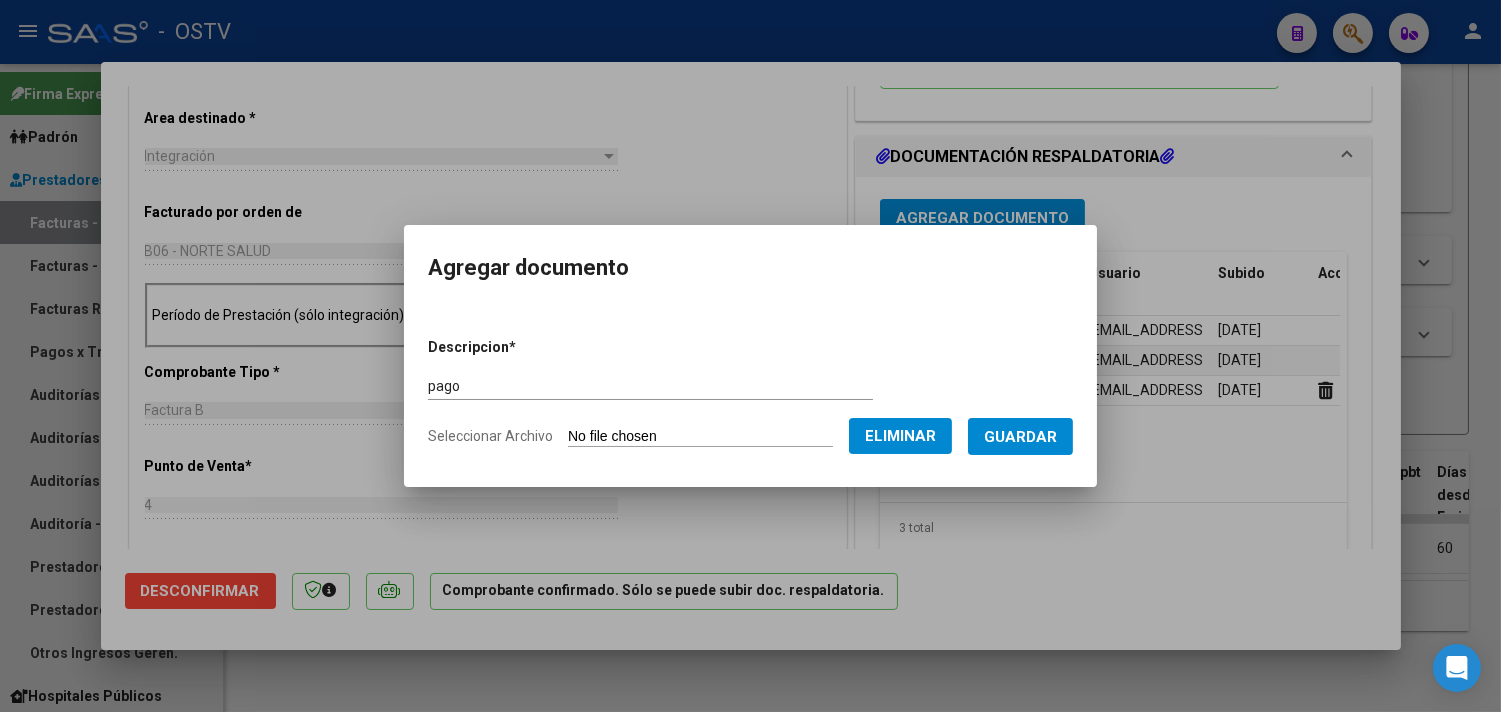 click on "Guardar" at bounding box center (1020, 437) 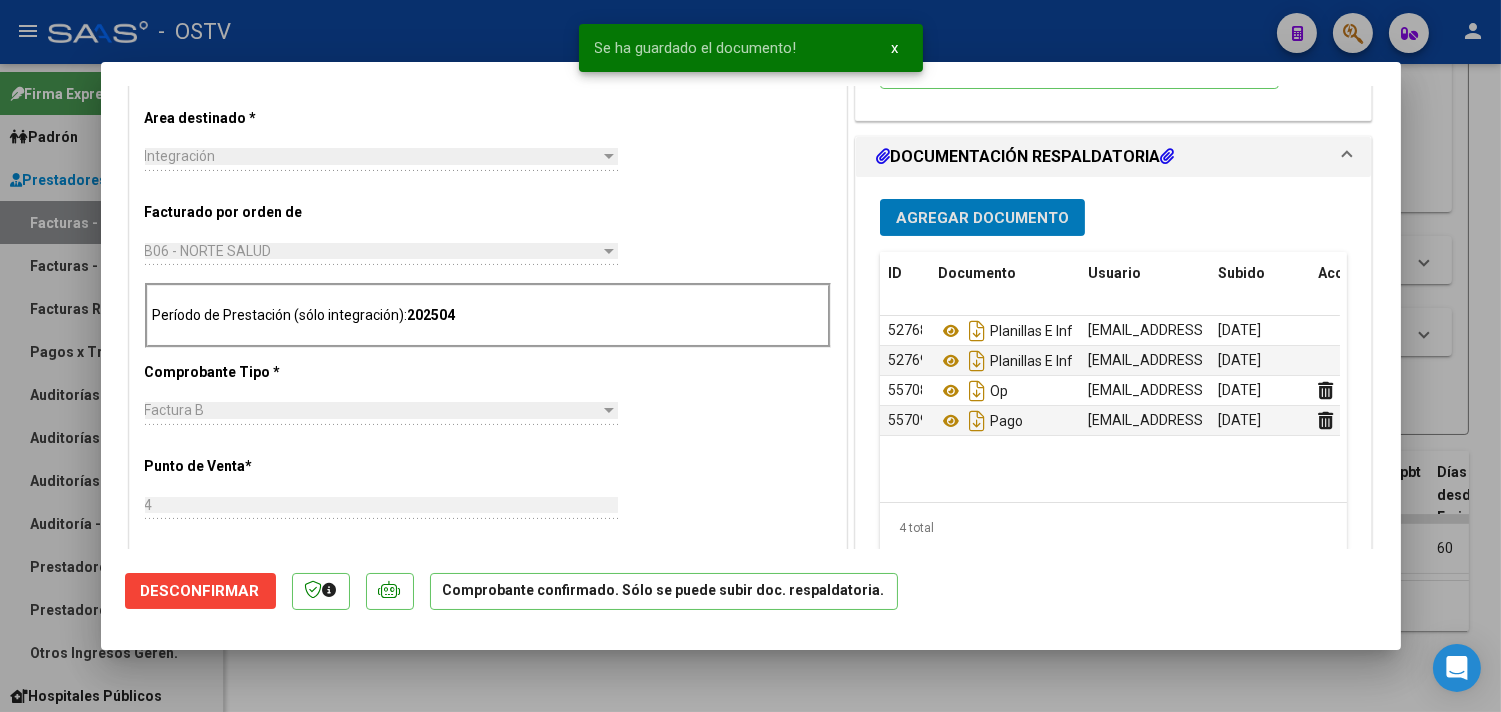 click at bounding box center (750, 356) 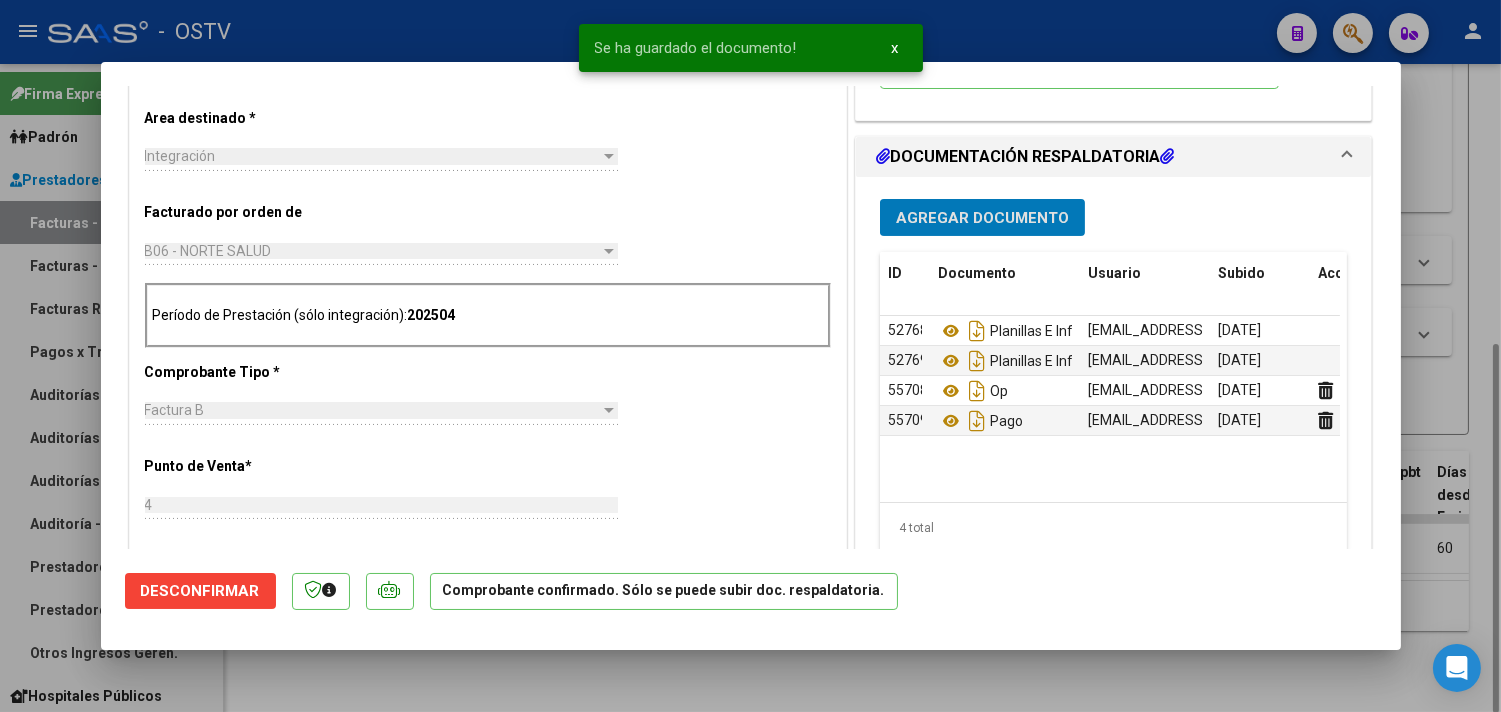 type 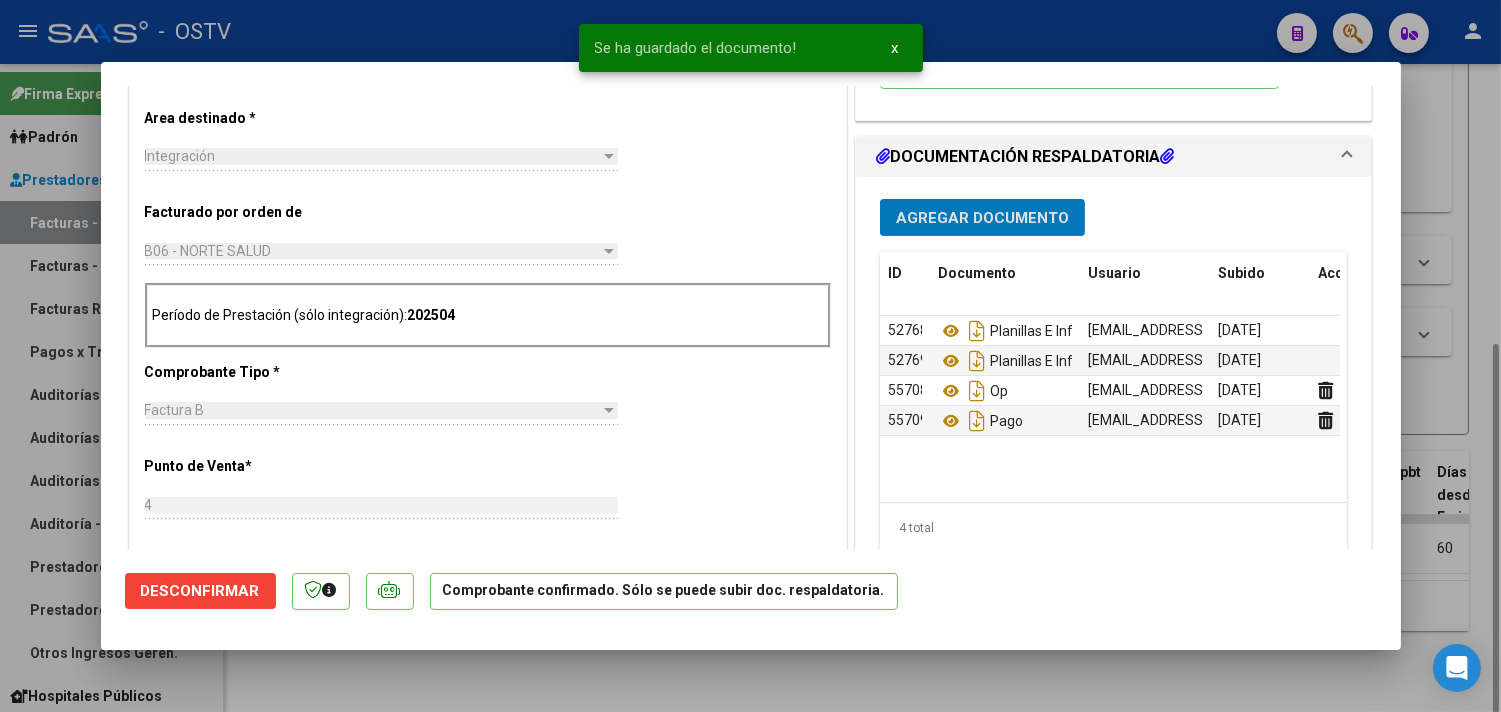 type 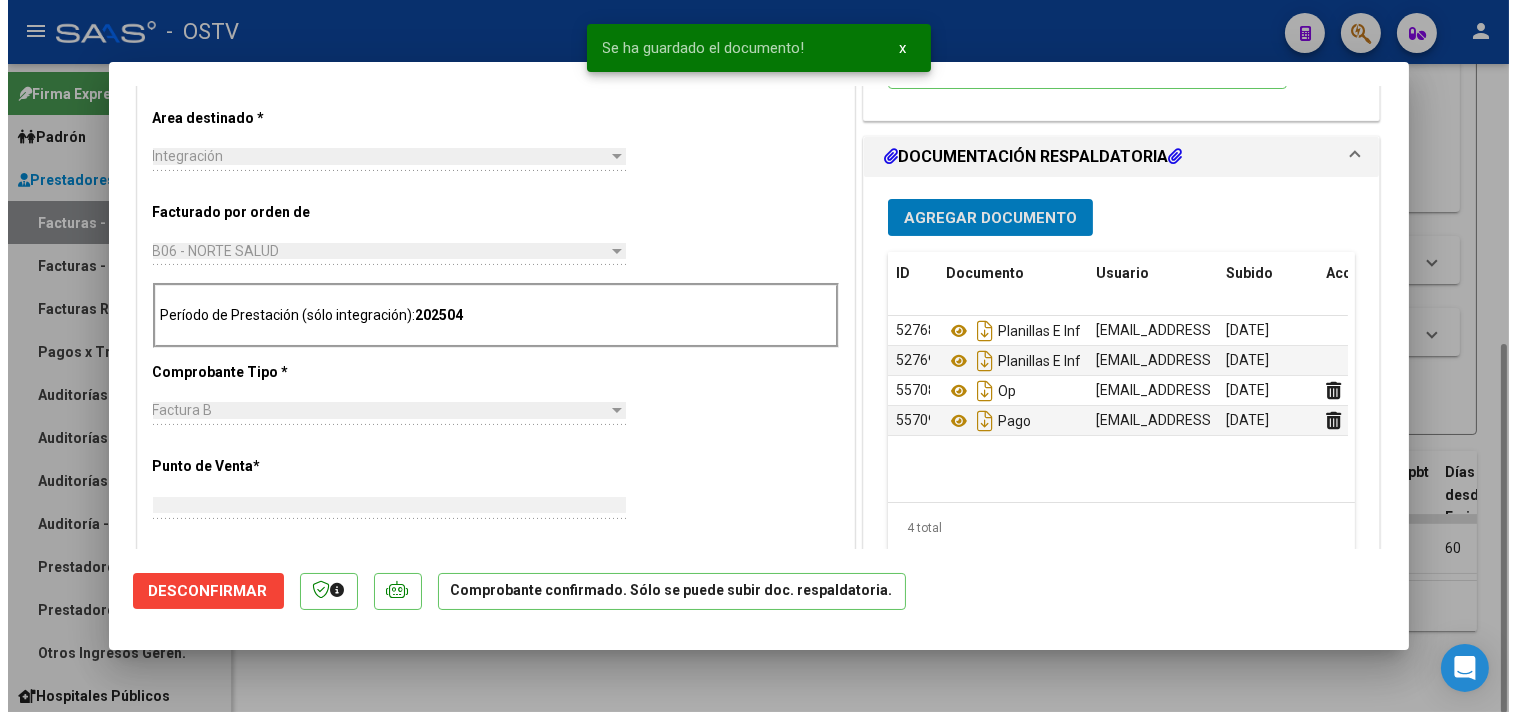 scroll, scrollTop: 0, scrollLeft: 0, axis: both 